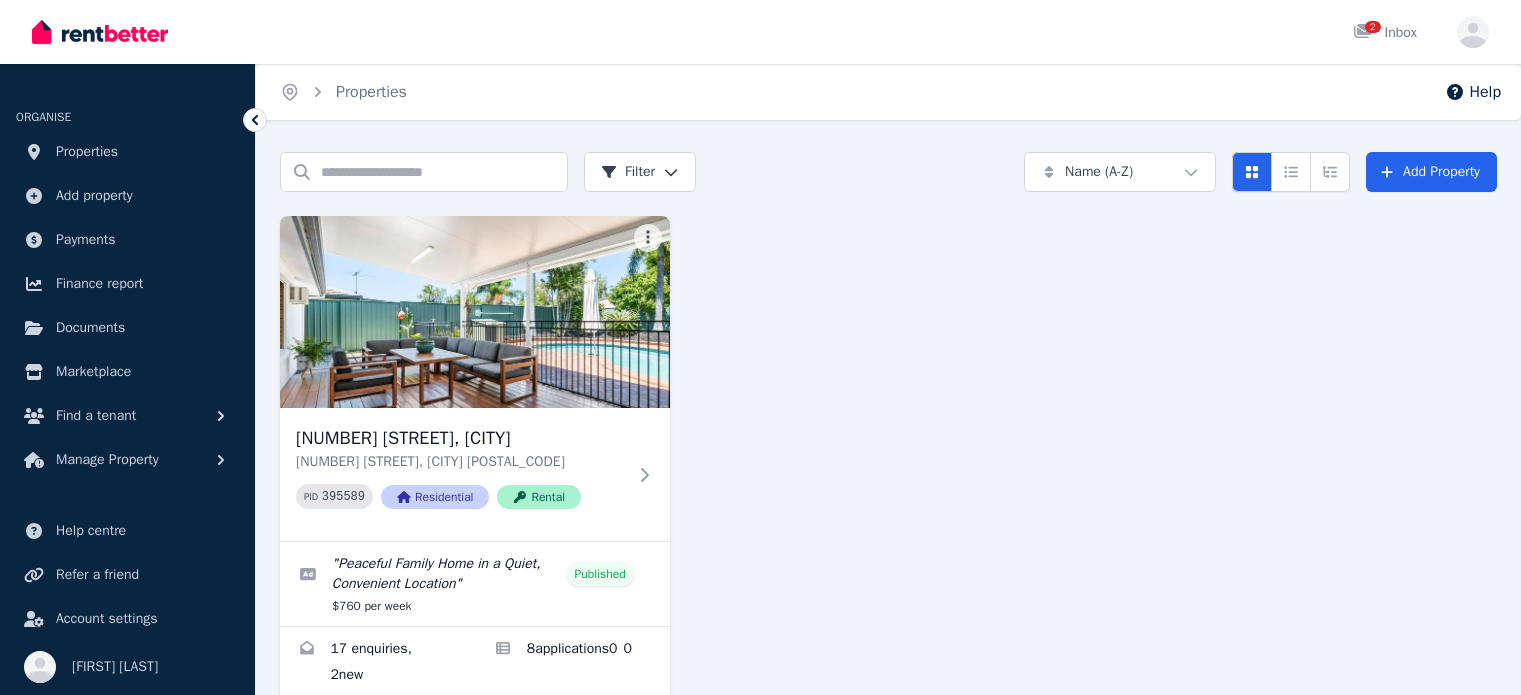 scroll, scrollTop: 0, scrollLeft: 0, axis: both 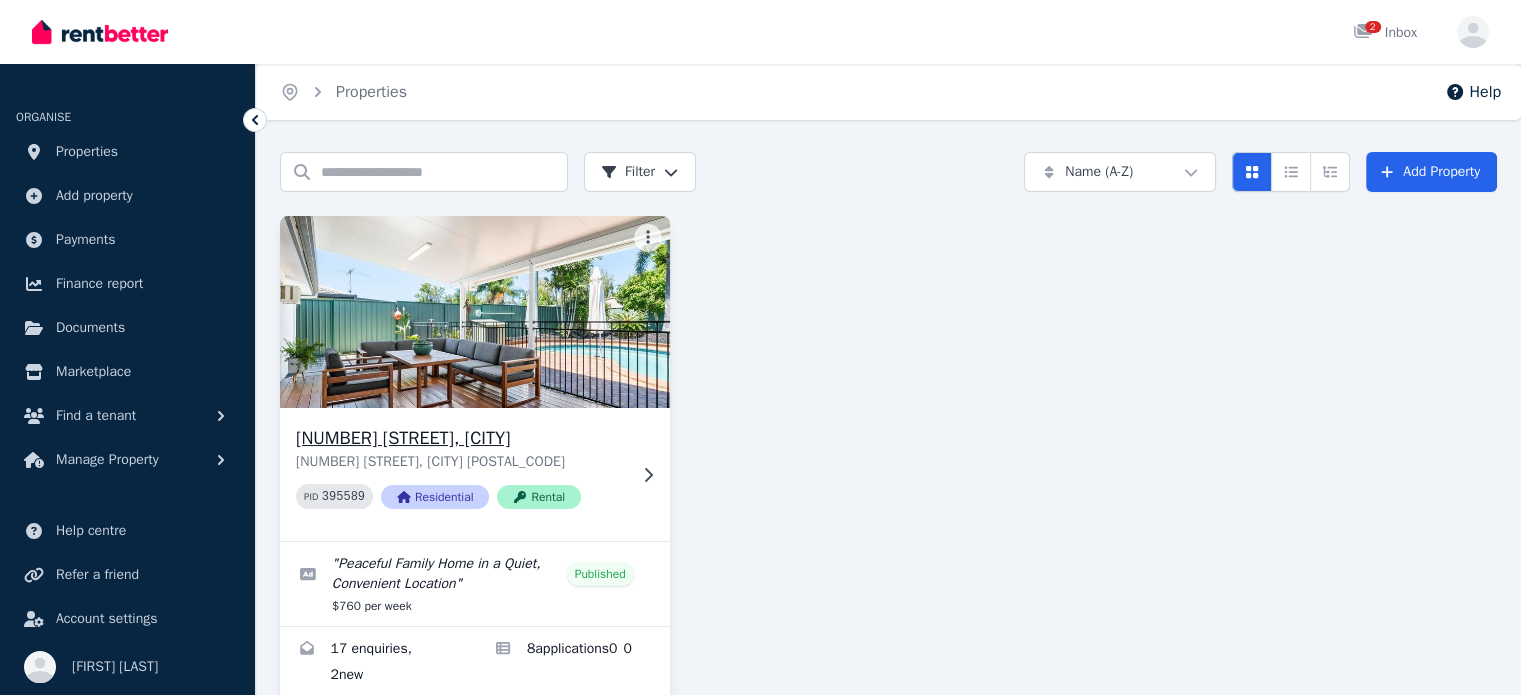 click at bounding box center [474, 312] 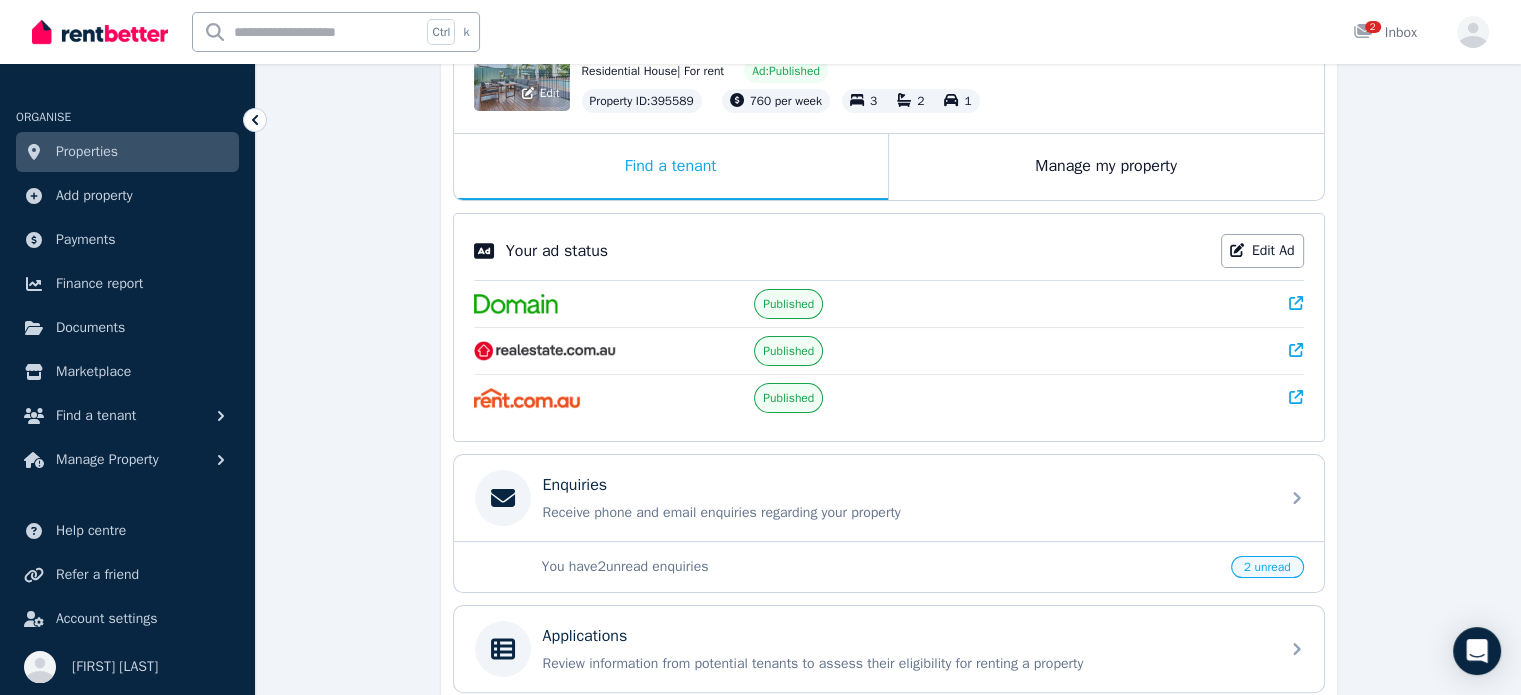 scroll, scrollTop: 320, scrollLeft: 0, axis: vertical 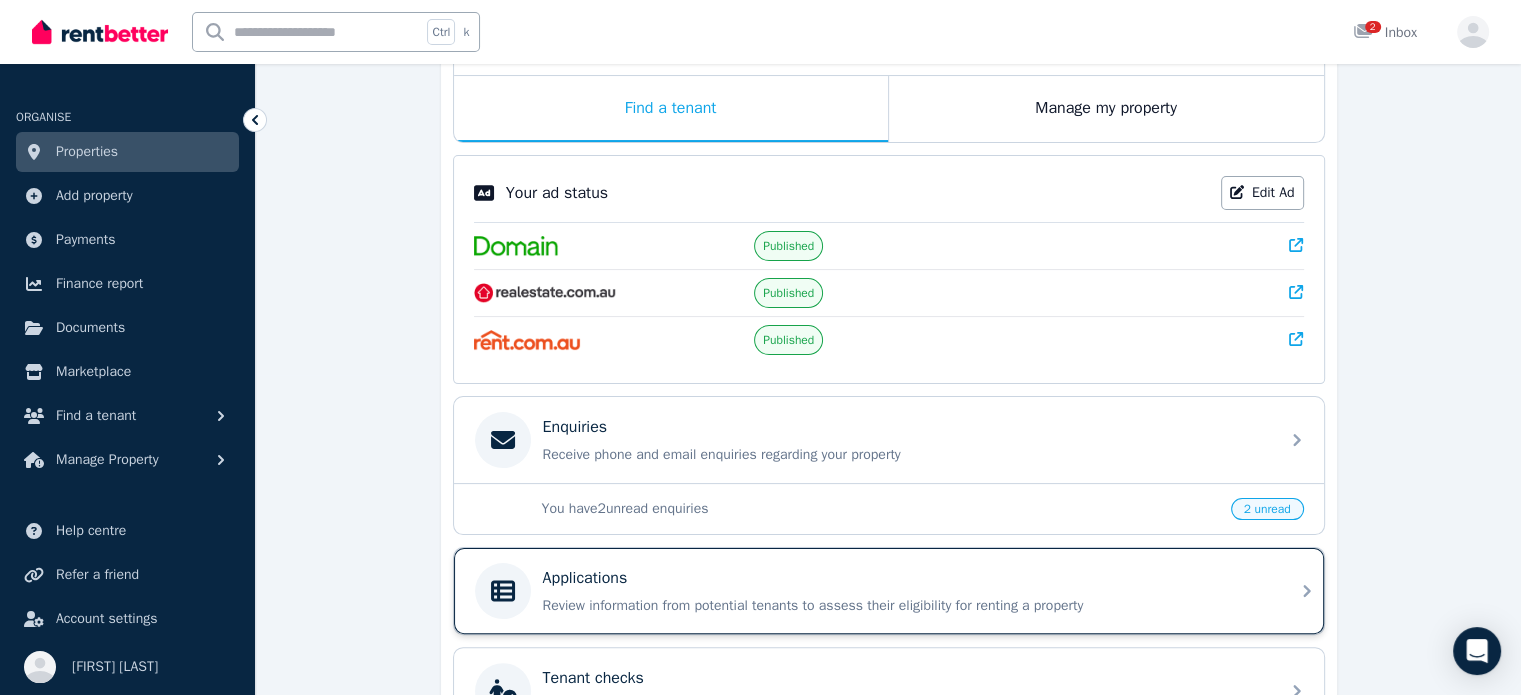 click on "Applications Review information from potential tenants to assess their eligibility for renting a property" at bounding box center (905, 591) 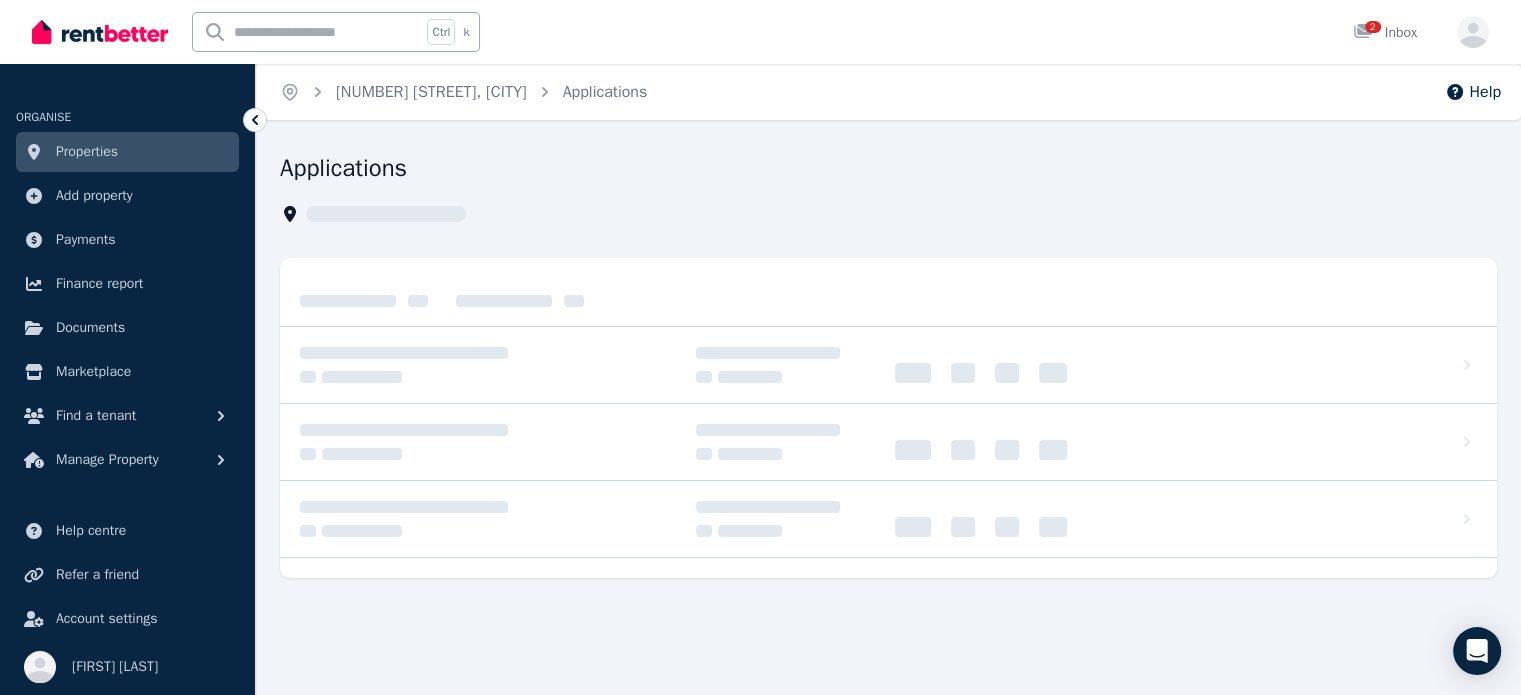 scroll, scrollTop: 0, scrollLeft: 0, axis: both 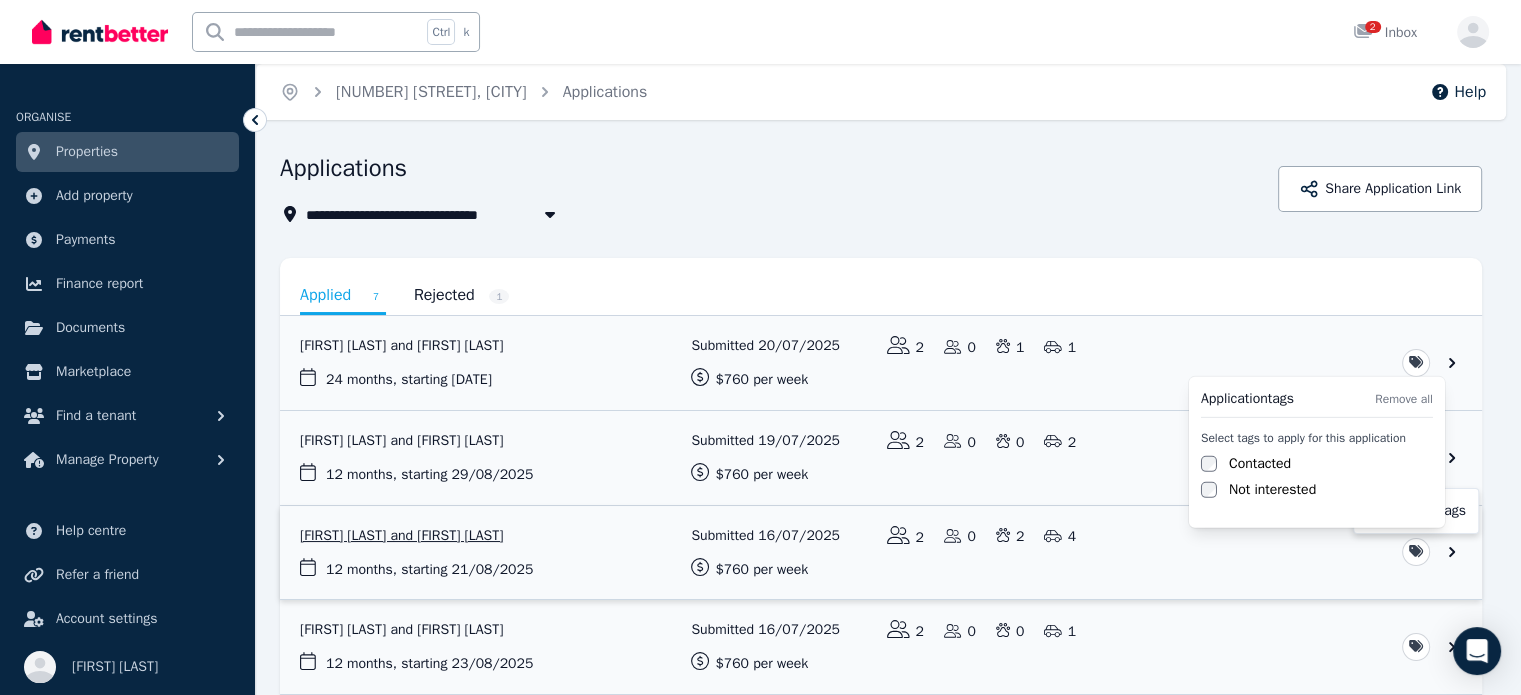 click on "**********" at bounding box center (760, 347) 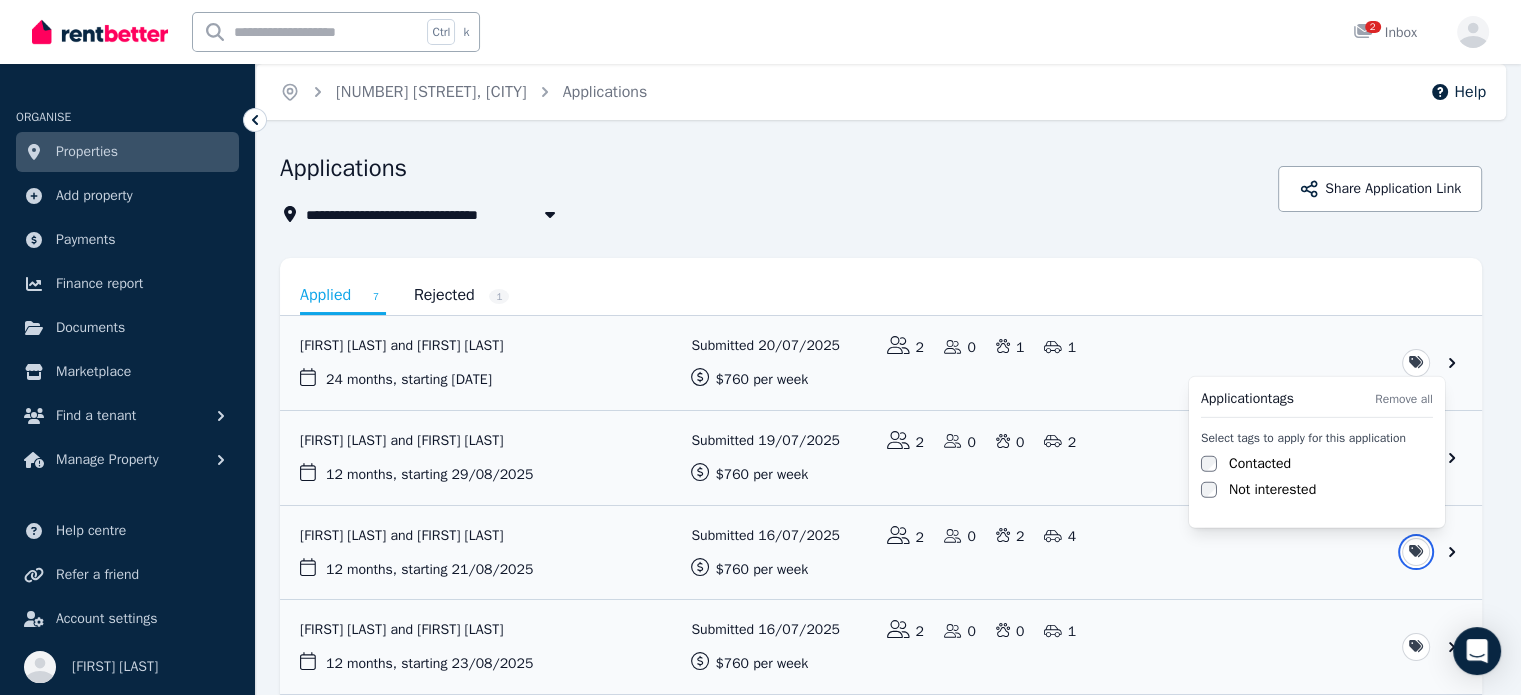 click on "**********" at bounding box center [760, 347] 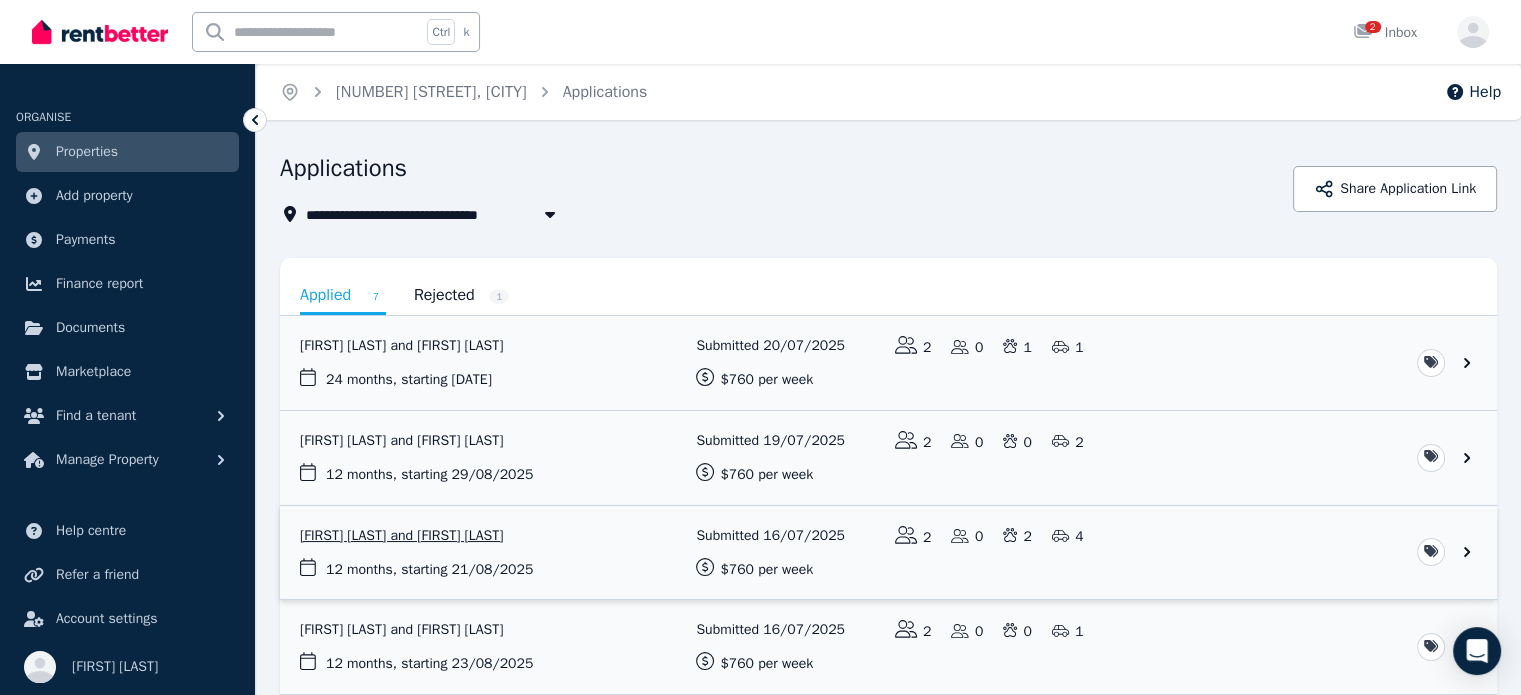 click at bounding box center (888, 553) 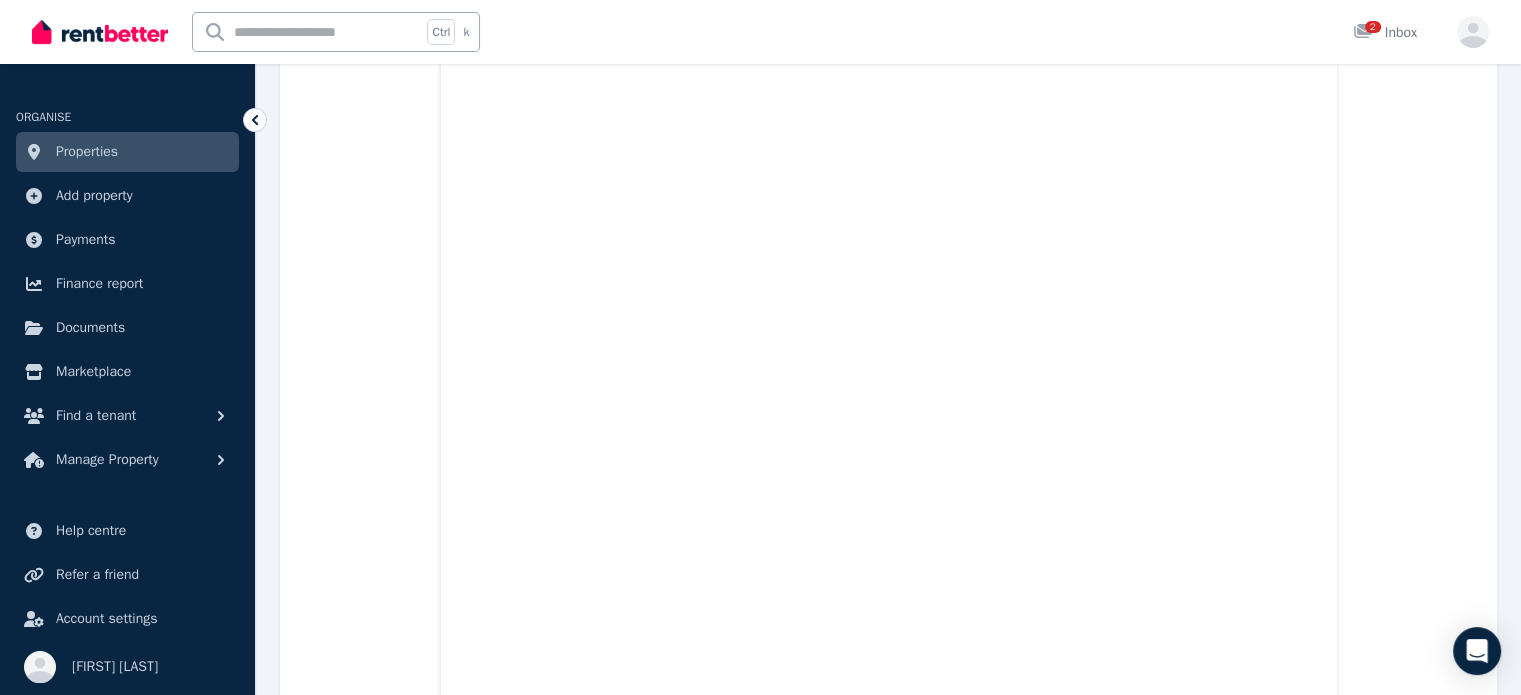 scroll, scrollTop: 718, scrollLeft: 0, axis: vertical 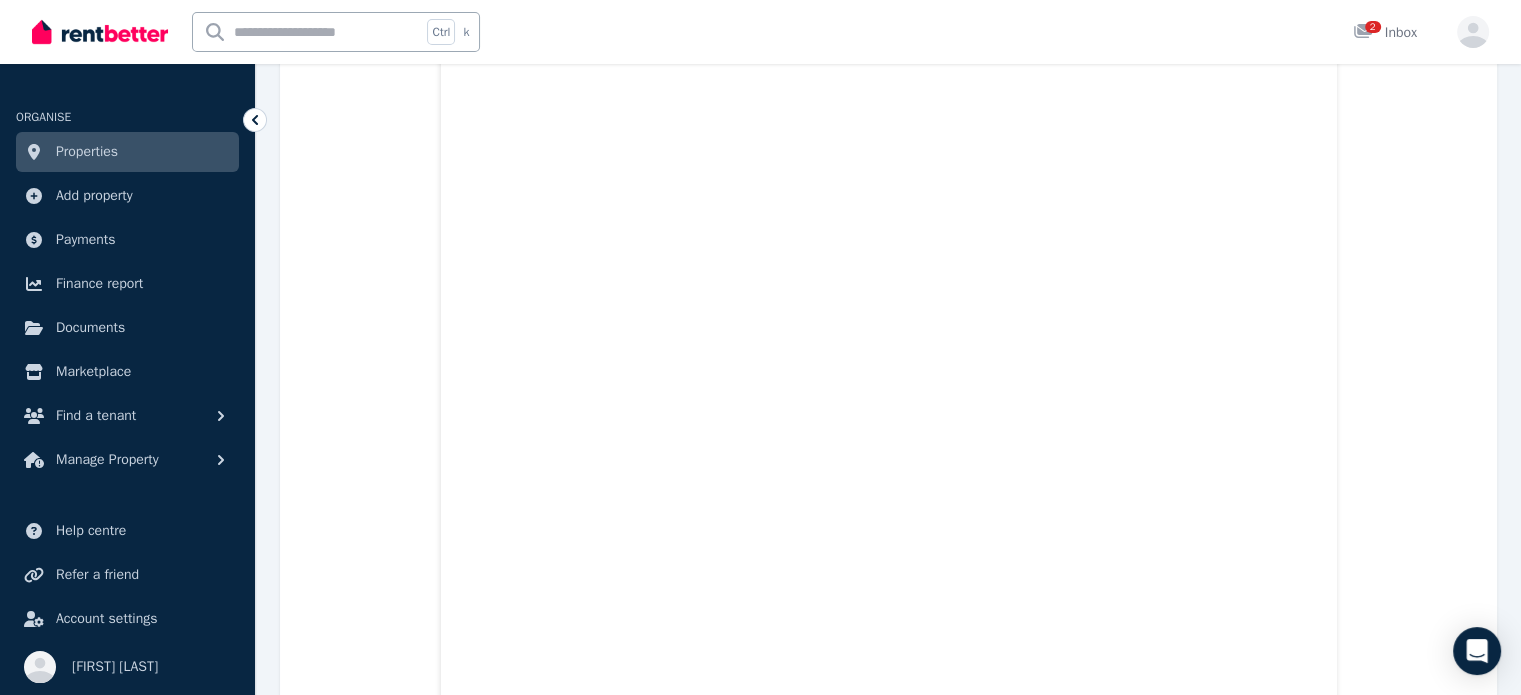 click on "3  of  8 List view Kristina Radovanovich and Joshua Kumar Save to Documents Reject Create lease agreement Tags 12 months ,   21/08/2025 Lease term and start date $760 per week Rental amount offered Applicants 2 Dependents 0 Pets 2 Vehicles 4 Kristina Radovanovich Run tenant check 0412 604 822 kristina.radovanovich@live.com Joshua Kumar Run tenant check 0435 866 039 joshrkumar@gmail.com Attachments  Application.pdf Equifax_Tenant_Report.pdf IMG_1855.jpeg IMG_1856.jpeg IMG_1857.jpeg Savi_ngs_Accelerator_0821773874_2025_07_01_2025_07_08.pdf payslip_239133718.pdf payslip_239528924.pdf 20250710_123130.jpg 20250710_123135.jpg 20250710_123248.jpg 77069_20250627_Payslip_2.pdf 77069_20250711_Payslip_1.pdf" at bounding box center [888, 11337] 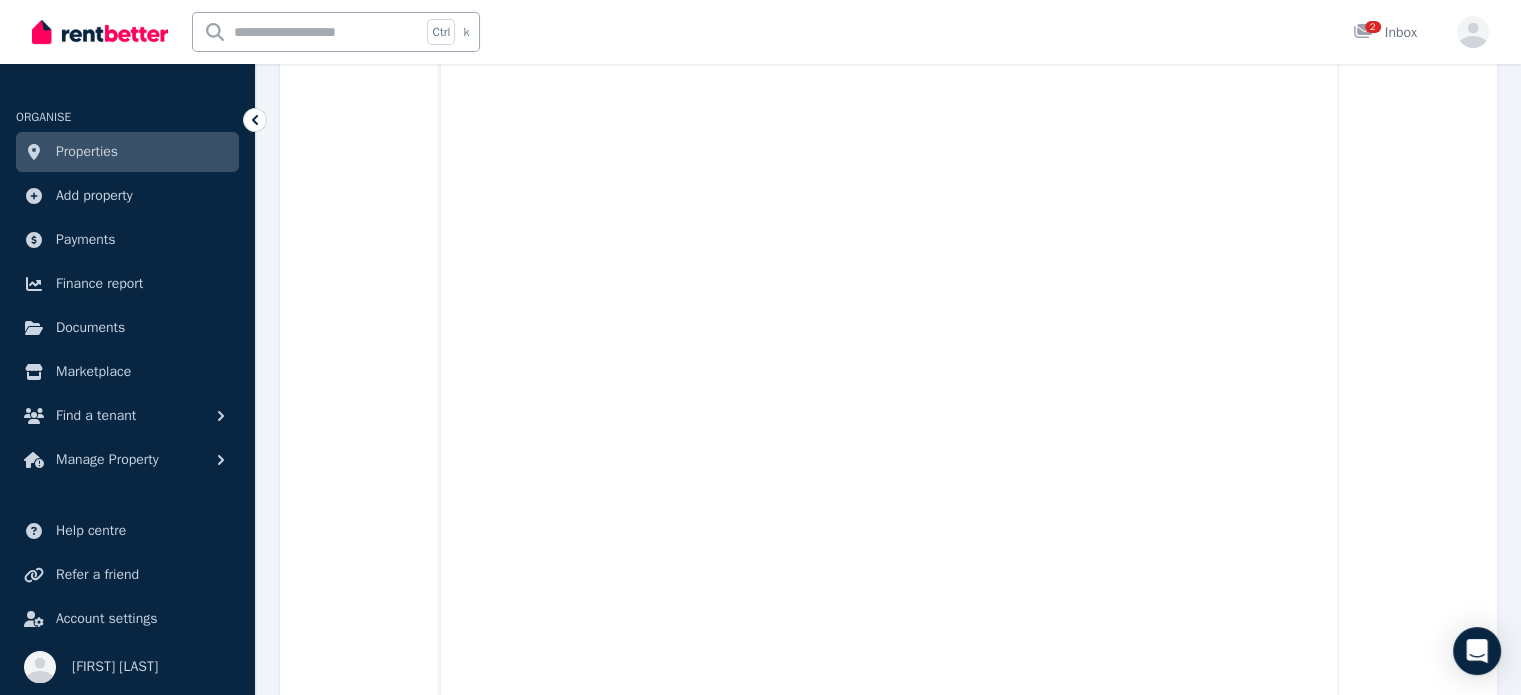 scroll, scrollTop: 10838, scrollLeft: 0, axis: vertical 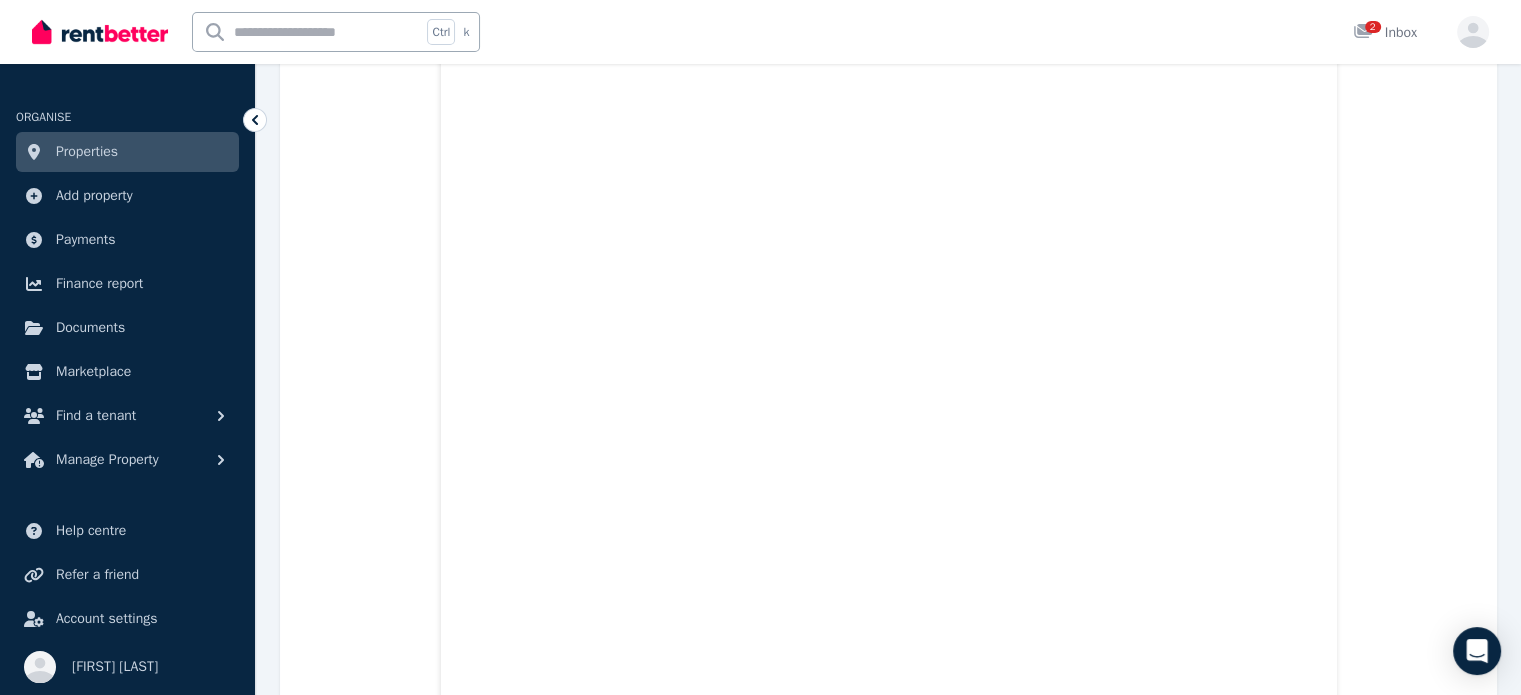 click on "Properties" at bounding box center [127, 152] 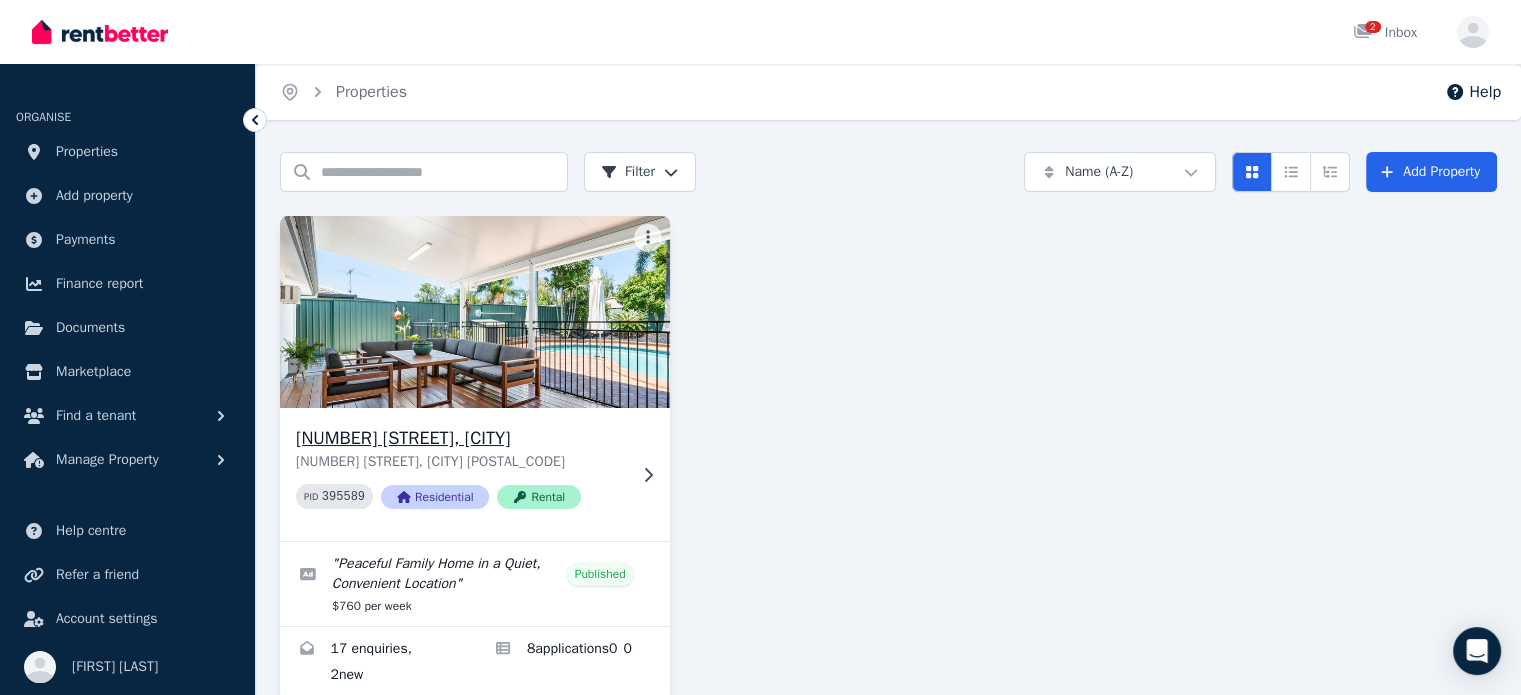 click at bounding box center [474, 312] 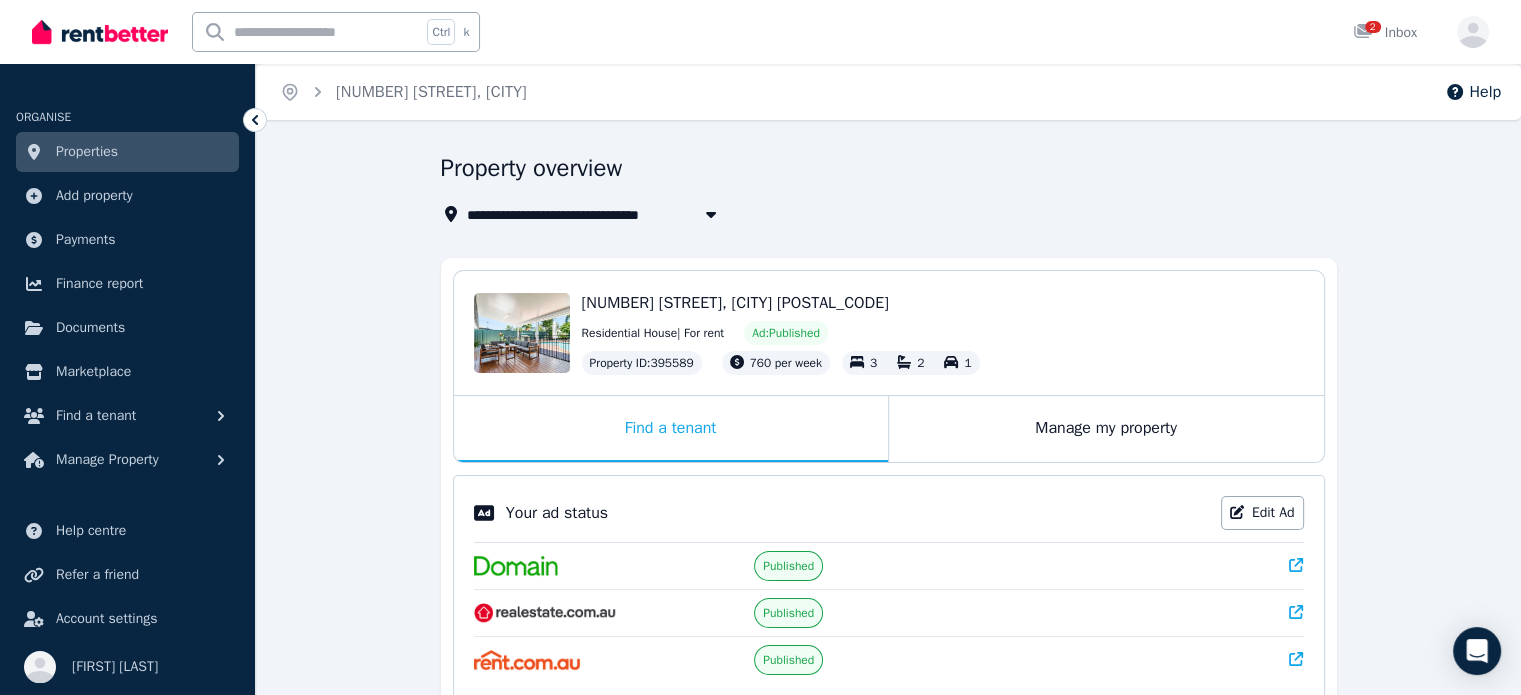 click on "**********" at bounding box center [888, 697] 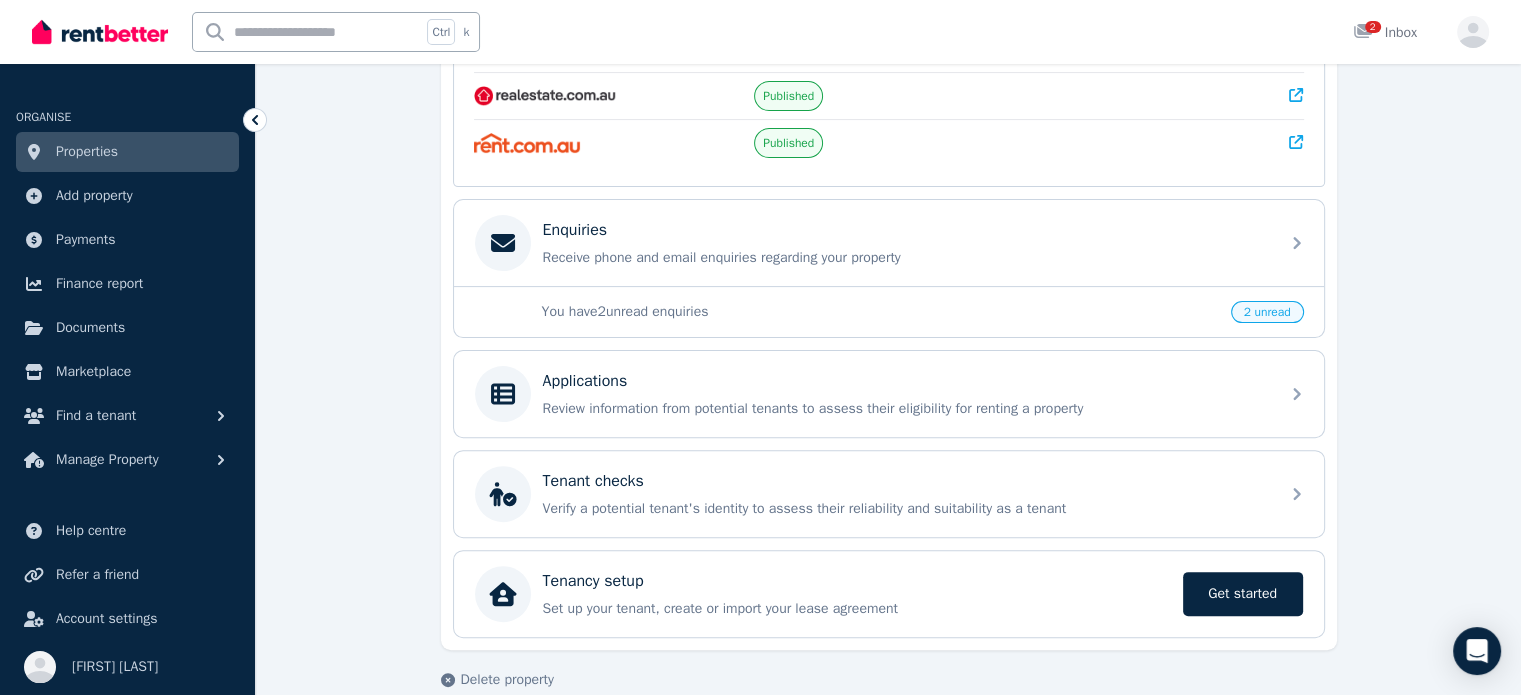 scroll, scrollTop: 540, scrollLeft: 0, axis: vertical 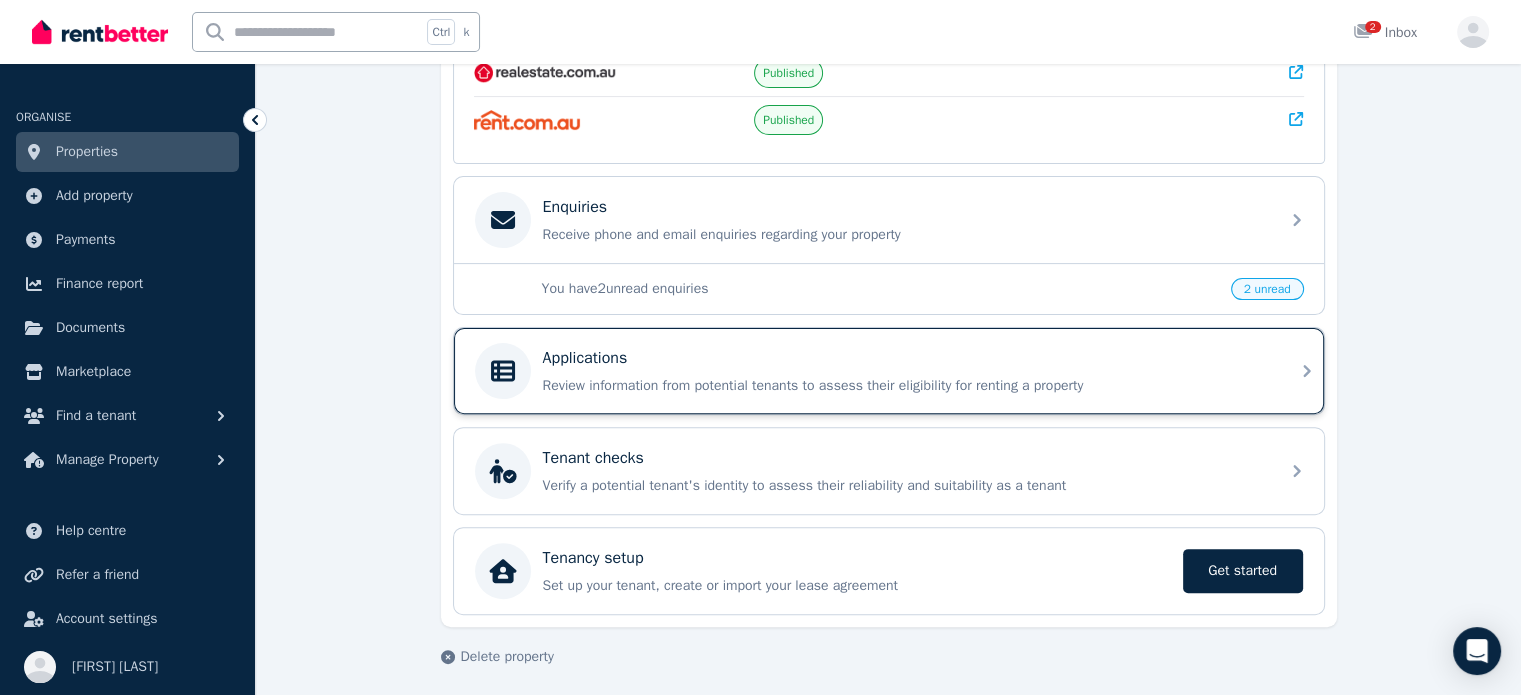 click on "Applications" at bounding box center (585, 358) 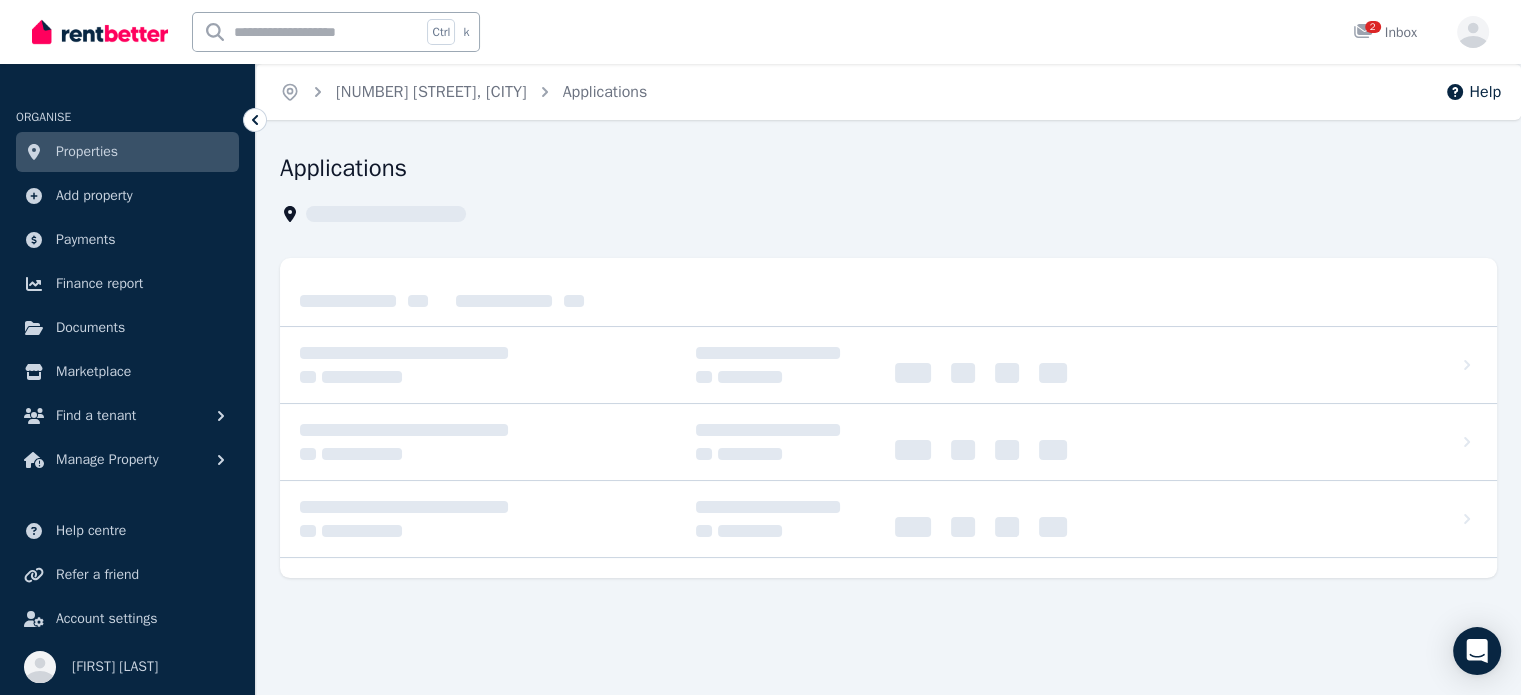 scroll, scrollTop: 0, scrollLeft: 0, axis: both 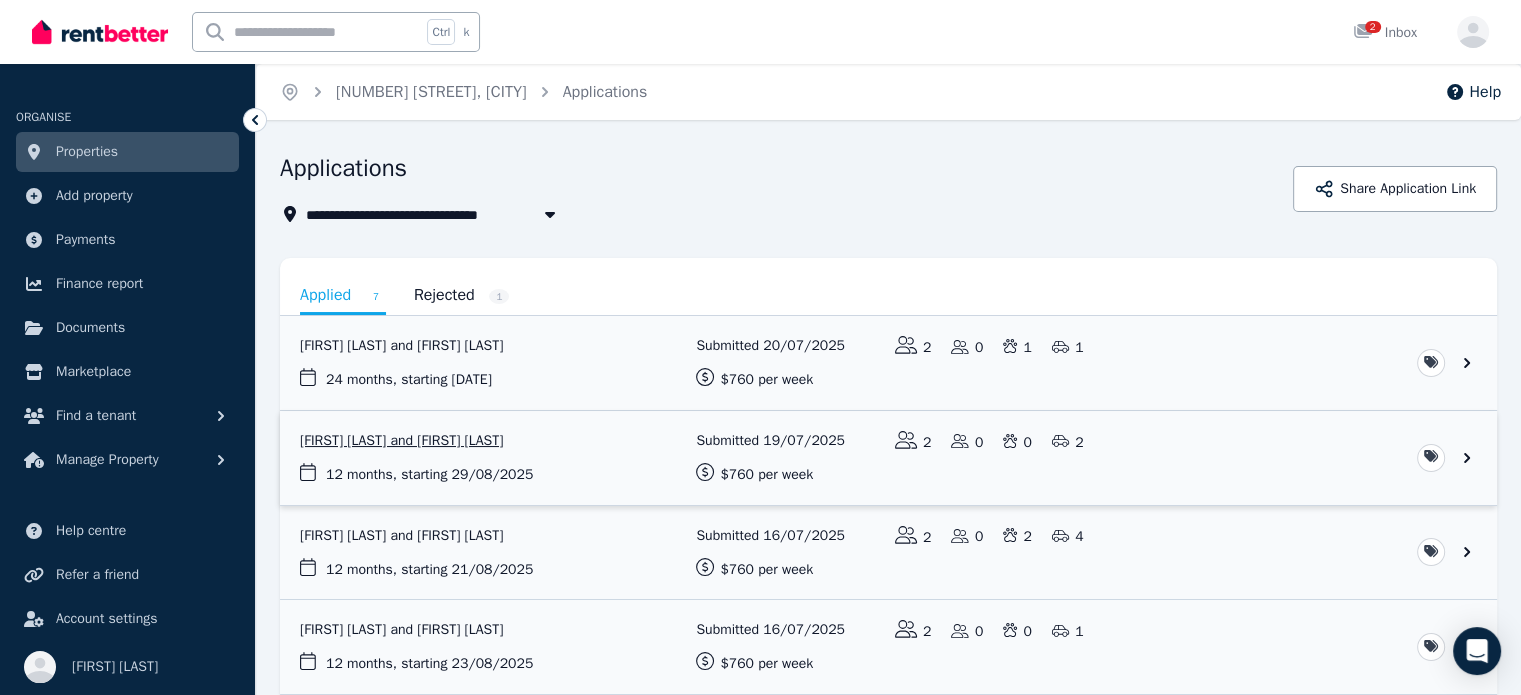 click at bounding box center [888, 458] 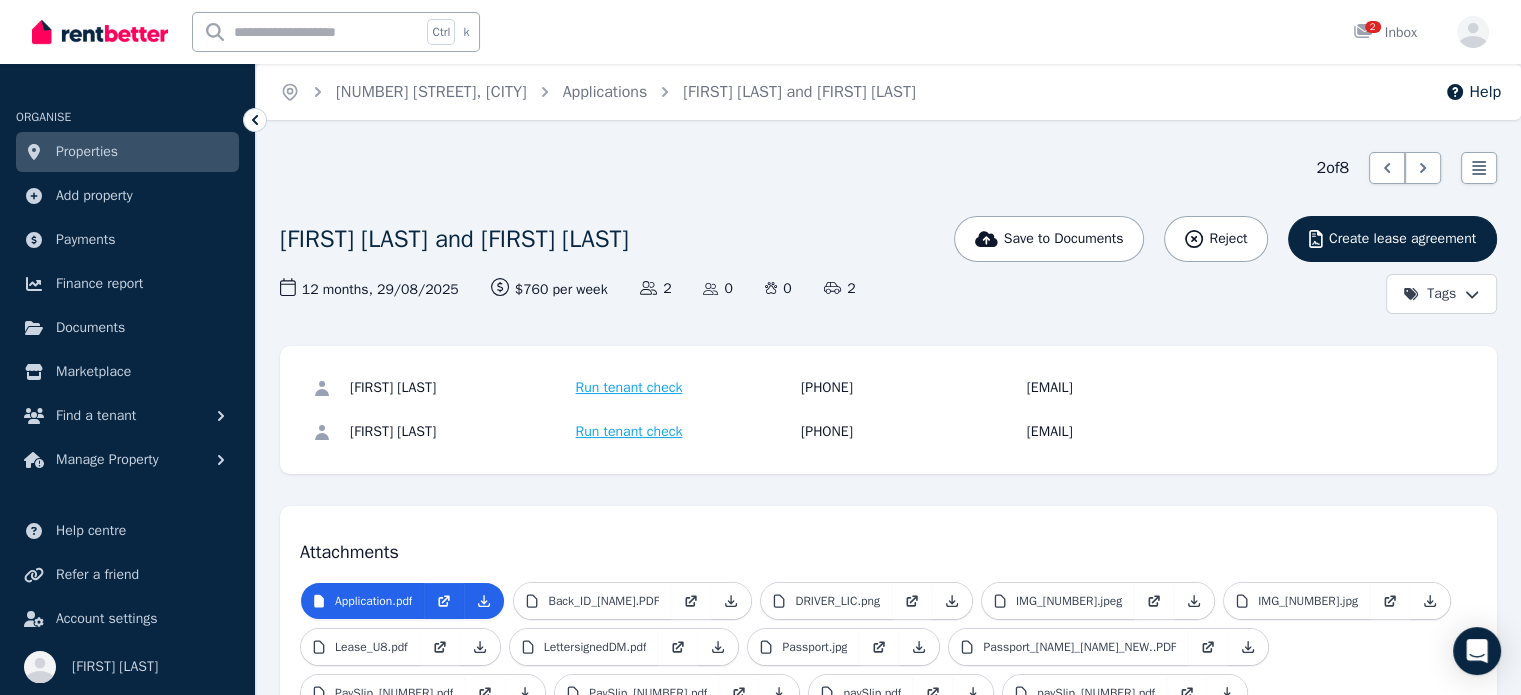 click on "Attachments" at bounding box center (888, 546) 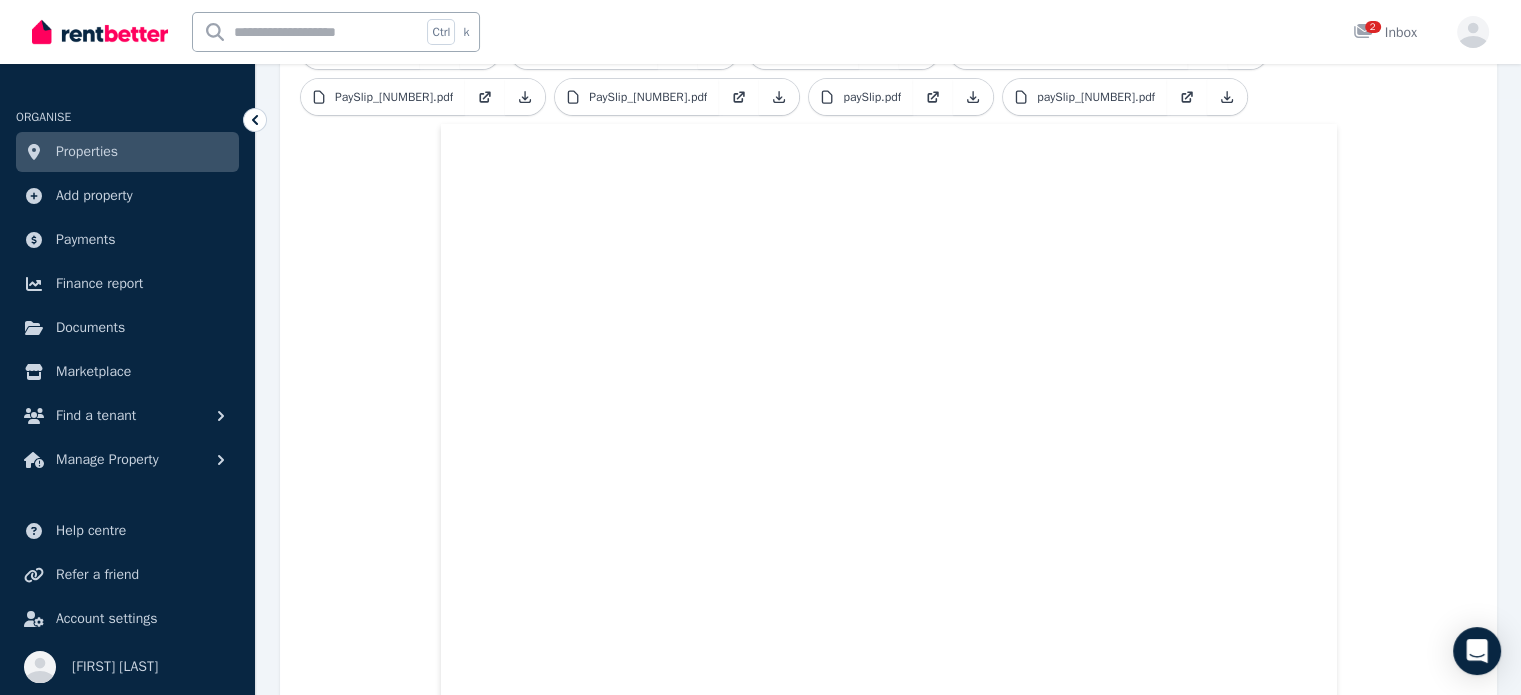 scroll, scrollTop: 600, scrollLeft: 0, axis: vertical 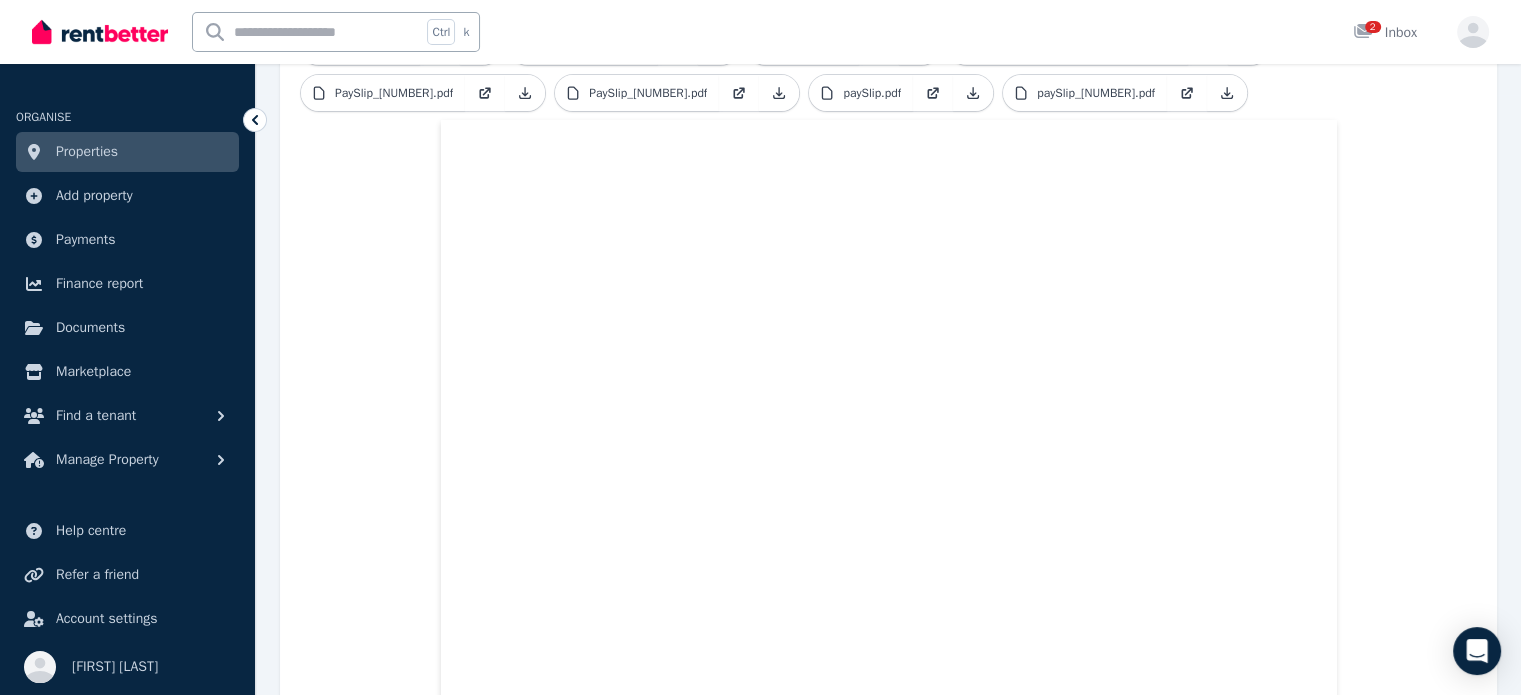 click on "Application.pdf Back_ID_LAURA.PDF DRIVER_LIC.png IMG_8758.jpeg IMG_8759.jpg Lease_U8.pdf LettersignedDM.pdf Passport.jpg Passport_Laura_Caroli_na_NEW..PDF PaySlip_3.pdf PaySlip_4.pdf paySlip.pdf paySlip_1.pdf" at bounding box center [888, 9701] 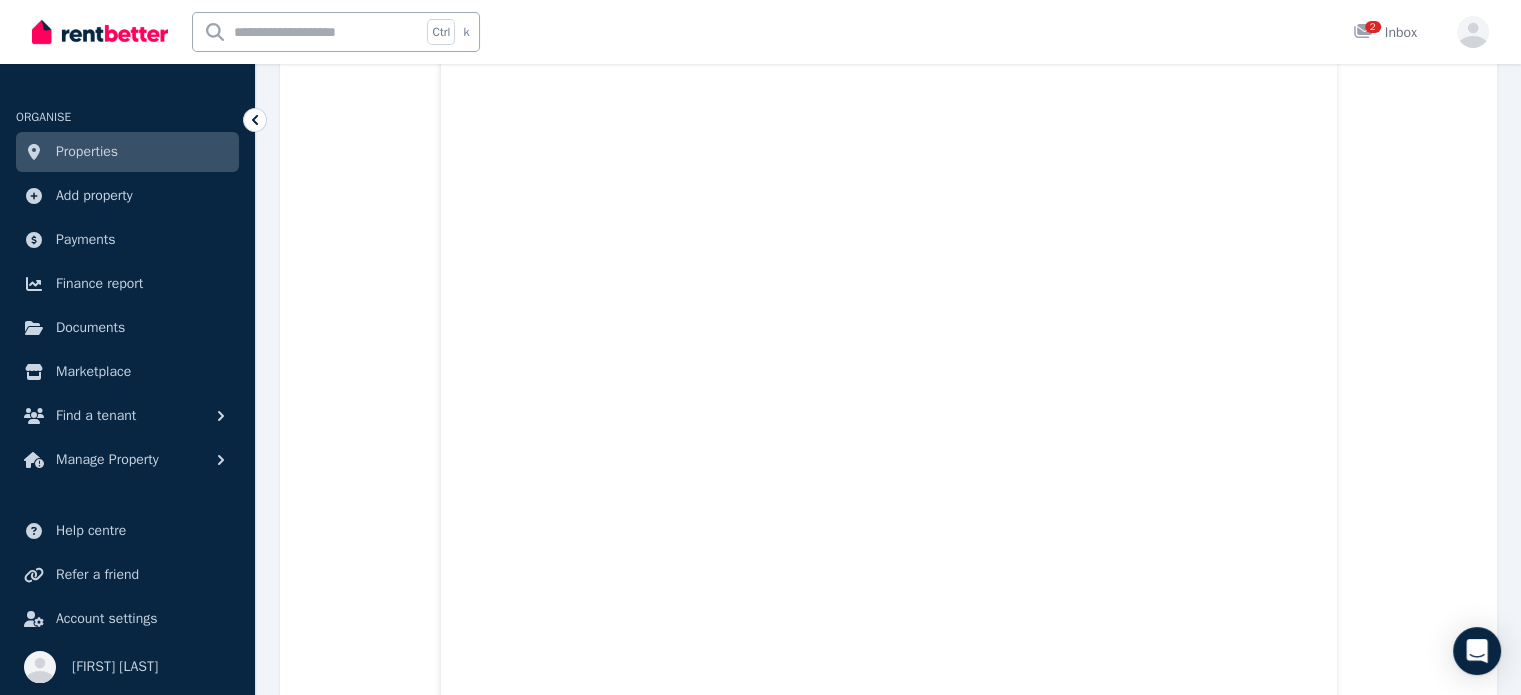 scroll, scrollTop: 1960, scrollLeft: 0, axis: vertical 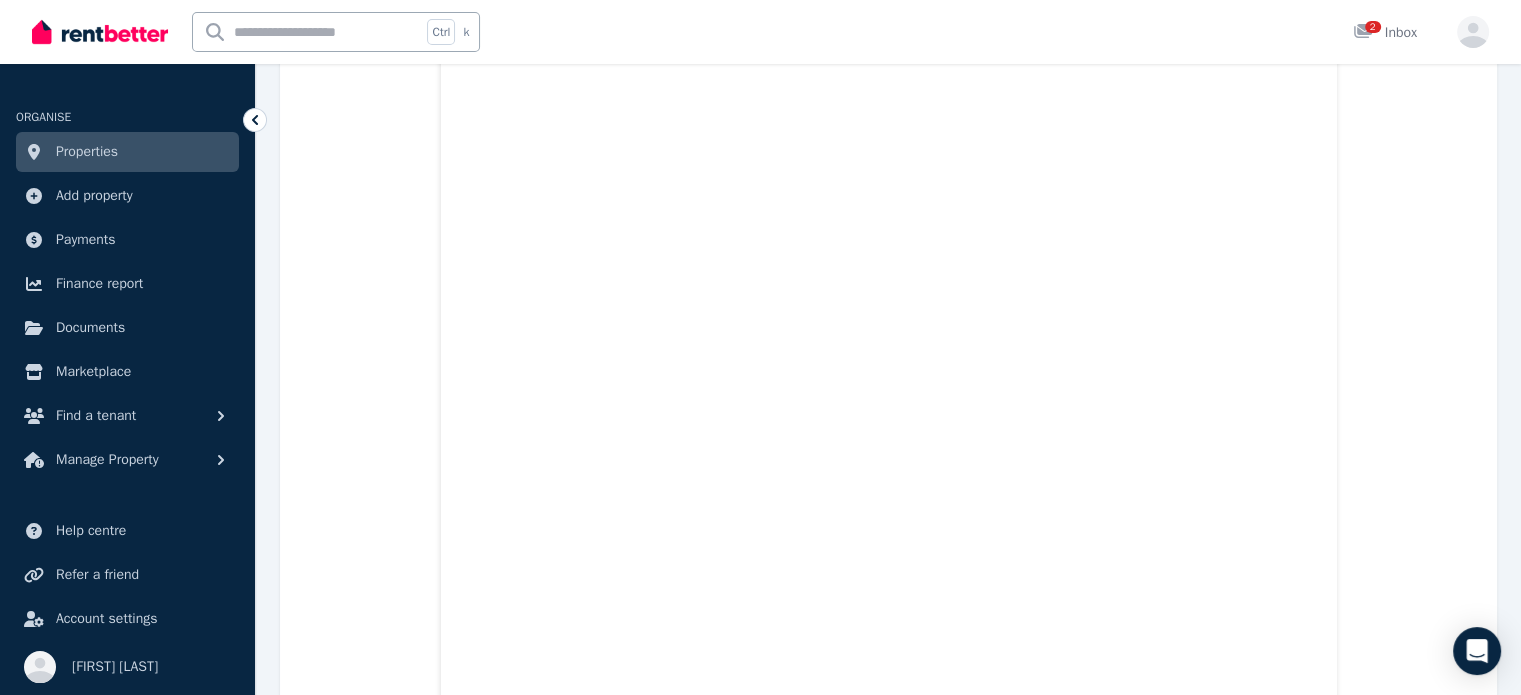 click on "Application.pdf Back_ID_LAURA.PDF DRIVER_LIC.png IMG_8758.jpeg IMG_8759.jpg Lease_U8.pdf LettersignedDM.pdf Passport.jpg Passport_Laura_Caroli_na_NEW..PDF PaySlip_3.pdf PaySlip_4.pdf paySlip.pdf paySlip_1.pdf" at bounding box center (888, 8341) 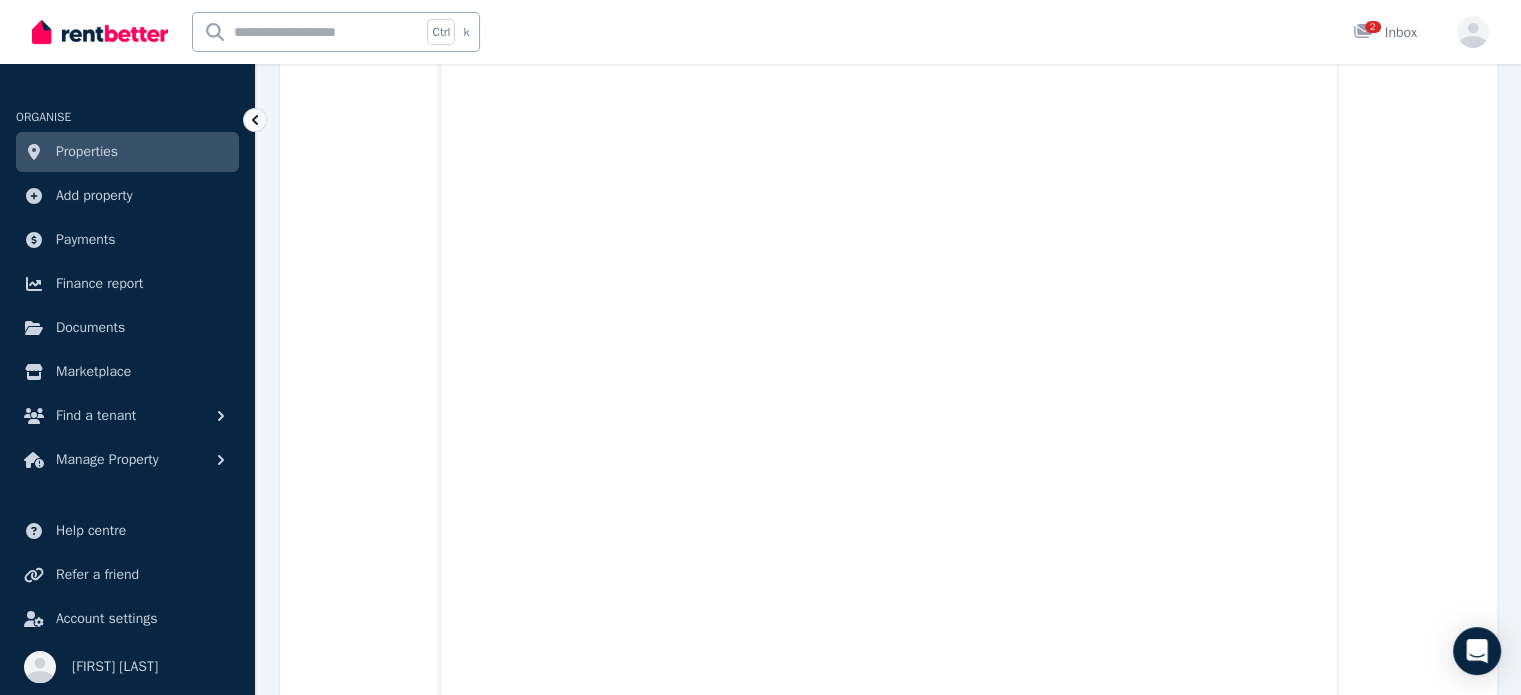 scroll, scrollTop: 2400, scrollLeft: 0, axis: vertical 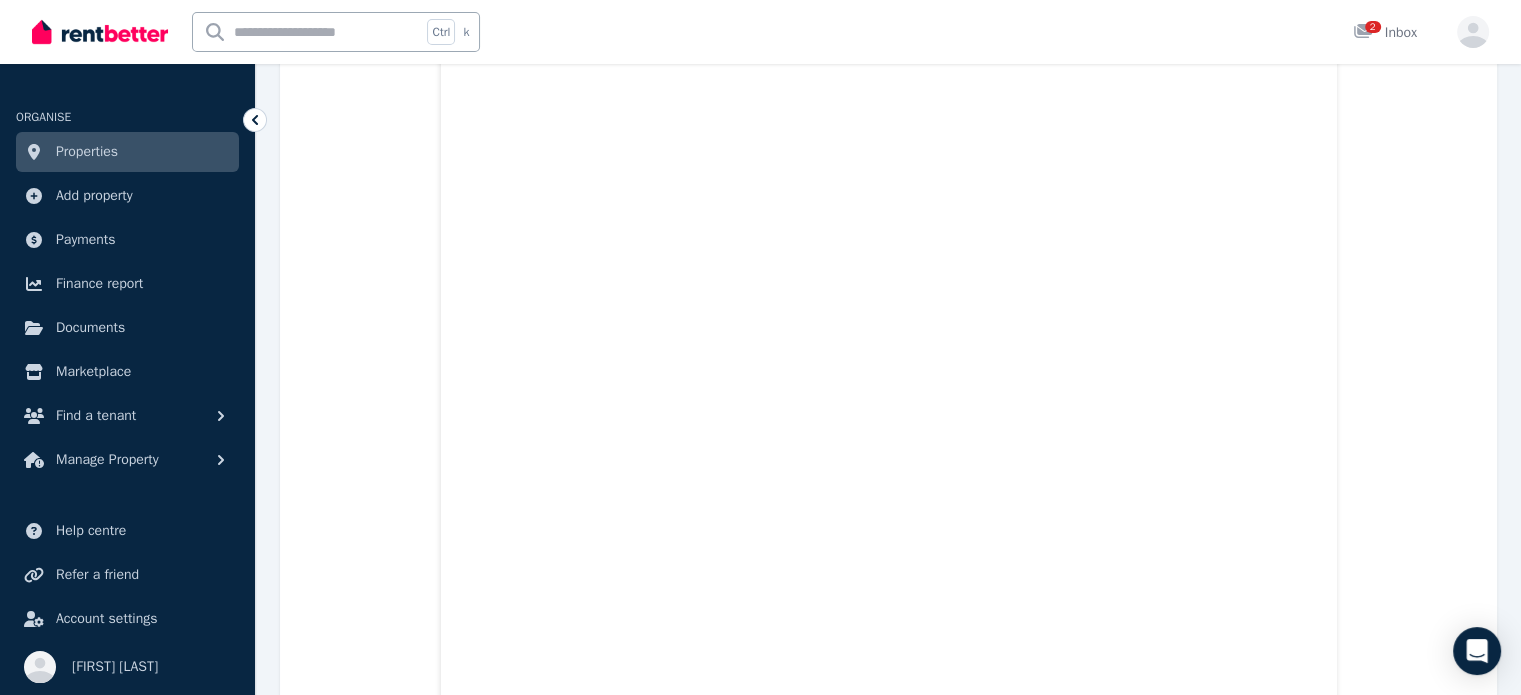 click on "Application.pdf Back_ID_LAURA.PDF DRIVER_LIC.png IMG_8758.jpeg IMG_8759.jpg Lease_U8.pdf LettersignedDM.pdf Passport.jpg Passport_Laura_Caroli_na_NEW..PDF PaySlip_3.pdf PaySlip_4.pdf paySlip.pdf paySlip_1.pdf" at bounding box center [888, 7901] 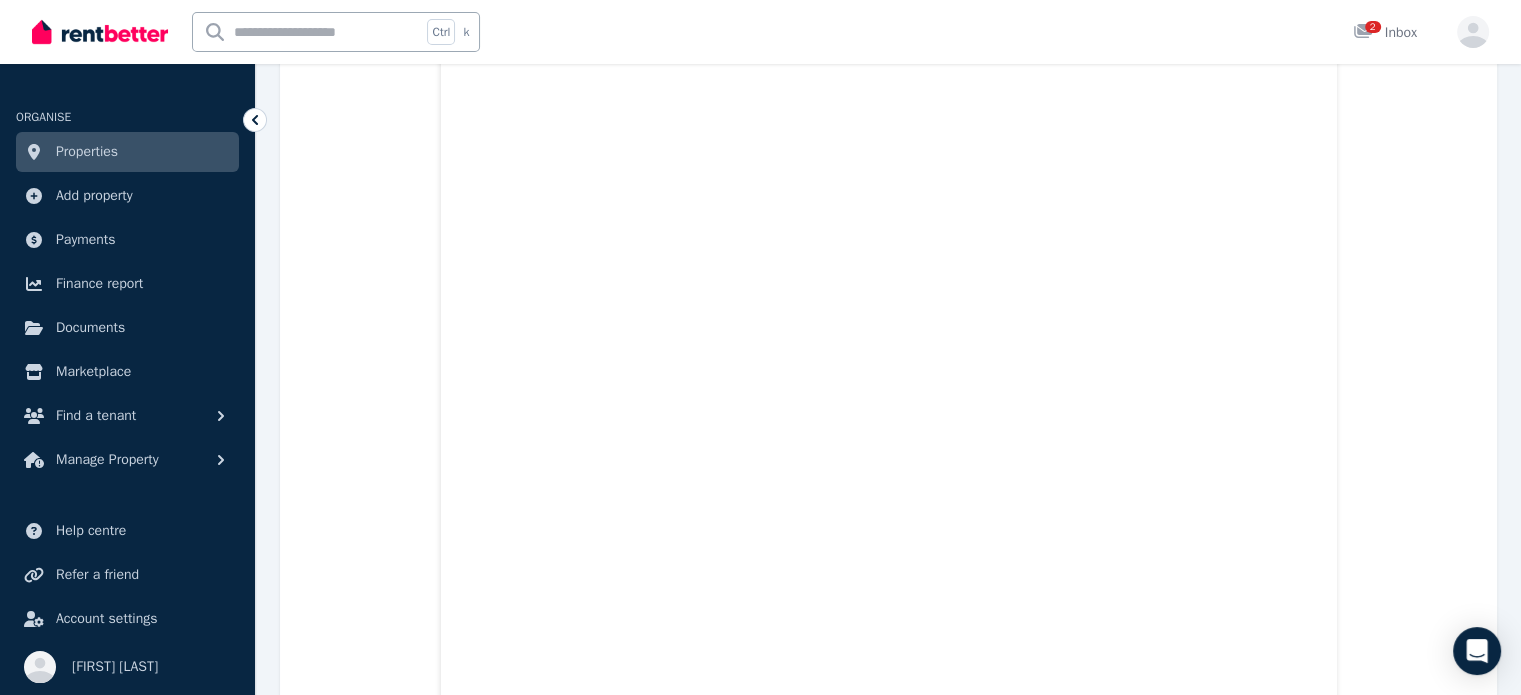 scroll, scrollTop: 2880, scrollLeft: 0, axis: vertical 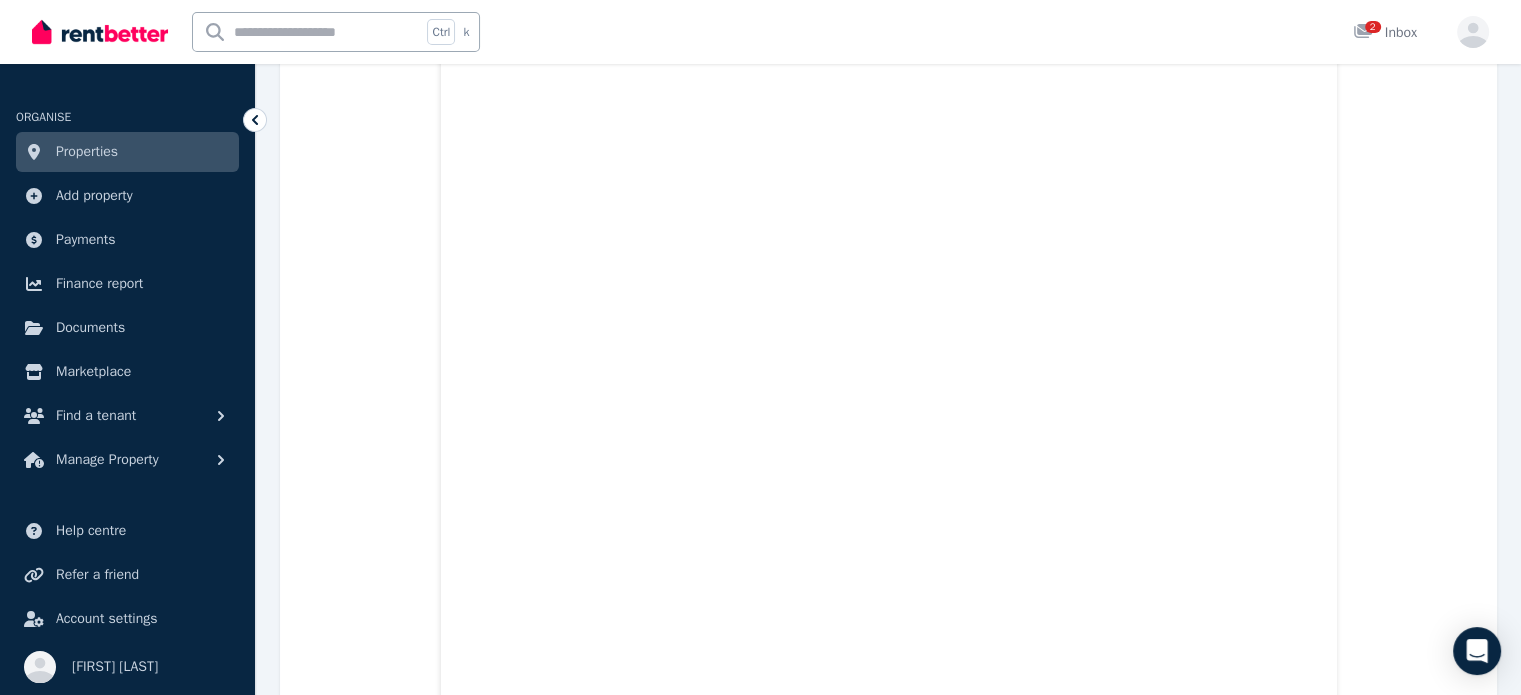click on "Application.pdf Back_ID_LAURA.PDF DRIVER_LIC.png IMG_8758.jpeg IMG_8759.jpg Lease_U8.pdf LettersignedDM.pdf Passport.jpg Passport_Laura_Caroli_na_NEW..PDF PaySlip_3.pdf PaySlip_4.pdf paySlip.pdf paySlip_1.pdf" at bounding box center [888, 7421] 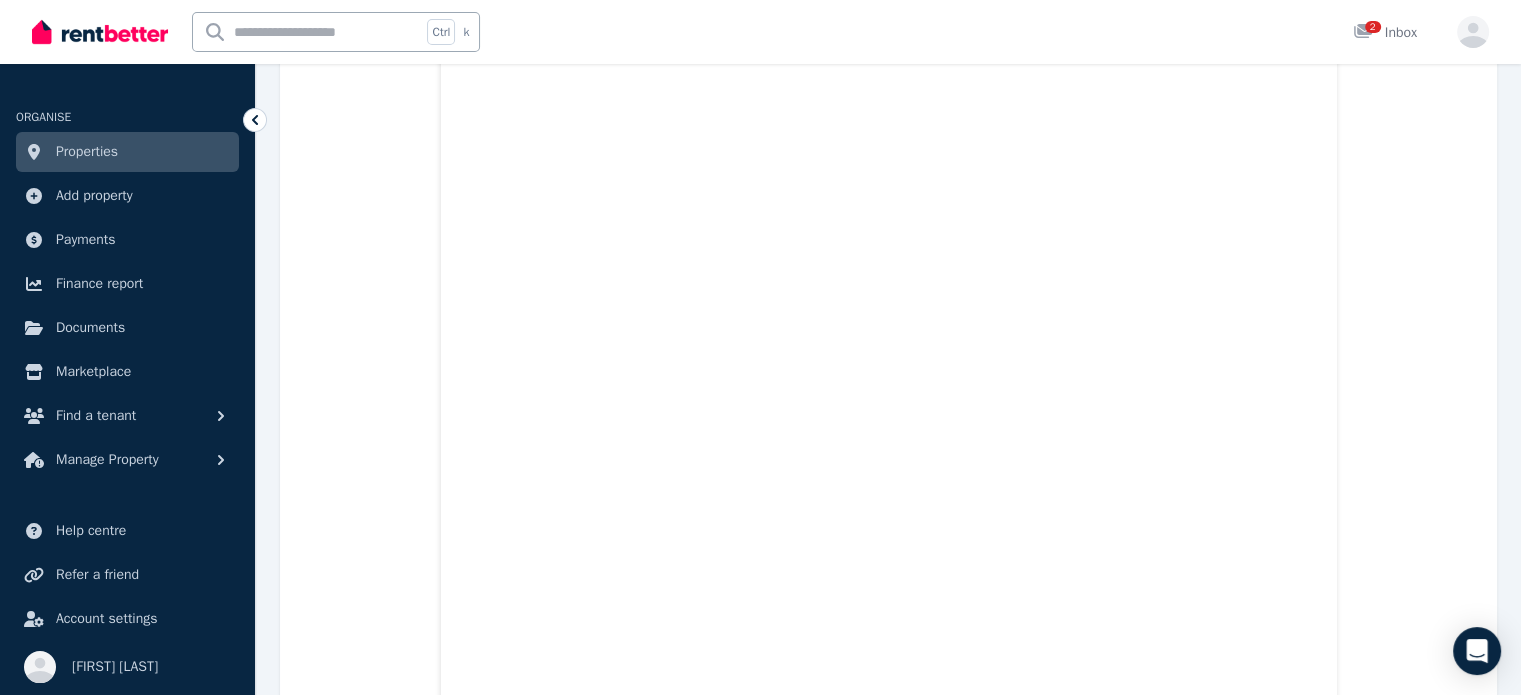 scroll, scrollTop: 4360, scrollLeft: 0, axis: vertical 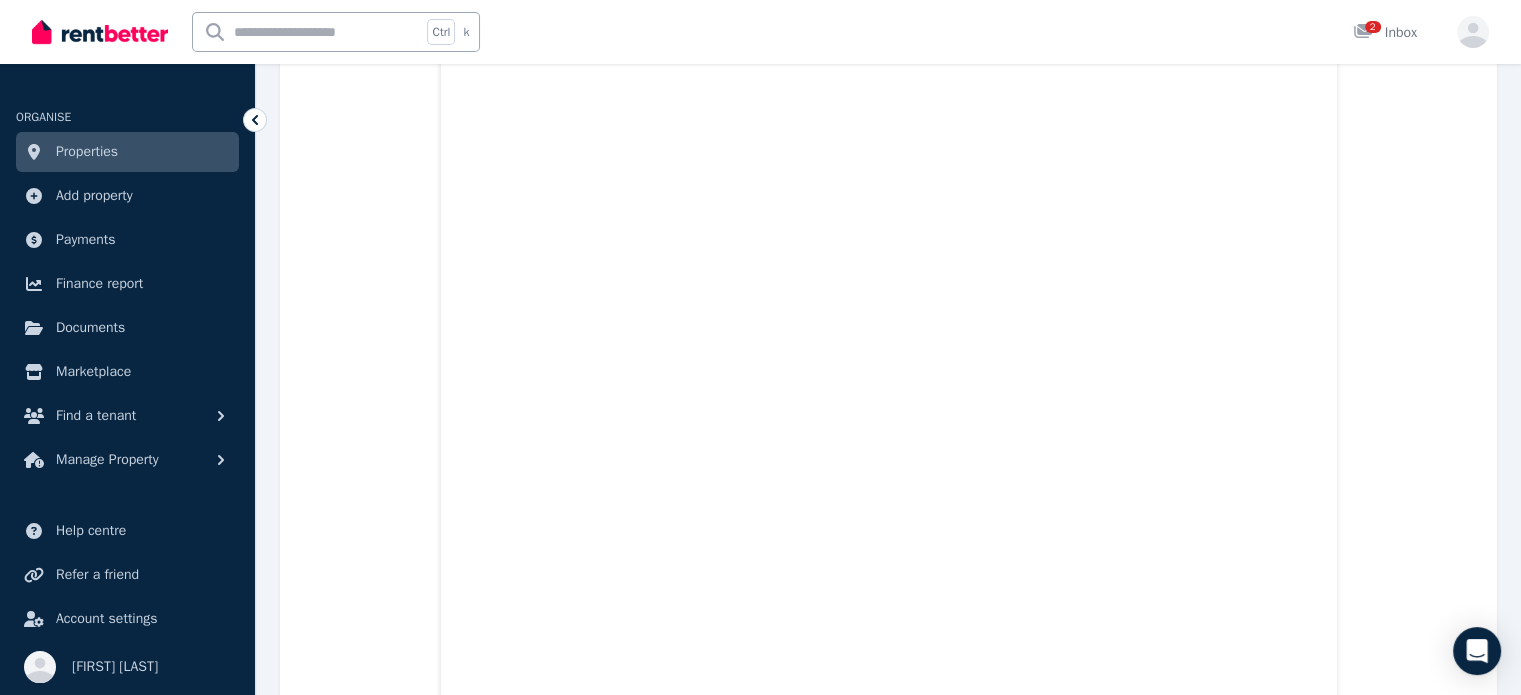 click on "Application.pdf Back_ID_LAURA.PDF DRIVER_LIC.png IMG_8758.jpeg IMG_8759.jpg Lease_U8.pdf LettersignedDM.pdf Passport.jpg Passport_Laura_Caroli_na_NEW..PDF PaySlip_3.pdf PaySlip_4.pdf paySlip.pdf paySlip_1.pdf" at bounding box center [888, 5941] 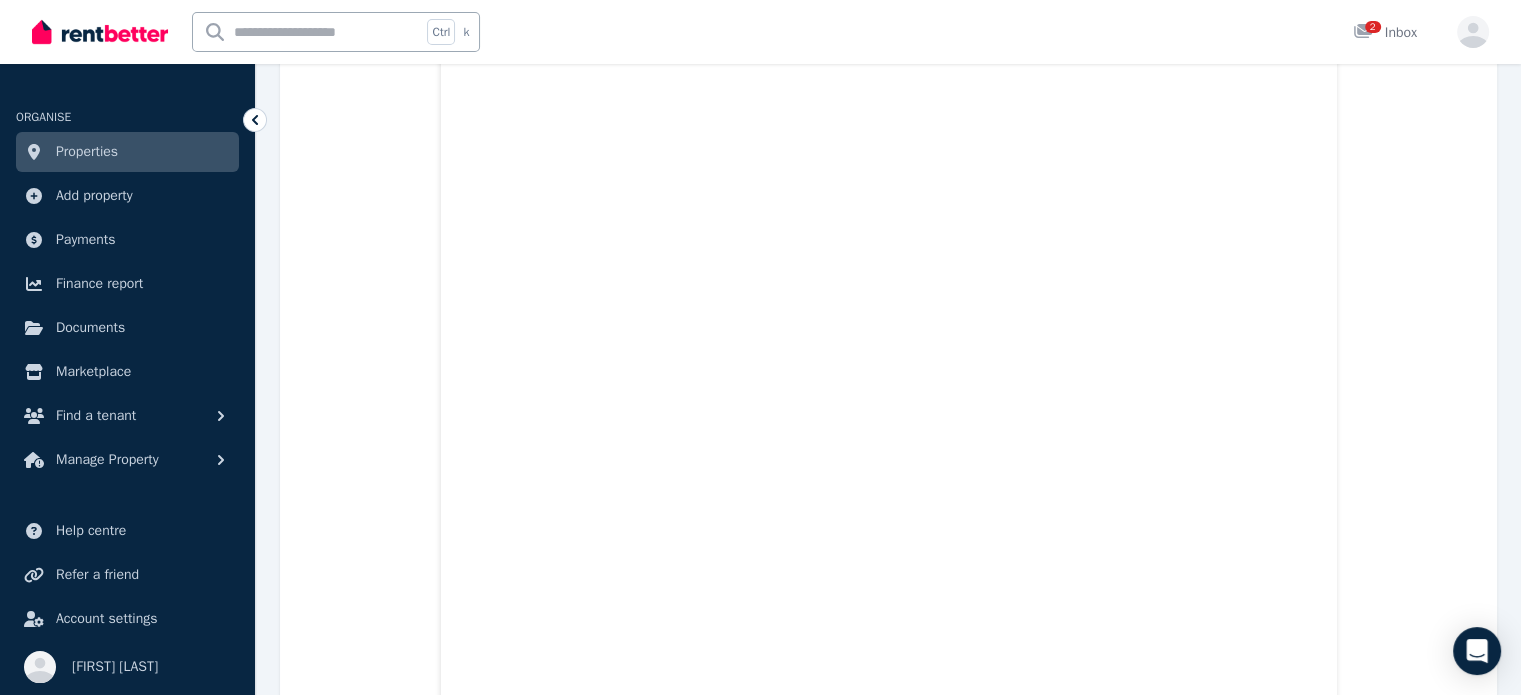 scroll, scrollTop: 5120, scrollLeft: 0, axis: vertical 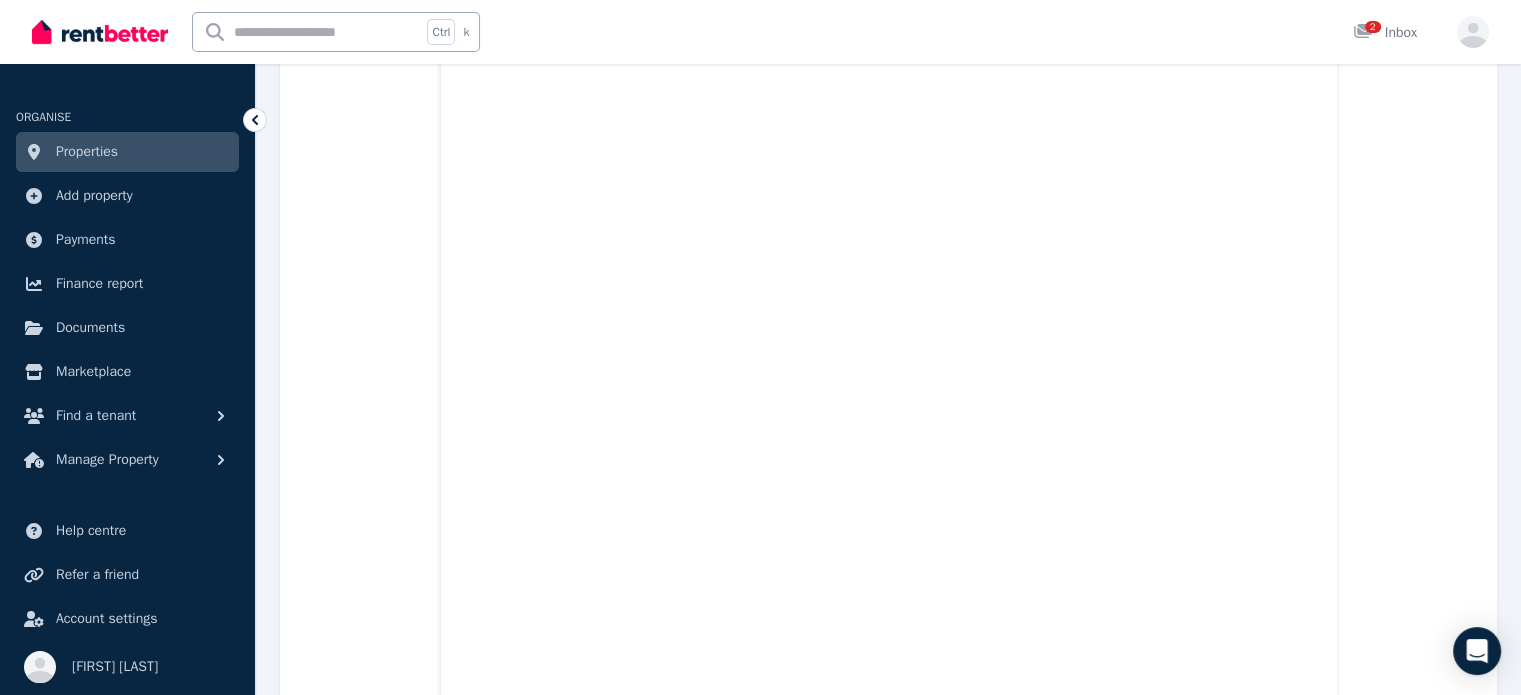 click on "Application.pdf Back_ID_LAURA.PDF DRIVER_LIC.png IMG_8758.jpeg IMG_8759.jpg Lease_U8.pdf LettersignedDM.pdf Passport.jpg Passport_Laura_Caroli_na_NEW..PDF PaySlip_3.pdf PaySlip_4.pdf paySlip.pdf paySlip_1.pdf" at bounding box center (888, 5181) 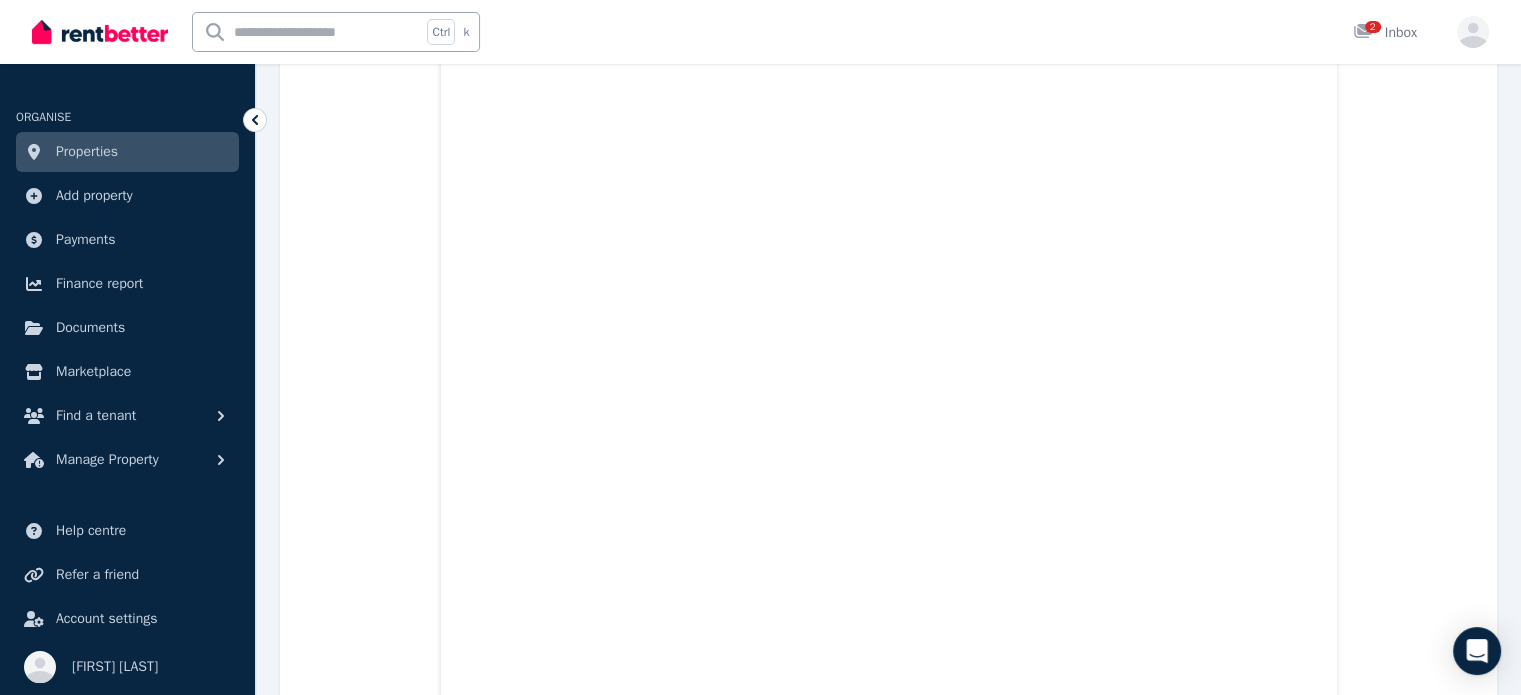 scroll, scrollTop: 4440, scrollLeft: 0, axis: vertical 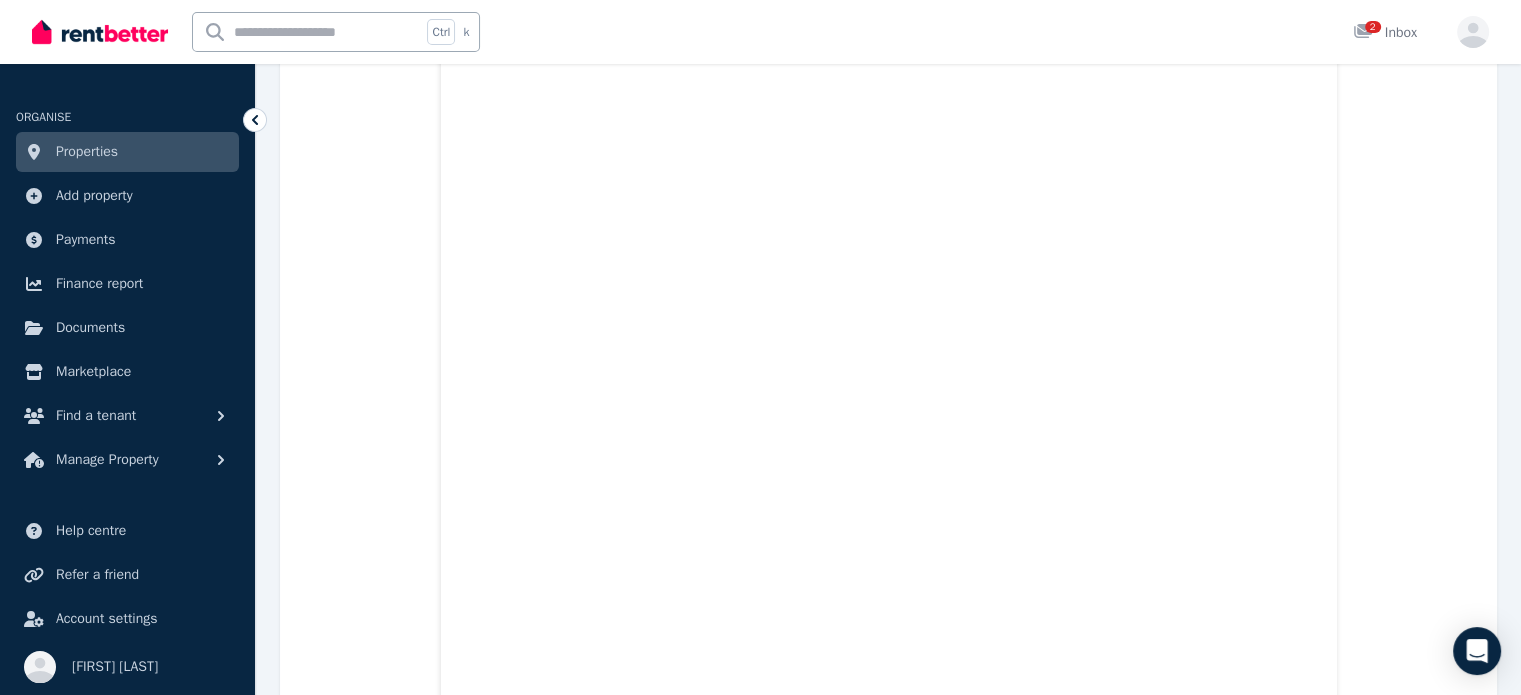click on "Application.pdf Back_ID_LAURA.PDF DRIVER_LIC.png IMG_8758.jpeg IMG_8759.jpg Lease_U8.pdf LettersignedDM.pdf Passport.jpg Passport_Laura_Caroli_na_NEW..PDF PaySlip_3.pdf PaySlip_4.pdf paySlip.pdf paySlip_1.pdf" at bounding box center (888, 5861) 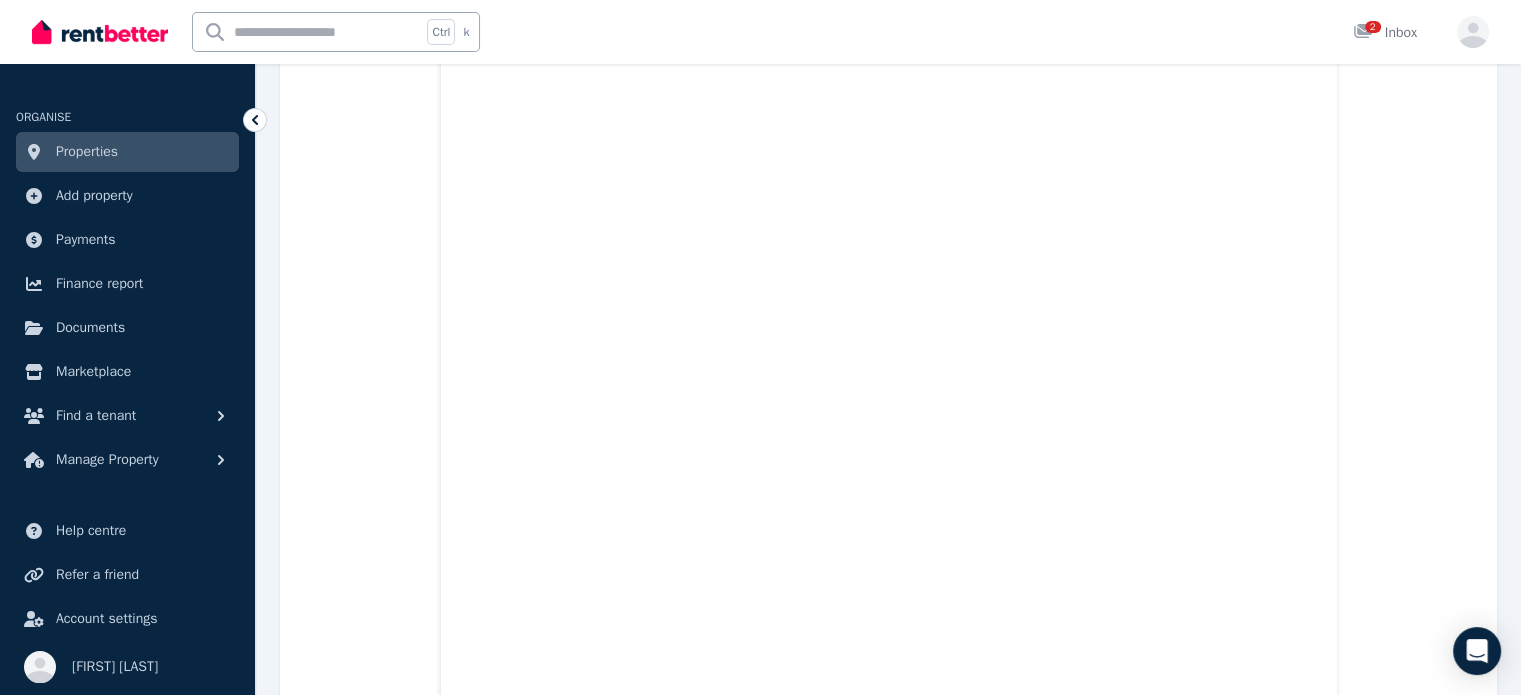 scroll, scrollTop: 7160, scrollLeft: 0, axis: vertical 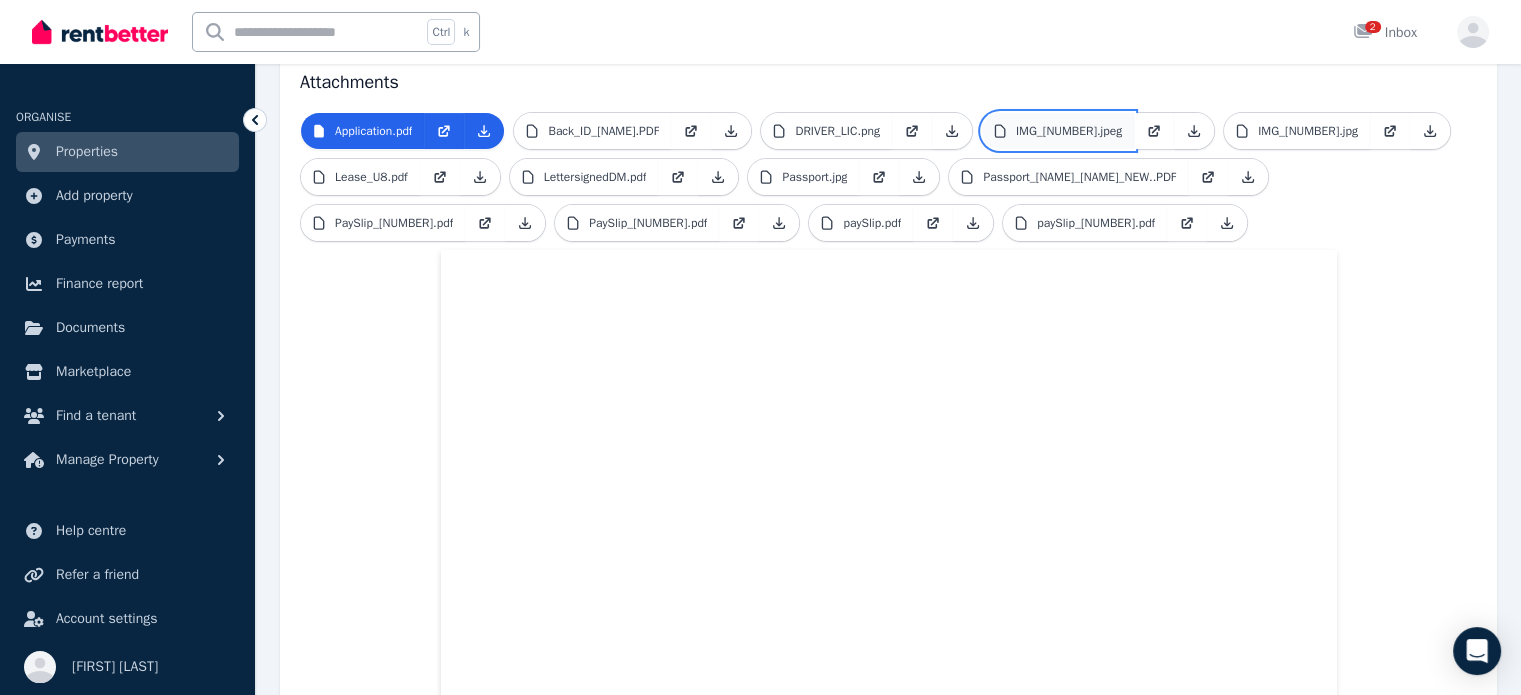 click on "IMG_8758.jpeg" at bounding box center (1069, 131) 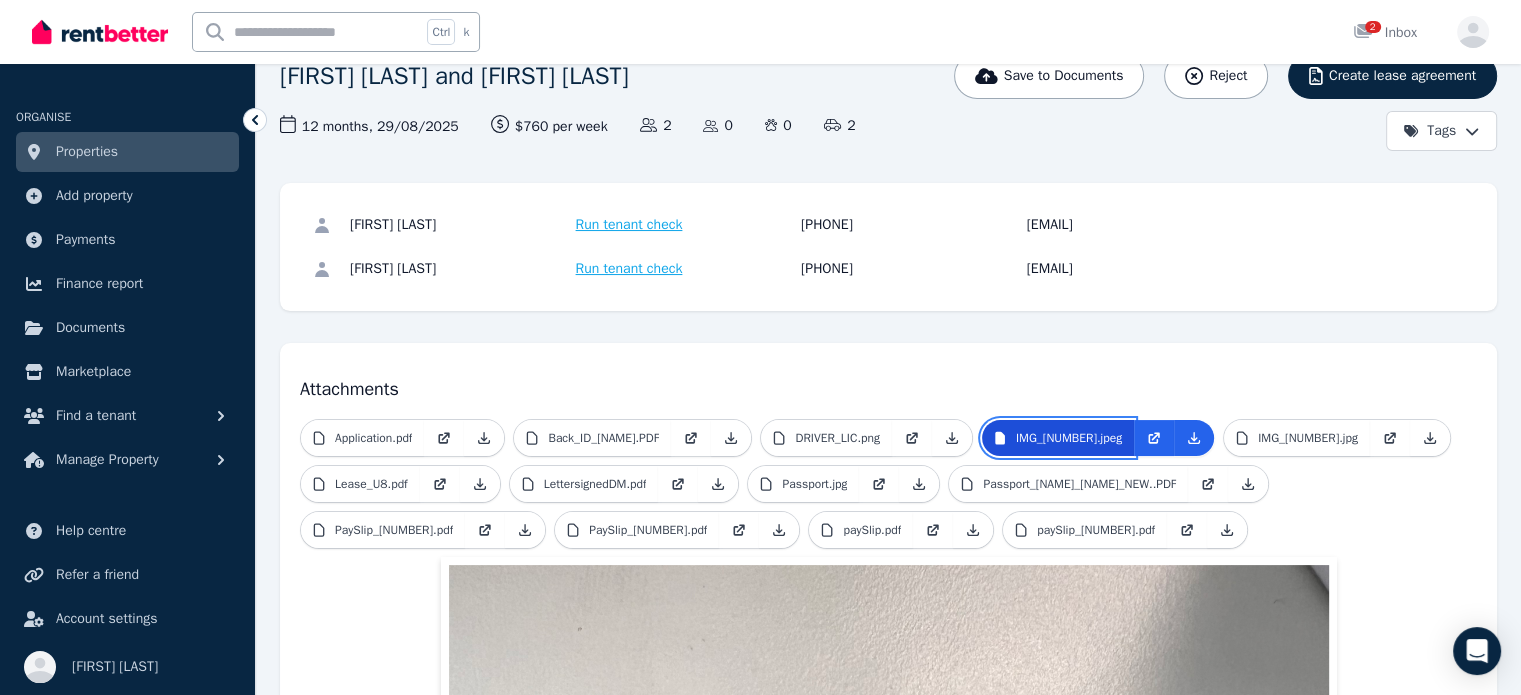 scroll, scrollTop: 470, scrollLeft: 0, axis: vertical 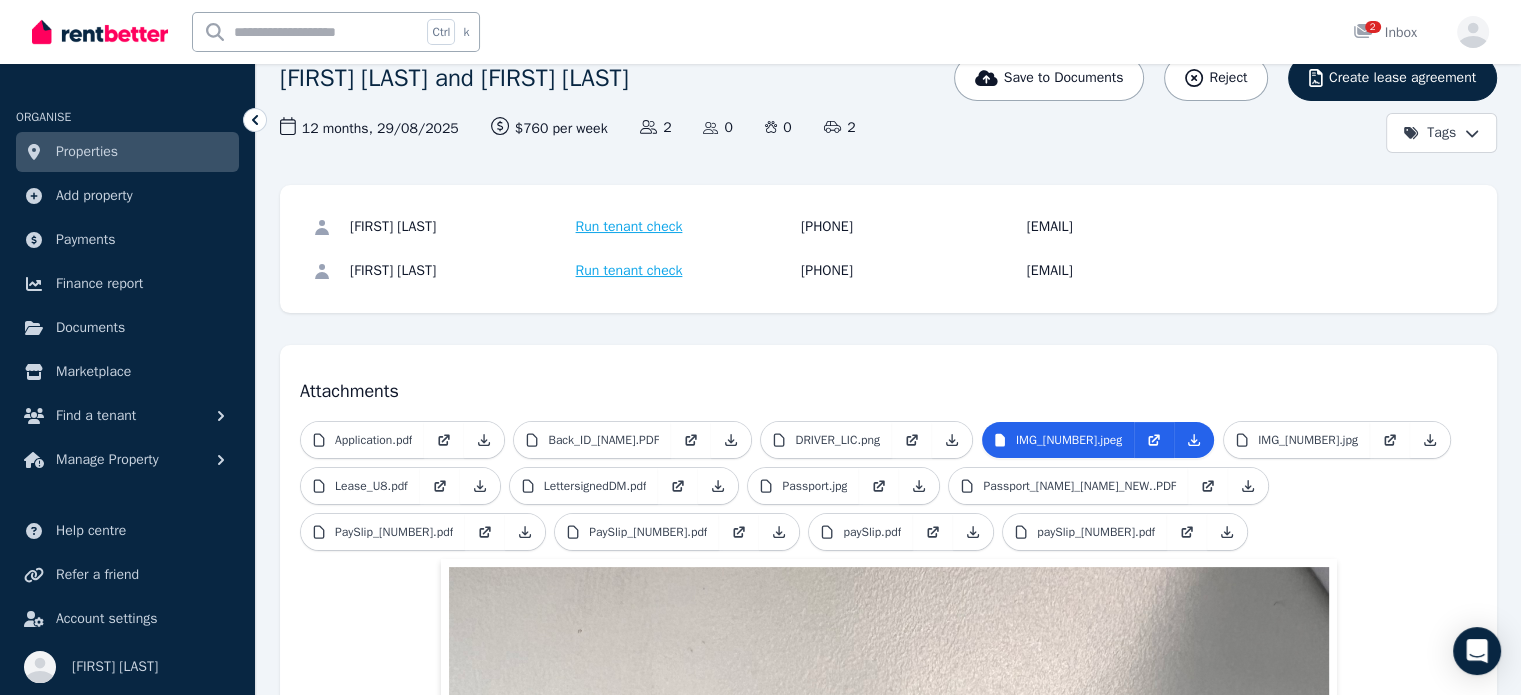 click on "Run tenant check" at bounding box center (629, 227) 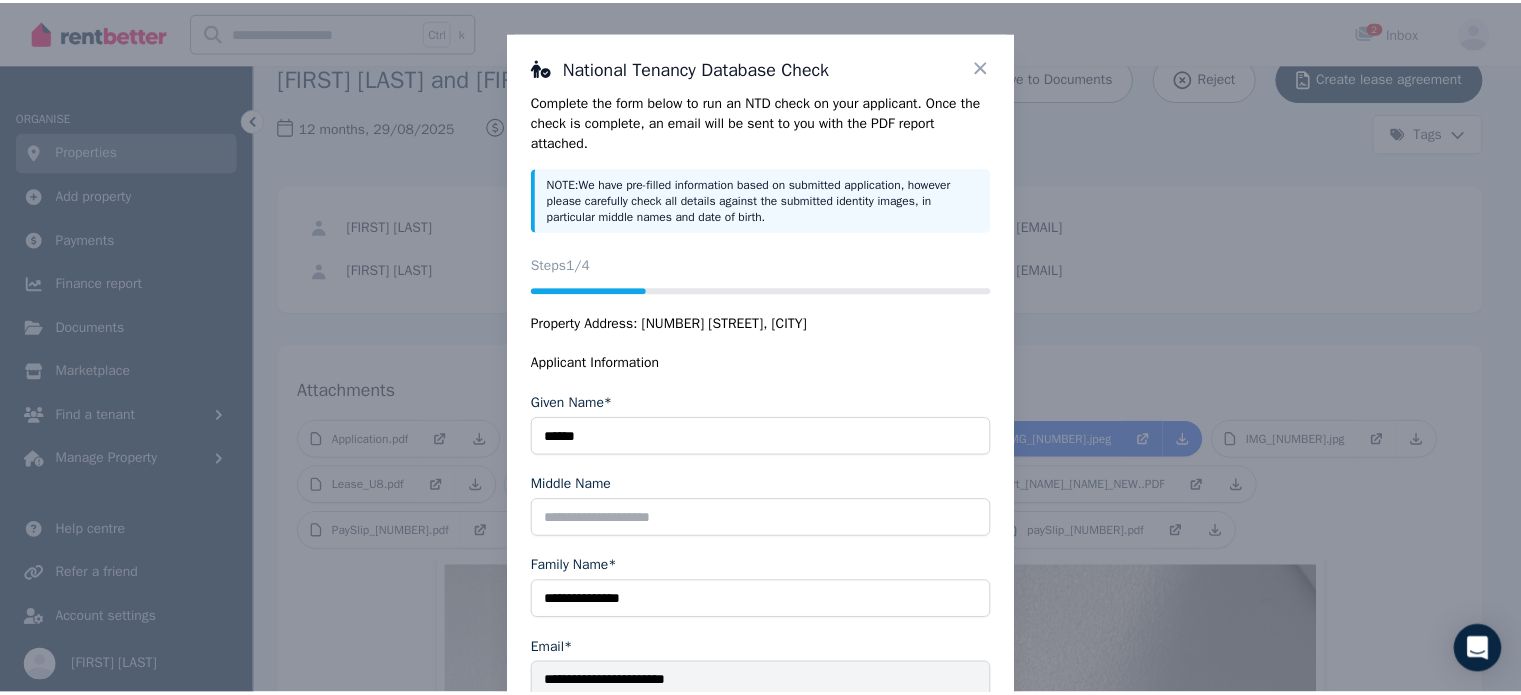 scroll, scrollTop: 56, scrollLeft: 0, axis: vertical 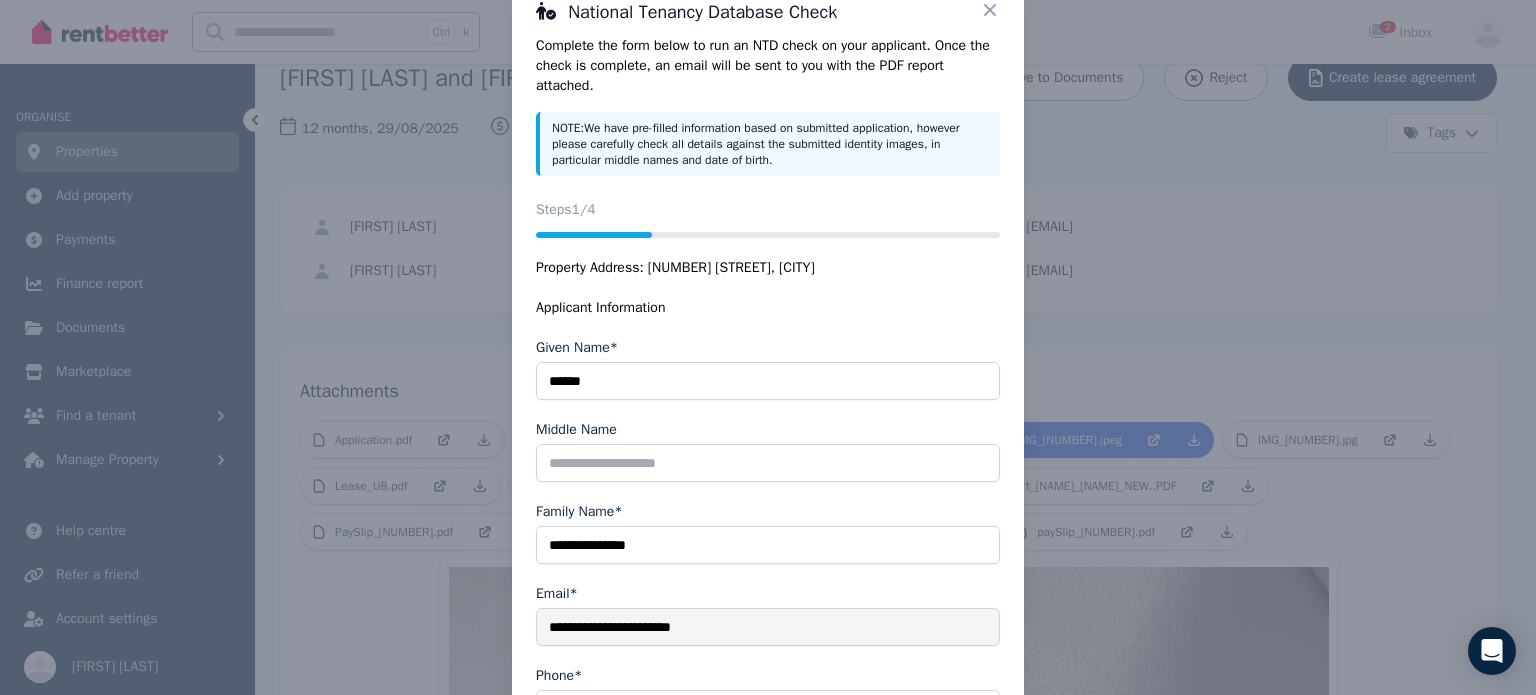 click 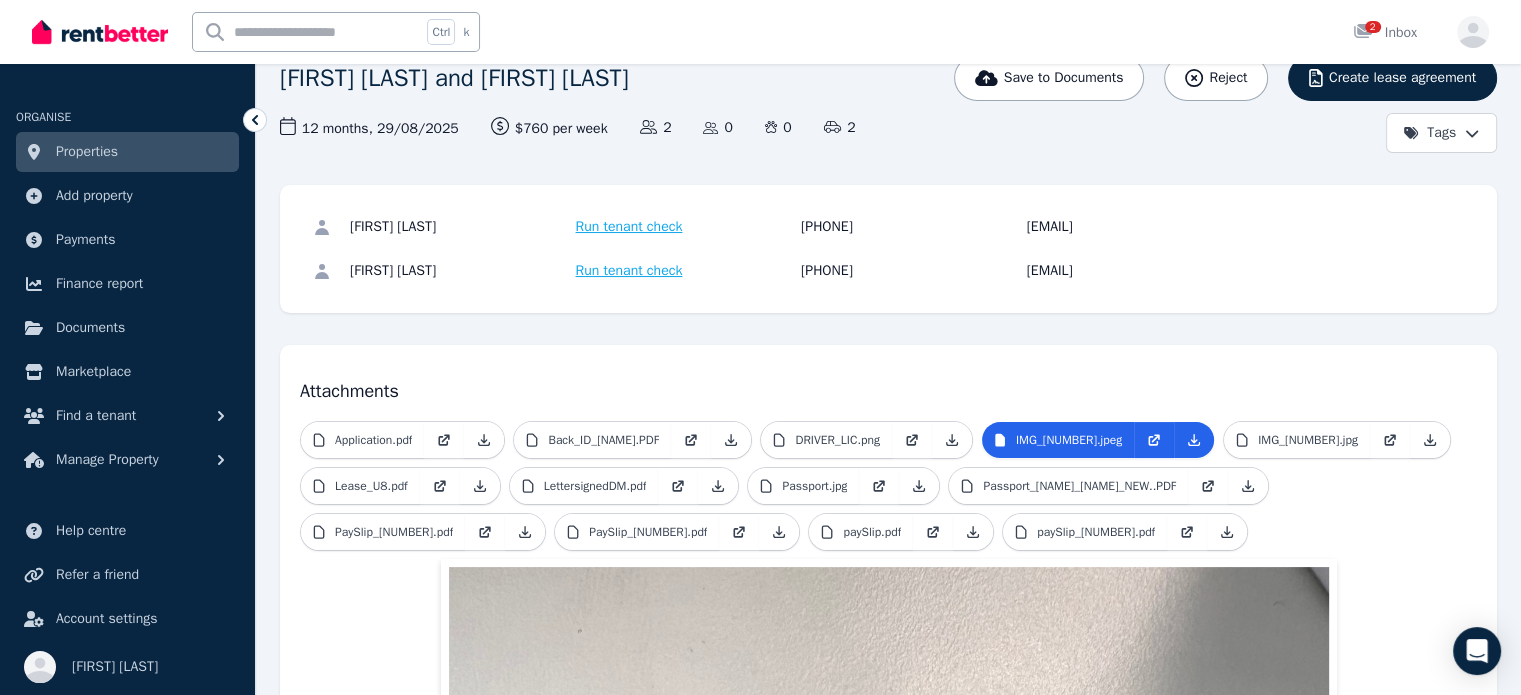 click on "Attachments  Application.pdf Back_ID_LAURA.PDF DRIVER_LIC.png IMG_8758.jpeg IMG_8759.jpg Lease_U8.pdf LettersignedDM.pdf Passport.jpg Passport_Laura_Caroli_na_NEW..PDF PaySlip_3.pdf PaySlip_4.pdf paySlip.pdf paySlip_1.pdf" at bounding box center [888, 1074] 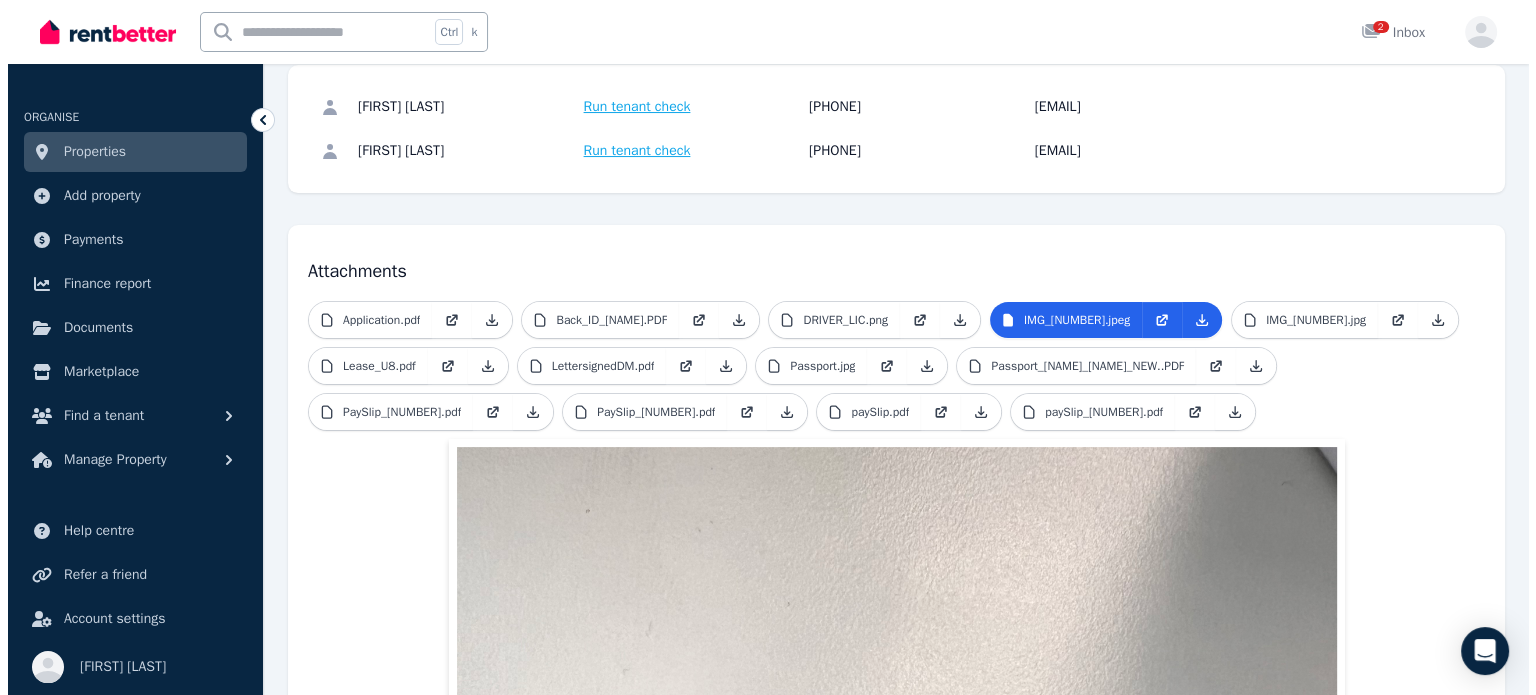 scroll, scrollTop: 321, scrollLeft: 0, axis: vertical 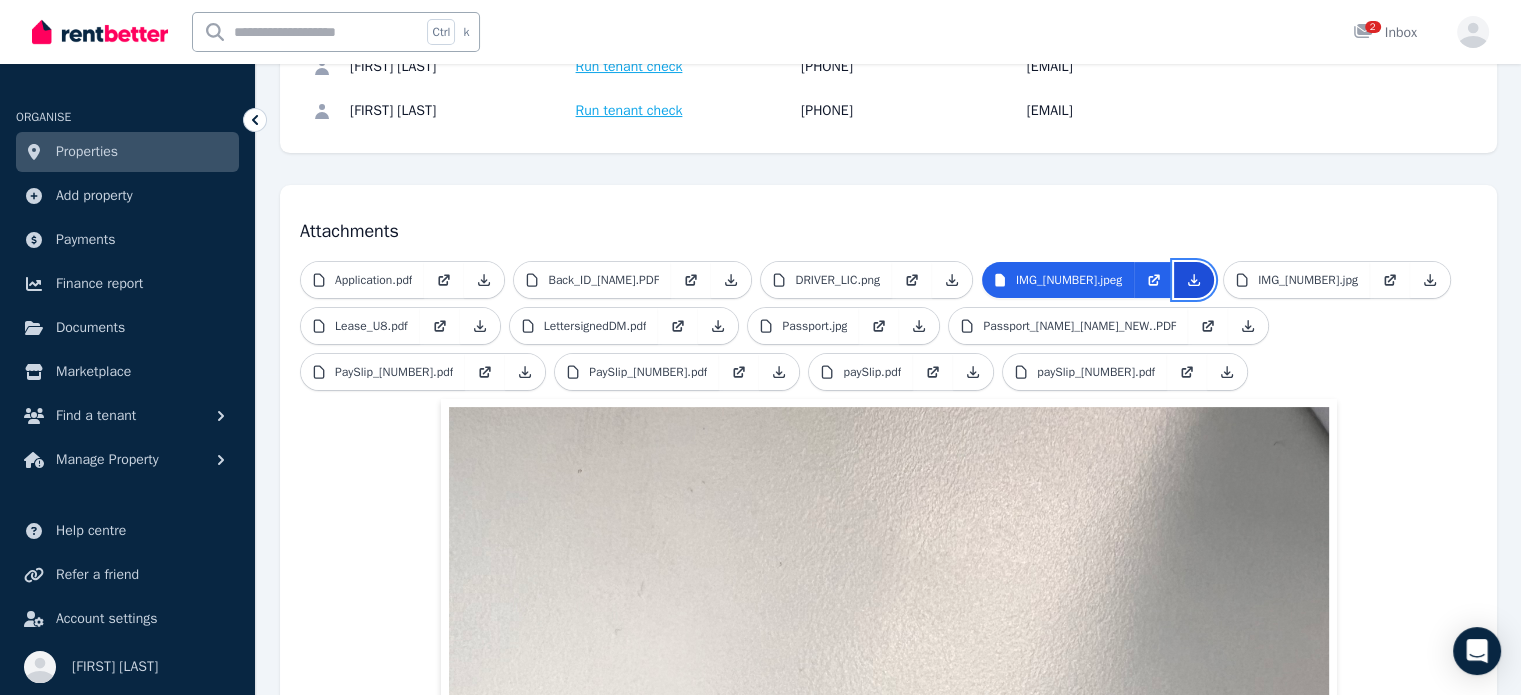 click 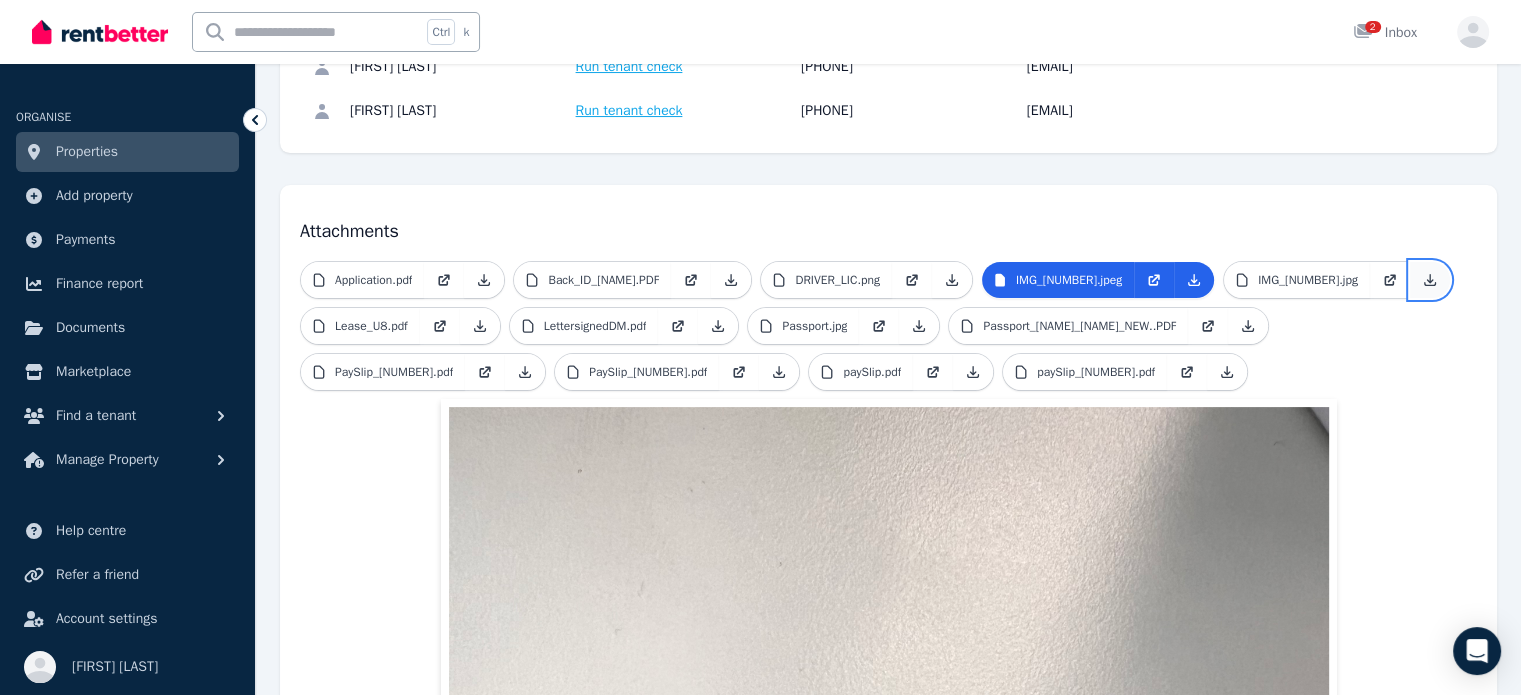 click 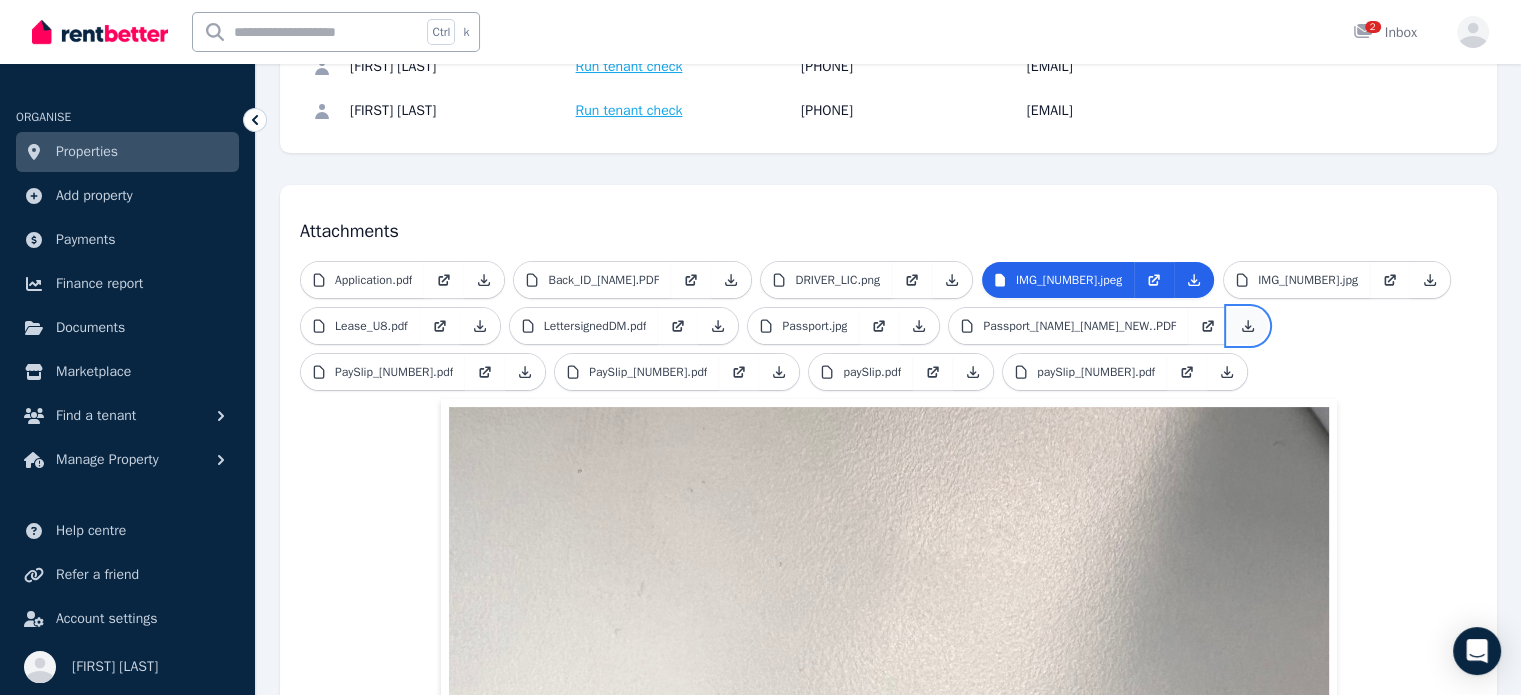 click 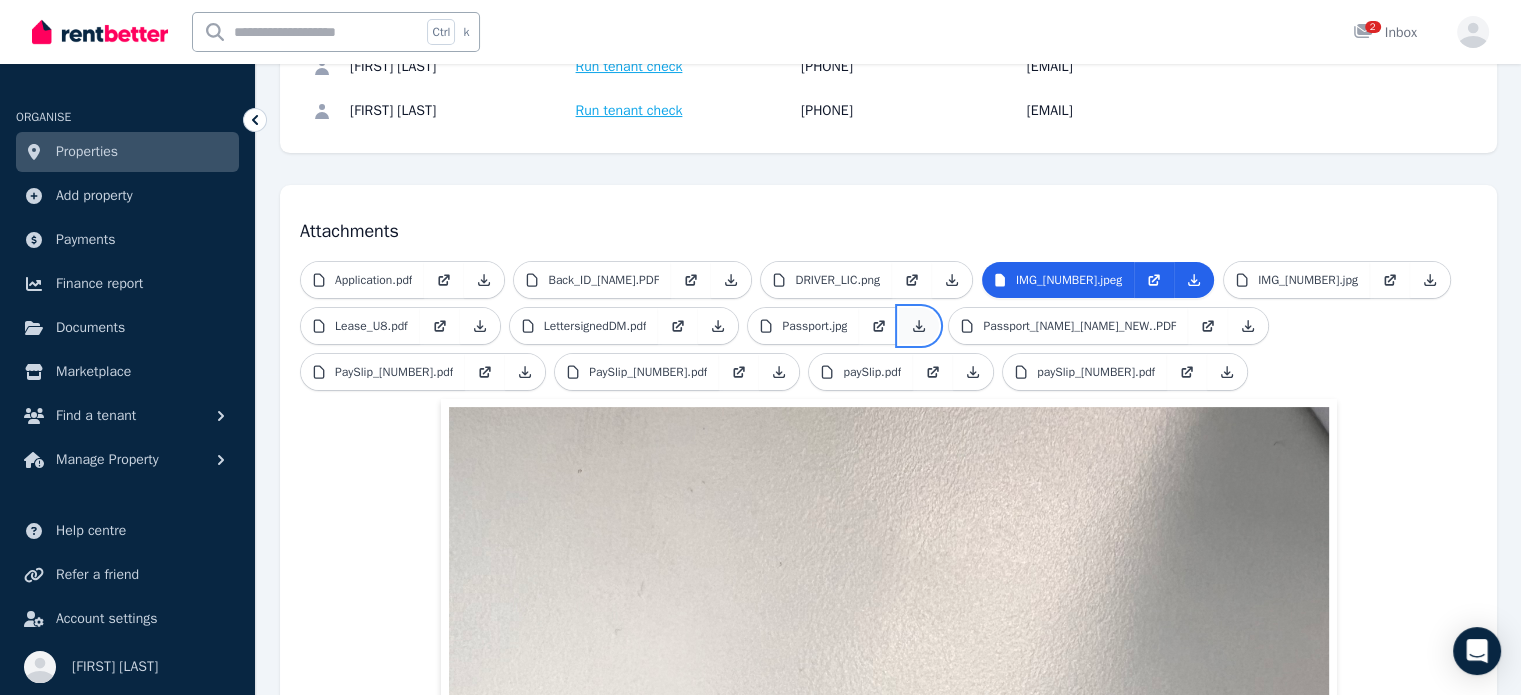 click 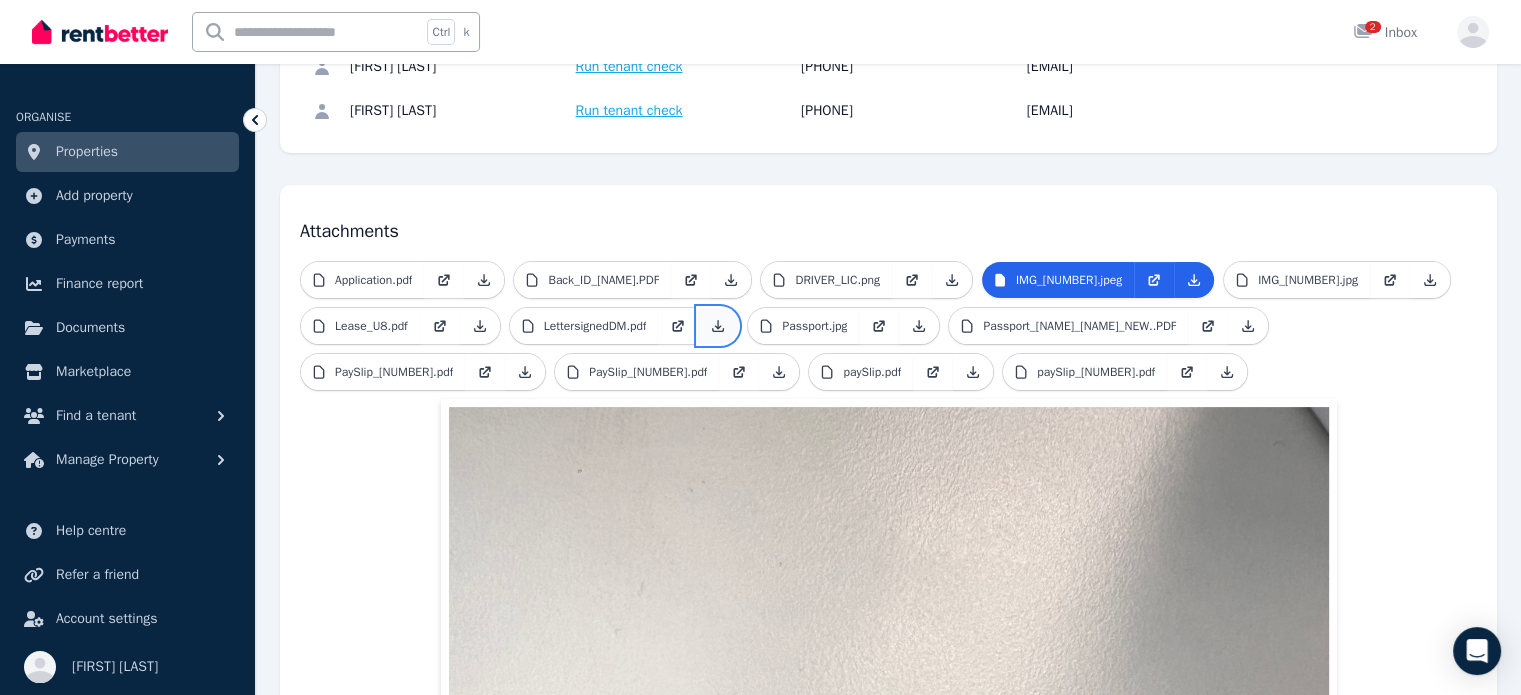 click 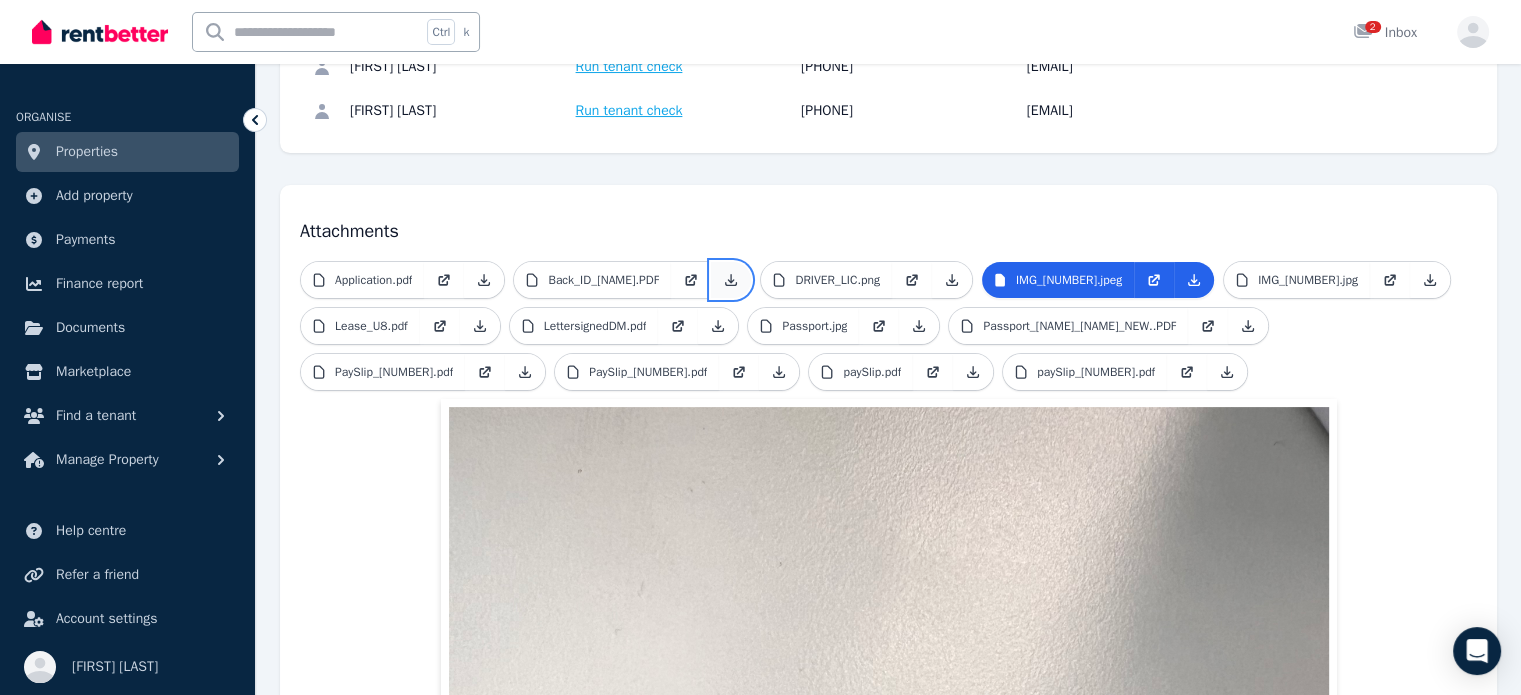 click 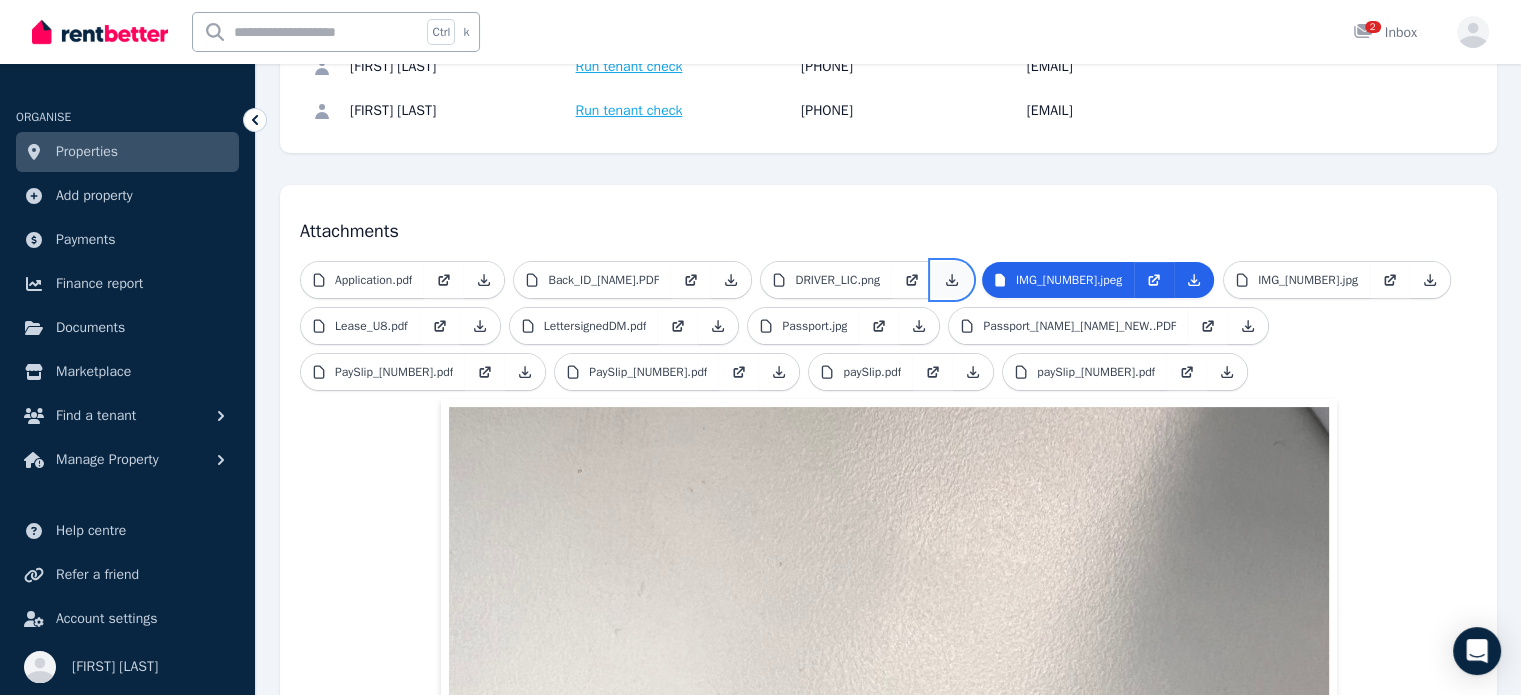 click 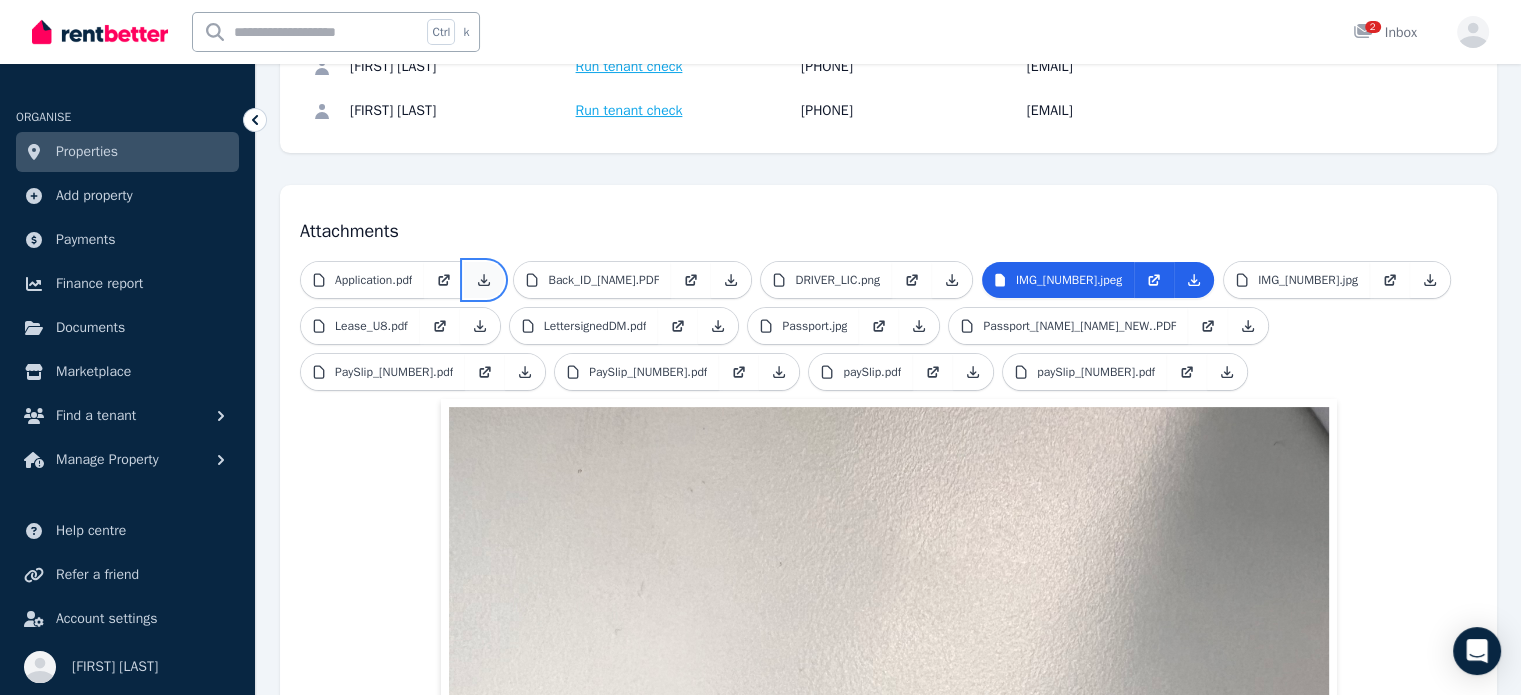 click 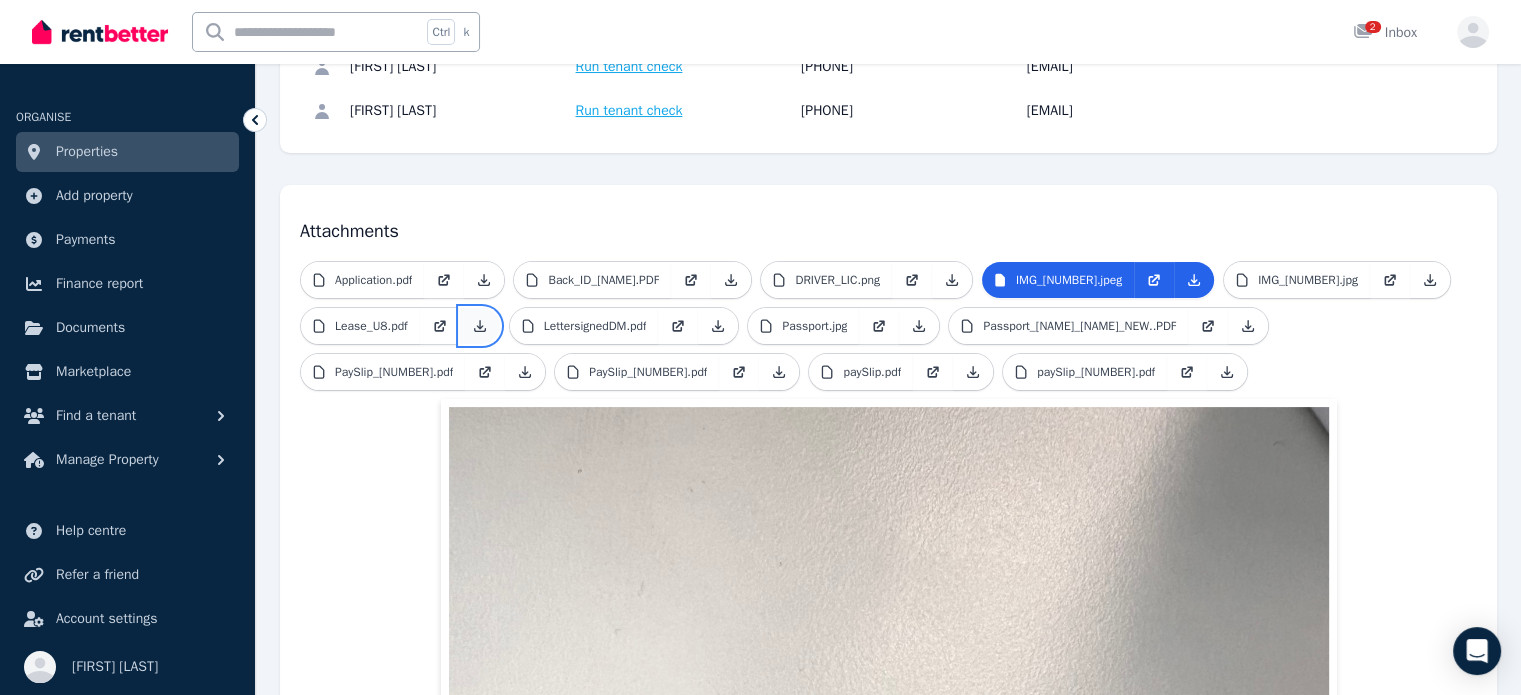 click 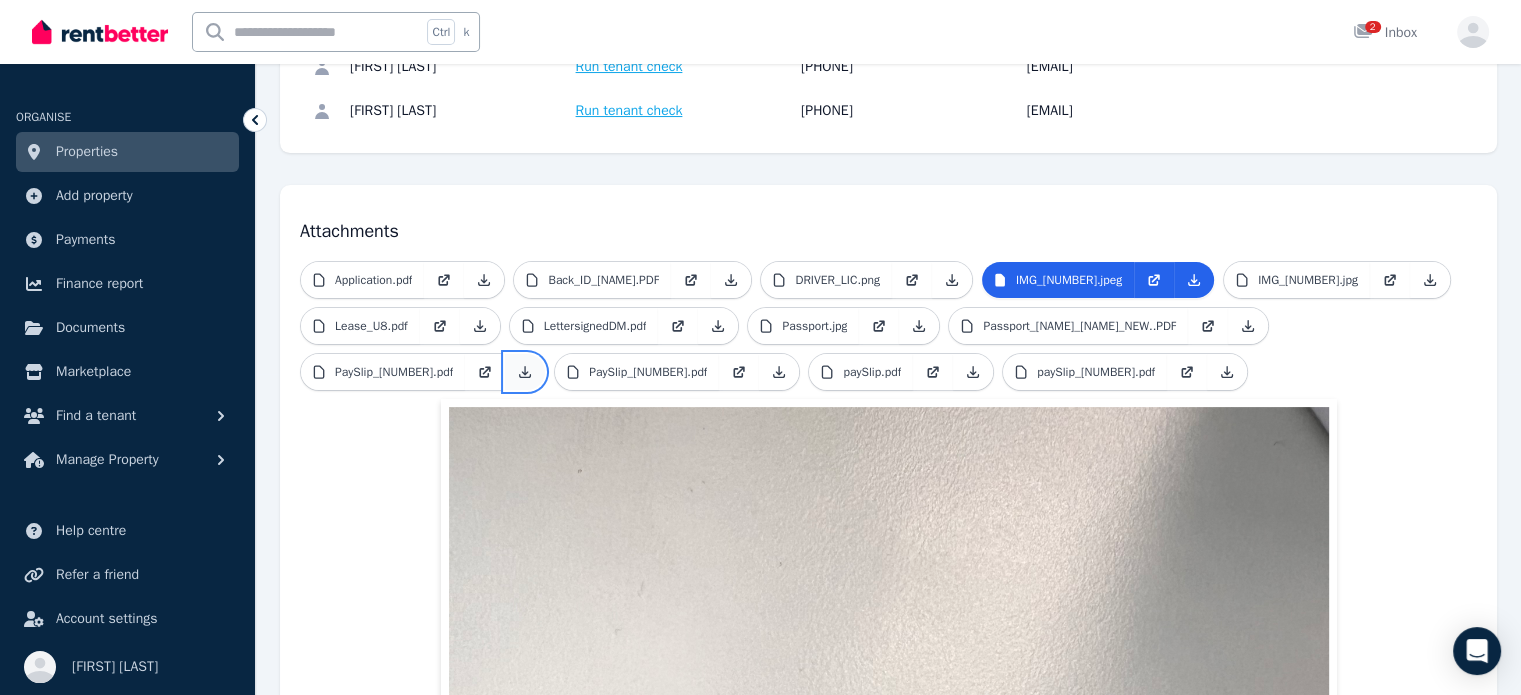 click 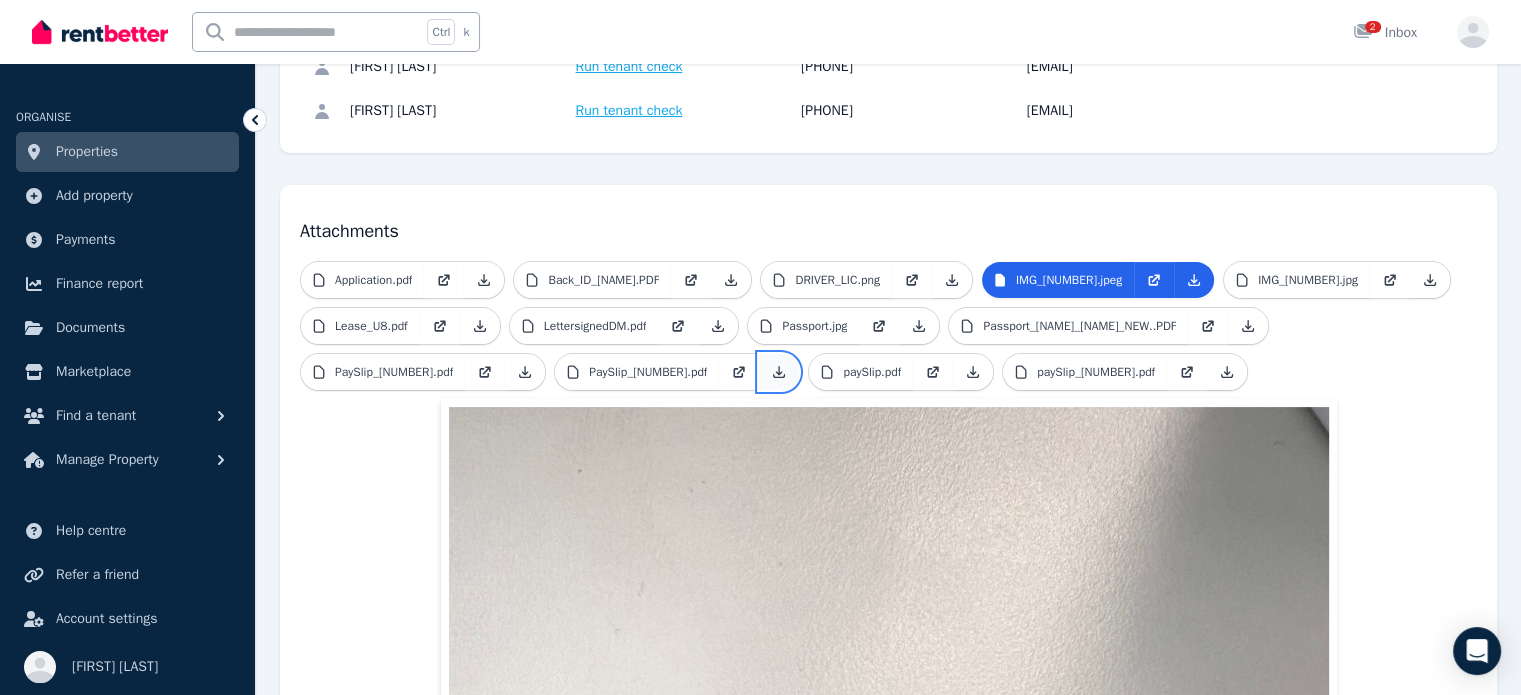 click 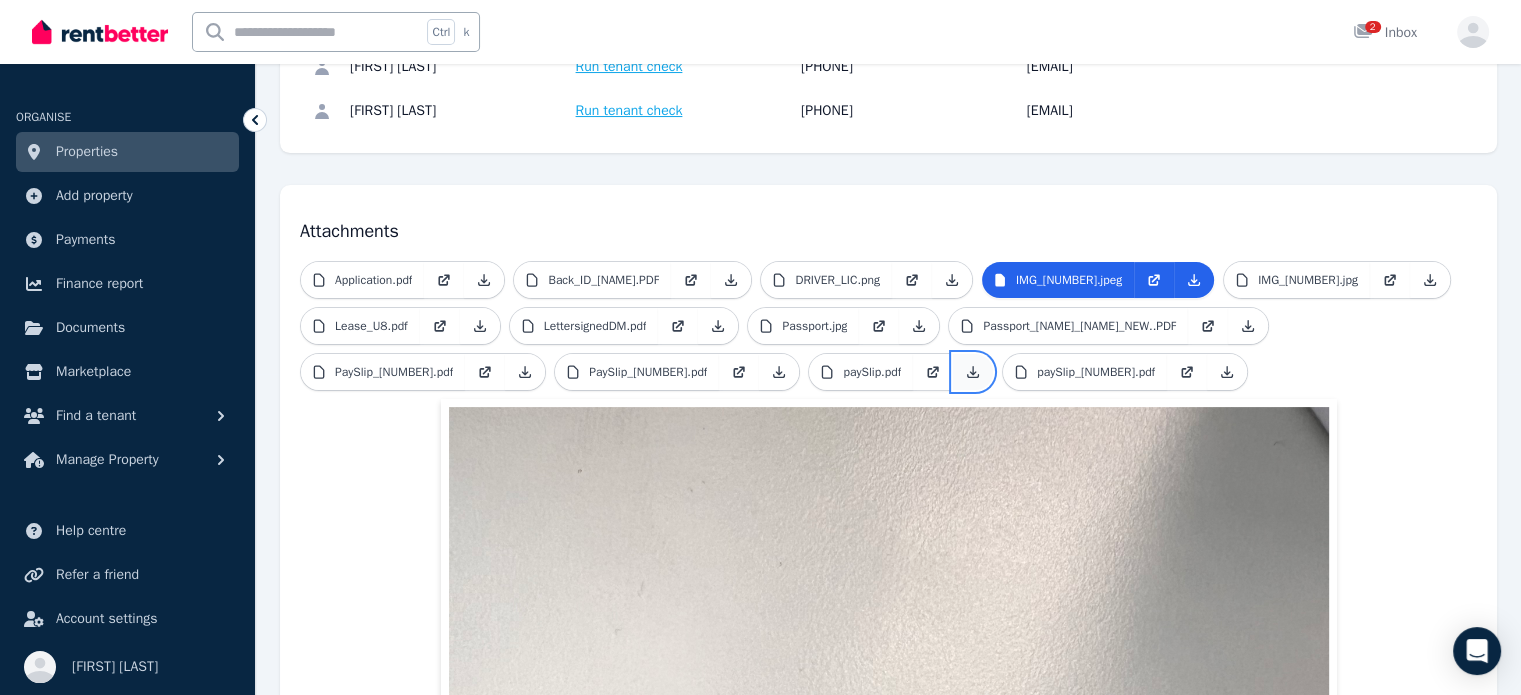 click 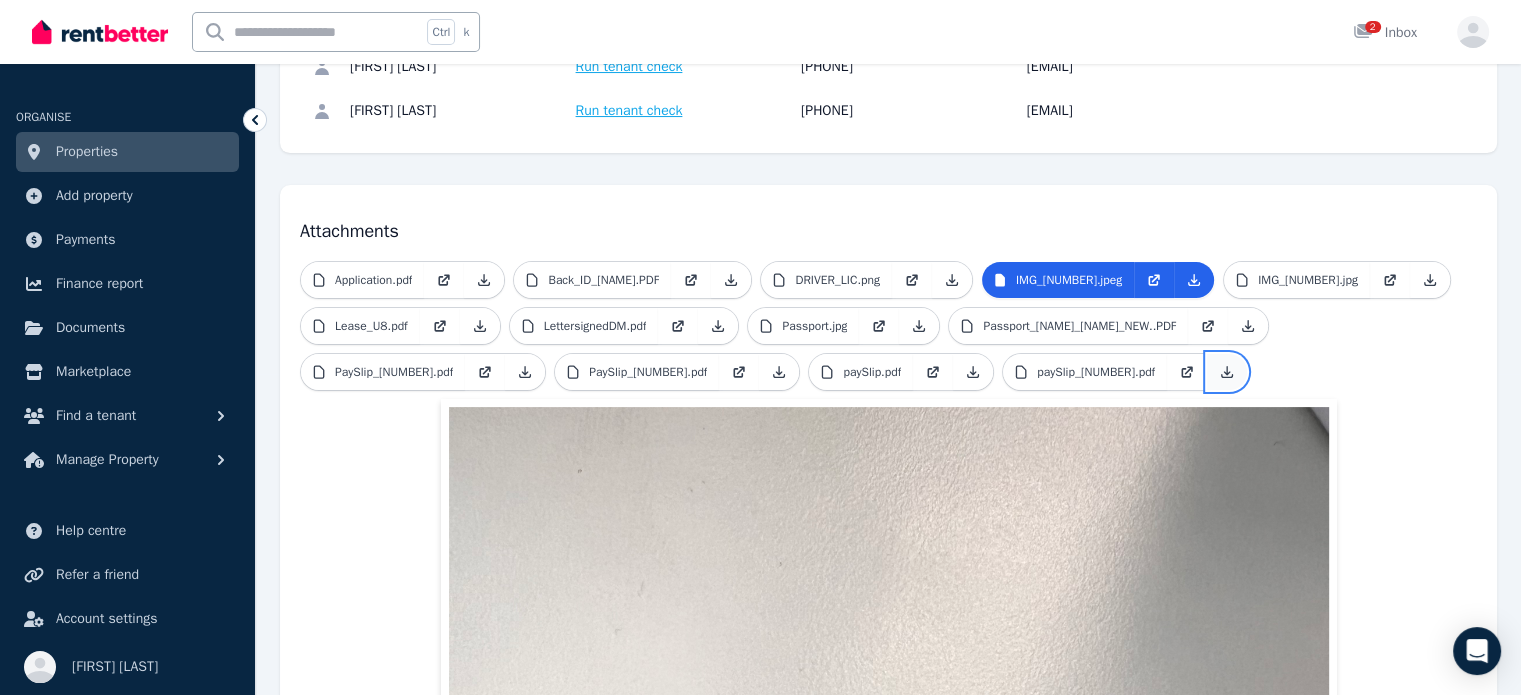click 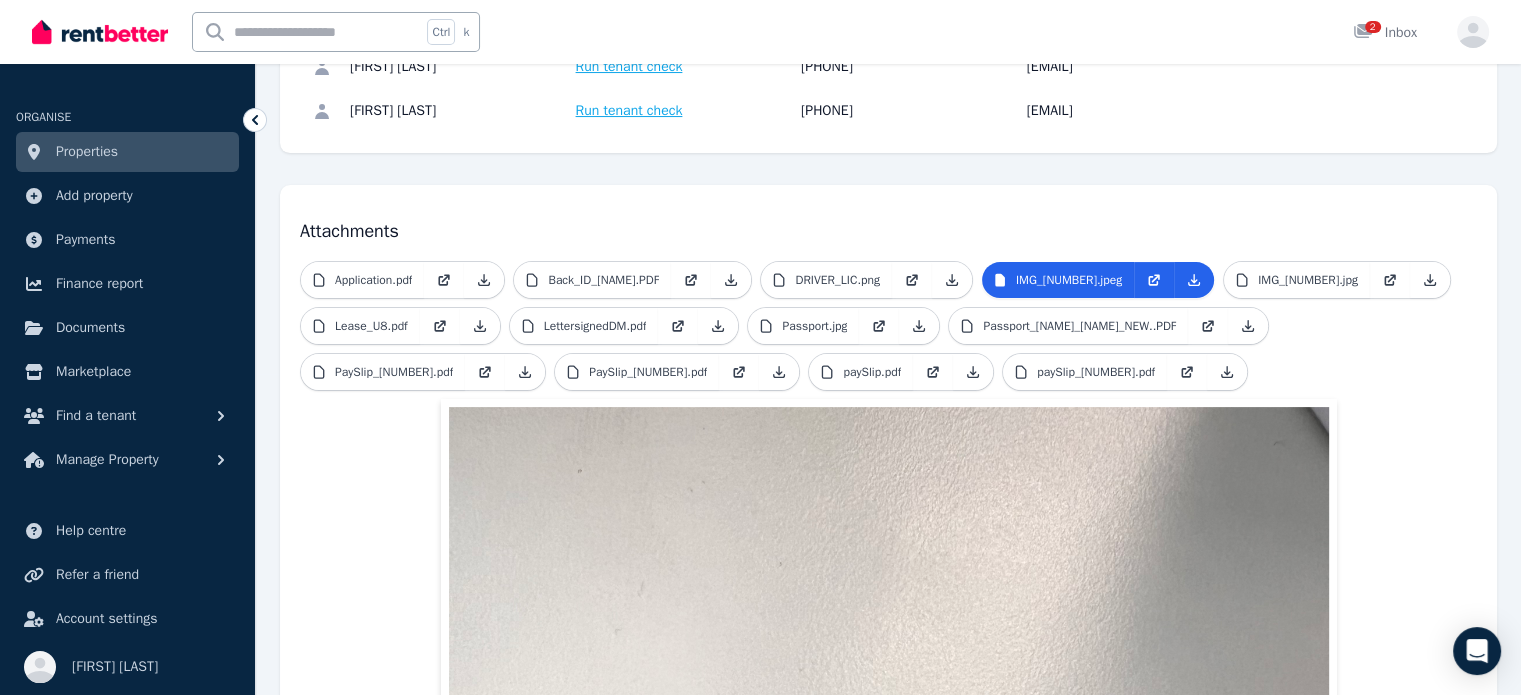 click on "Run tenant check" at bounding box center (629, 67) 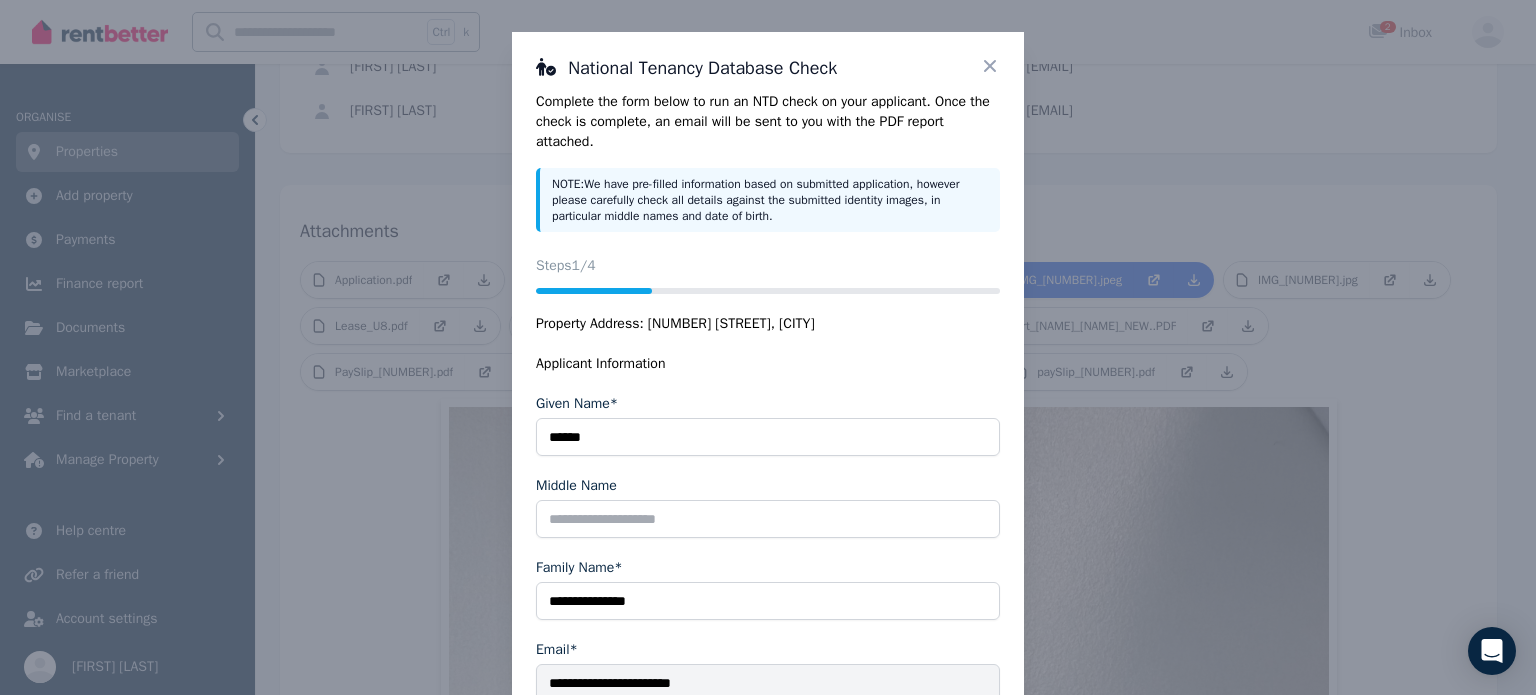 scroll, scrollTop: 56, scrollLeft: 0, axis: vertical 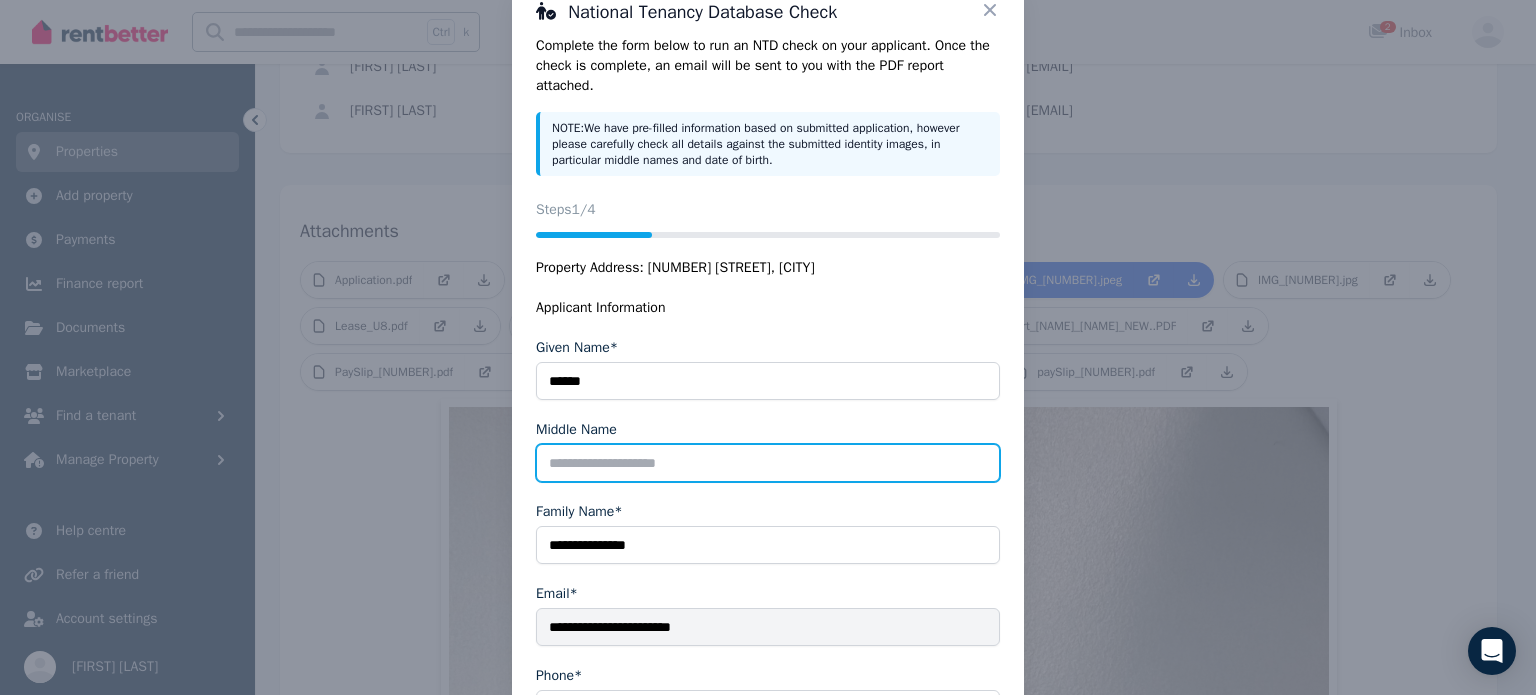 click on "Middle Name" at bounding box center (768, 463) 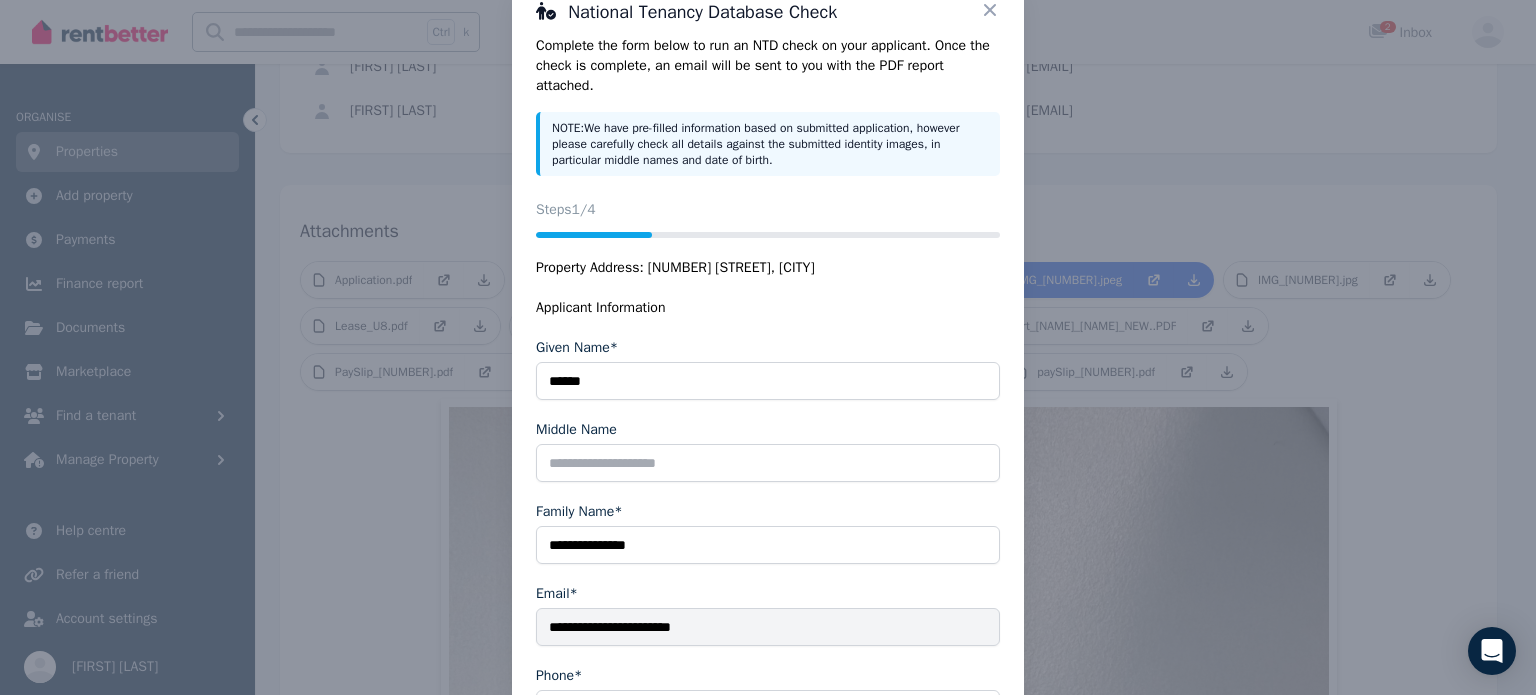 click on "**********" at bounding box center [768, 627] 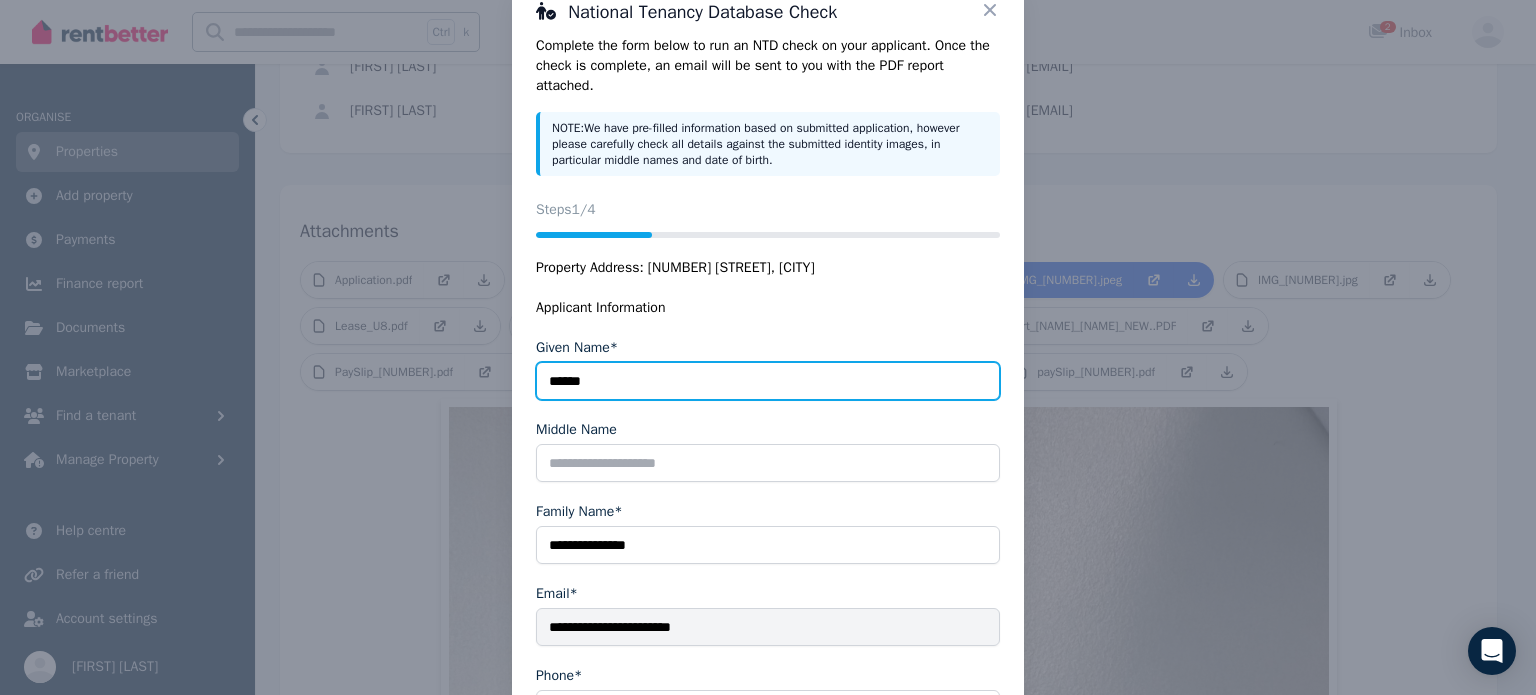 click on "******" at bounding box center (768, 381) 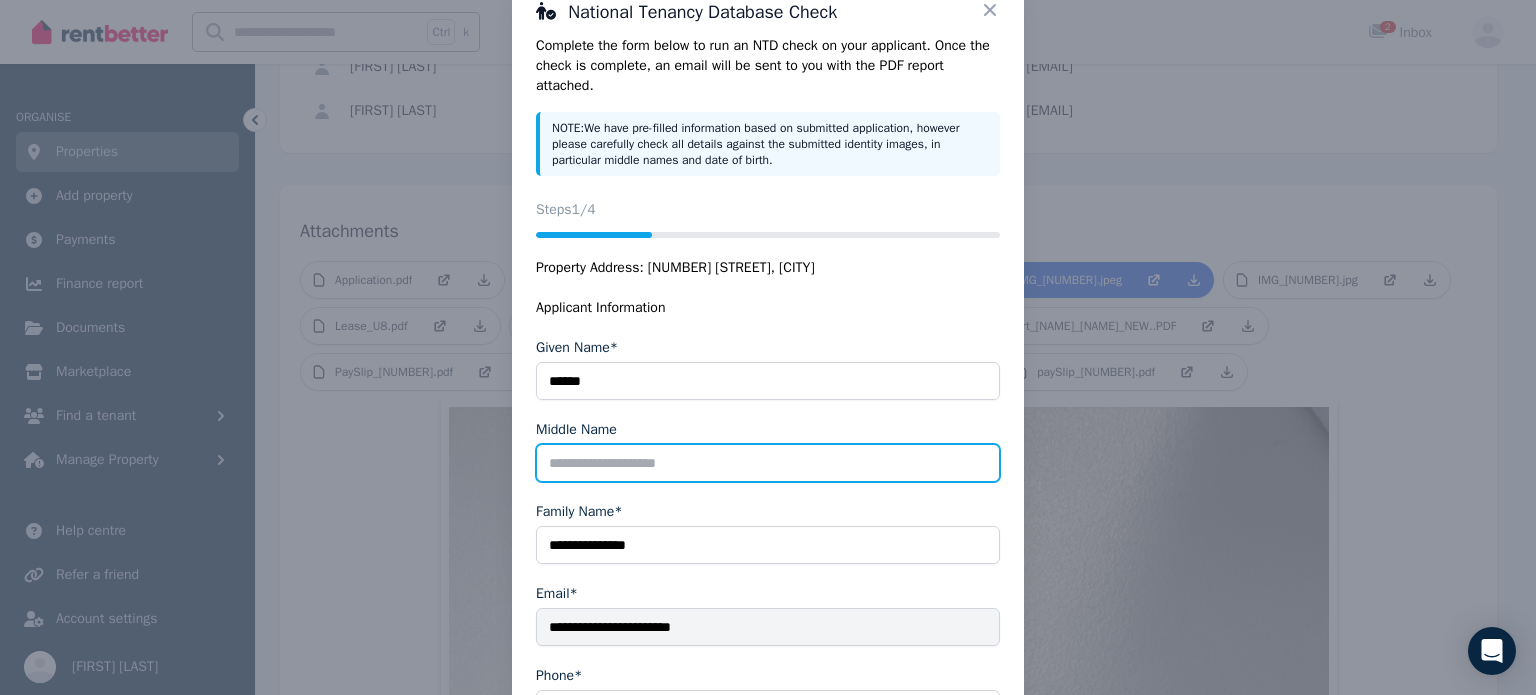 click on "Middle Name" at bounding box center (768, 463) 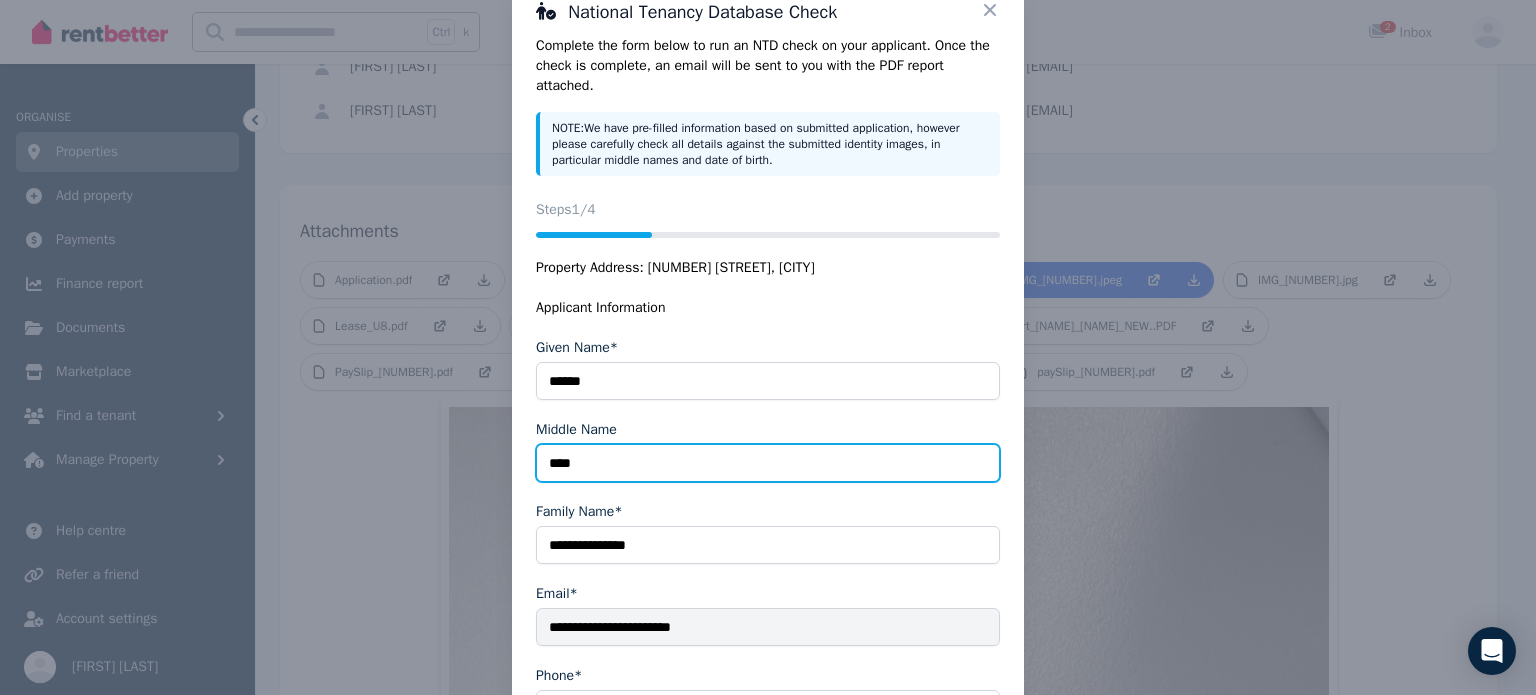 type on "****" 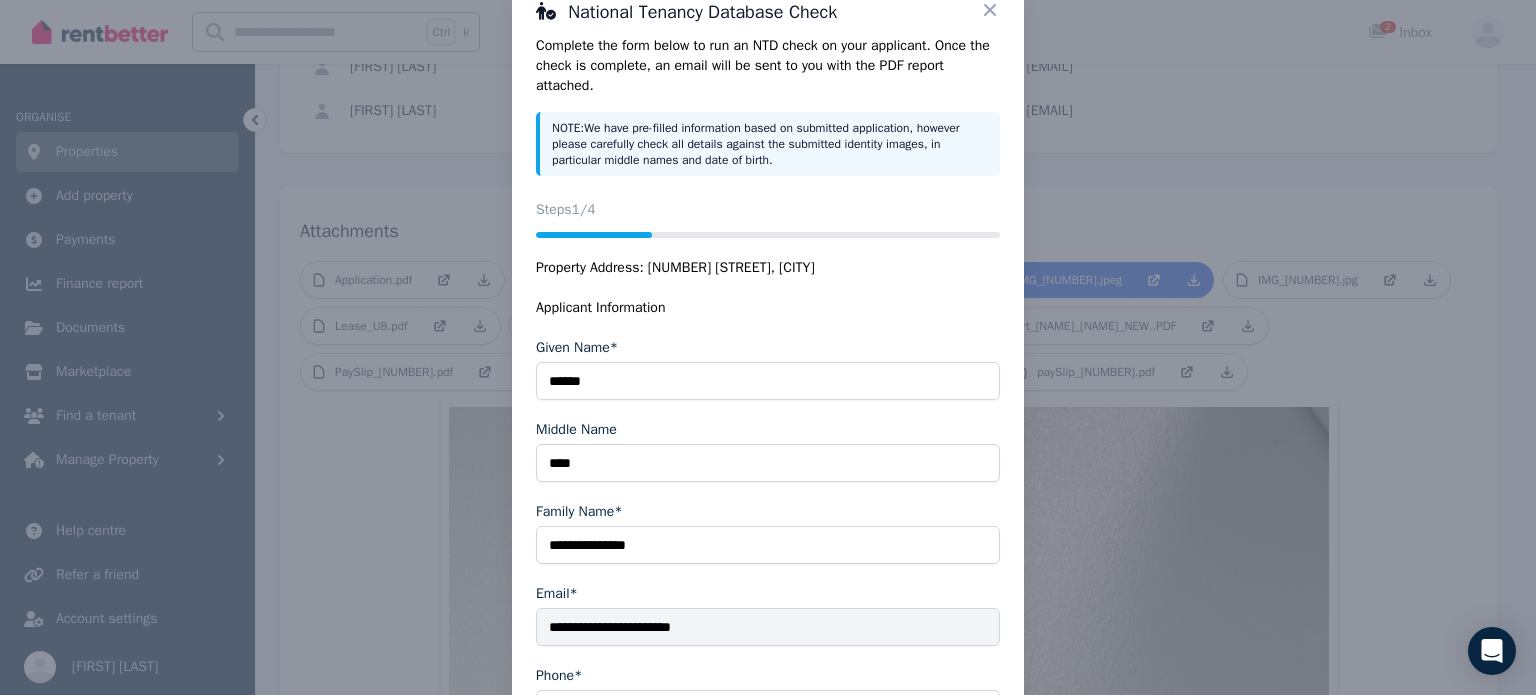 click on "**********" at bounding box center [768, 438] 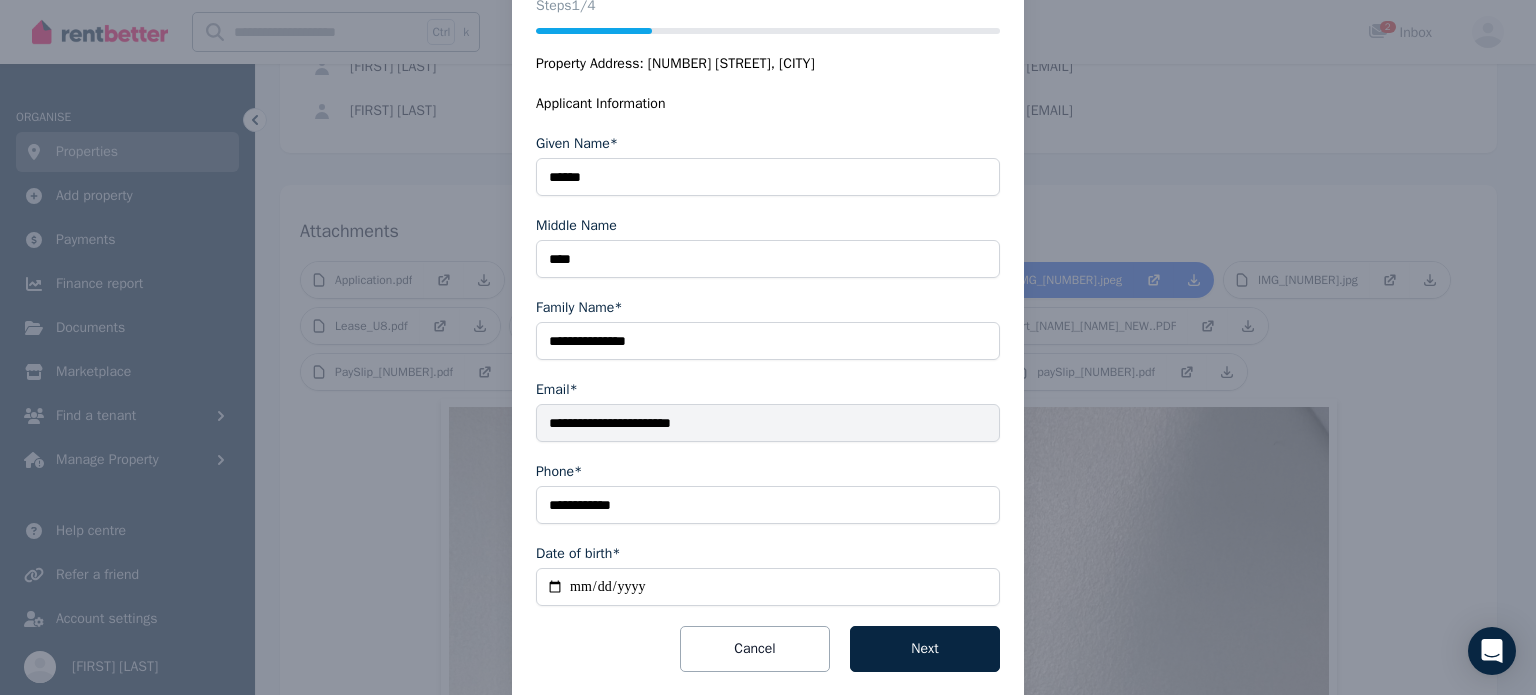 scroll, scrollTop: 290, scrollLeft: 0, axis: vertical 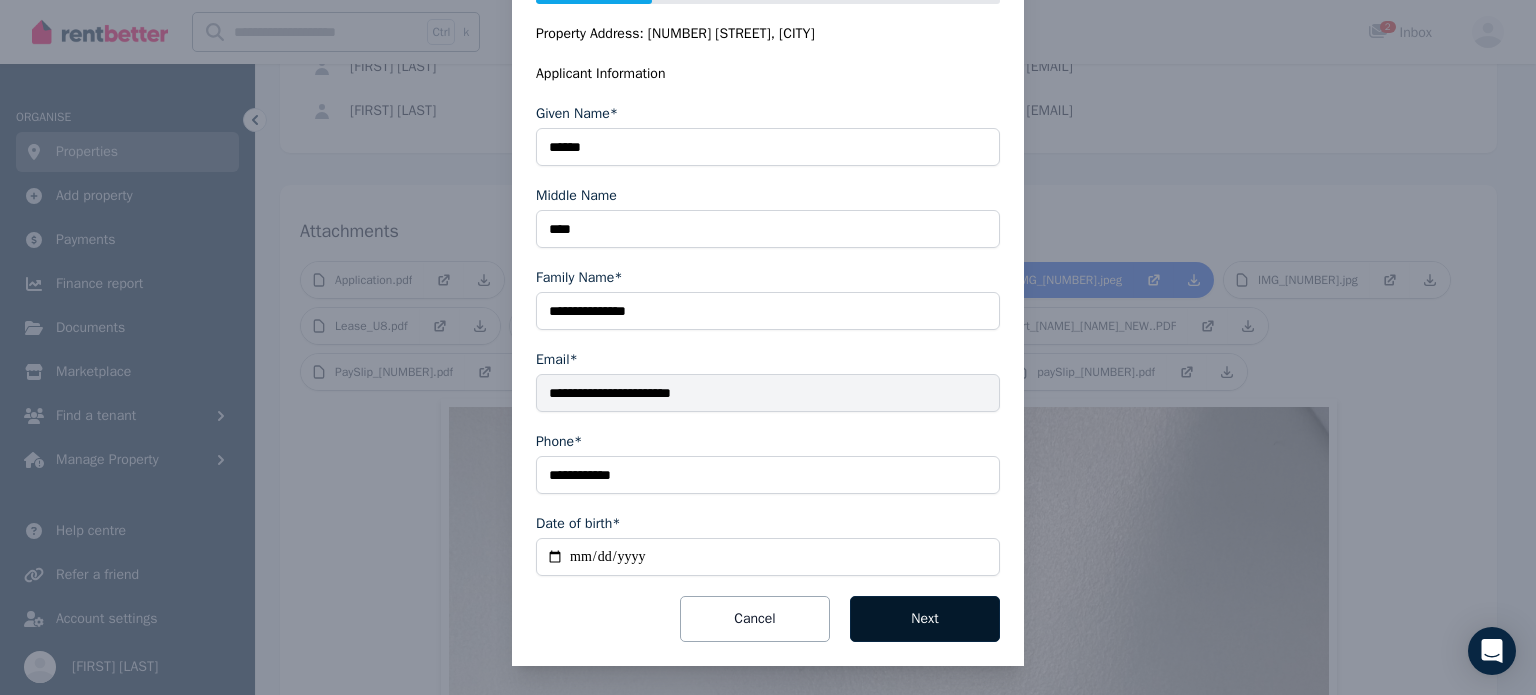 click on "Next" at bounding box center (925, 619) 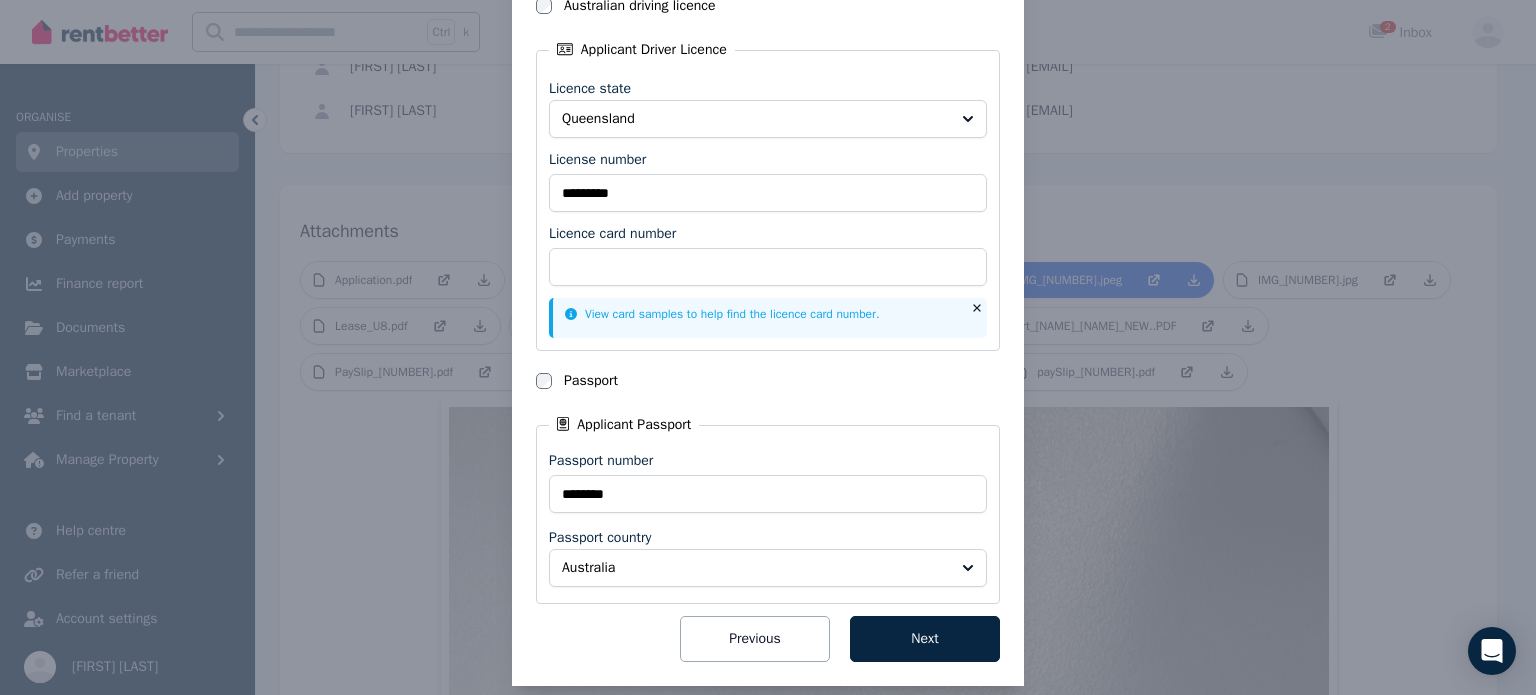 type 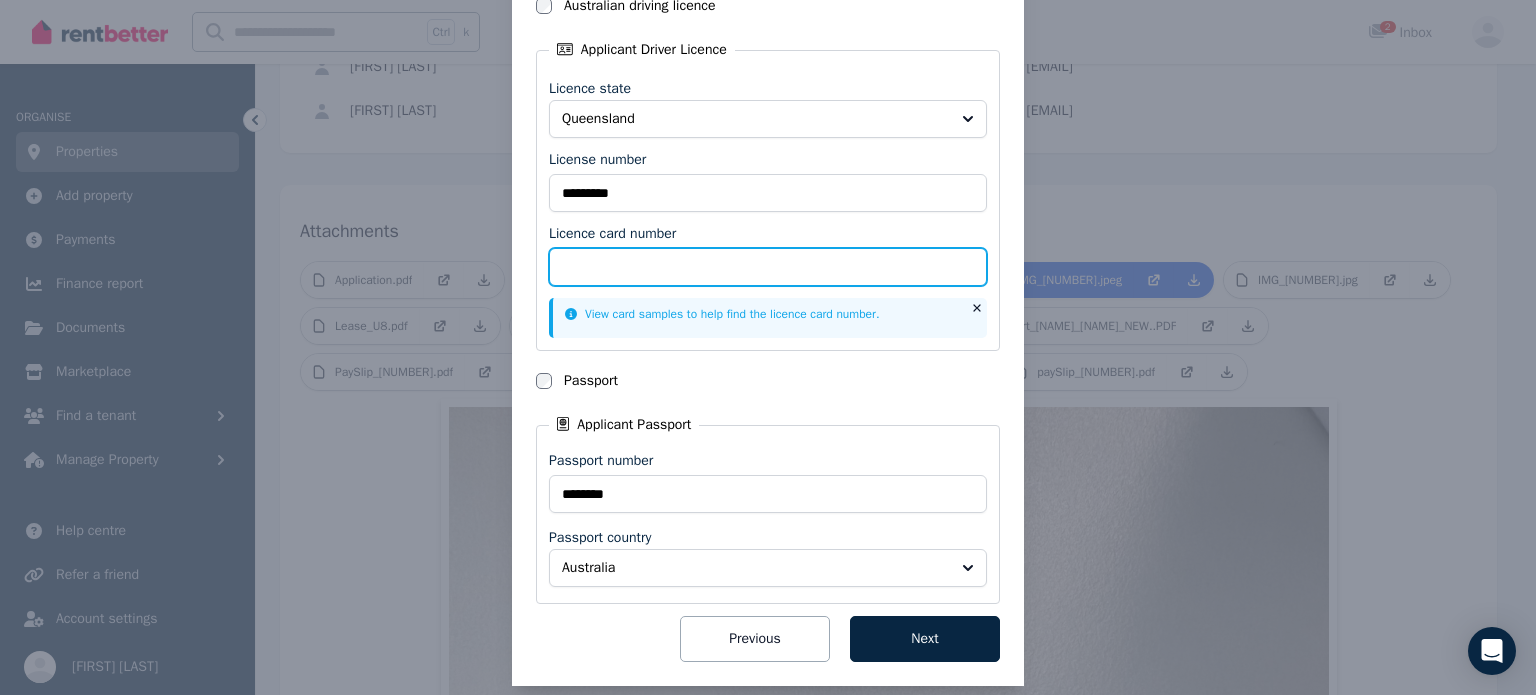 click on "Licence card number" at bounding box center [768, 267] 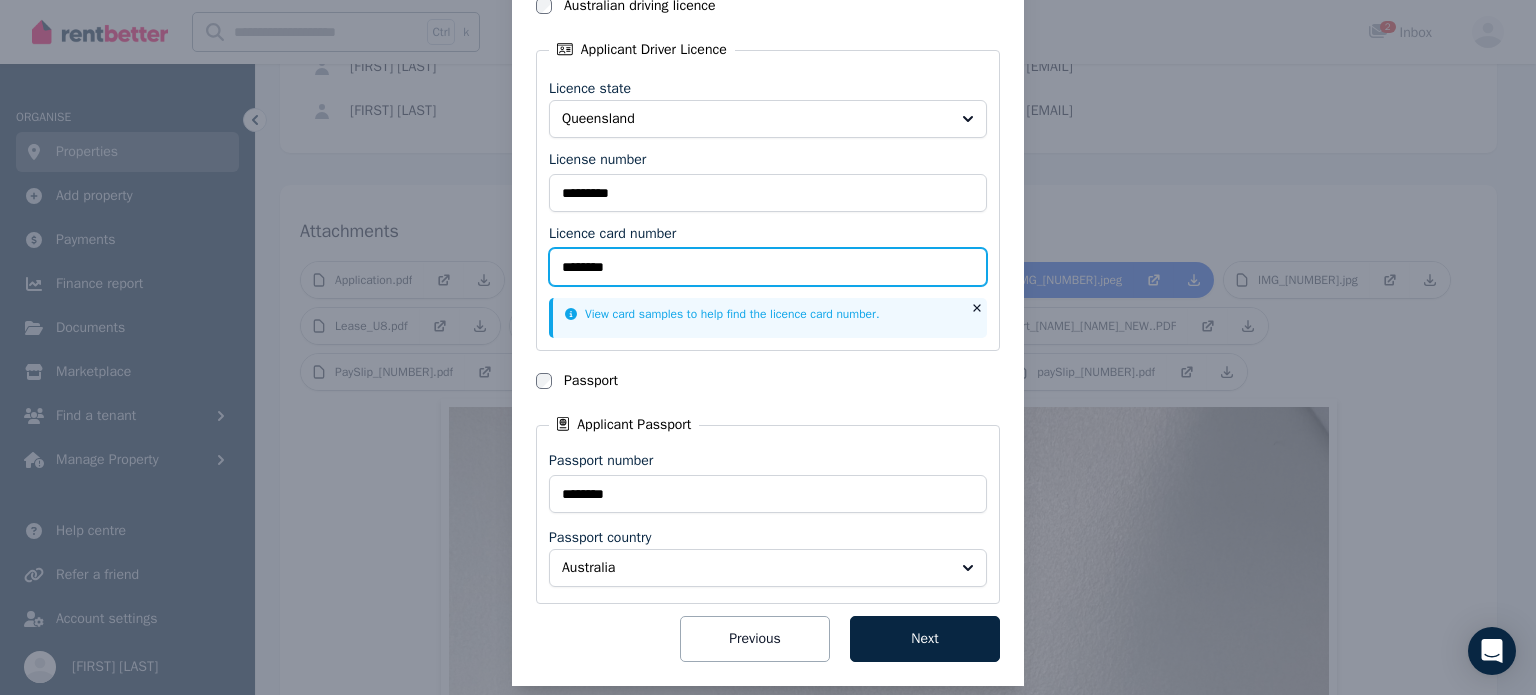 type on "*********" 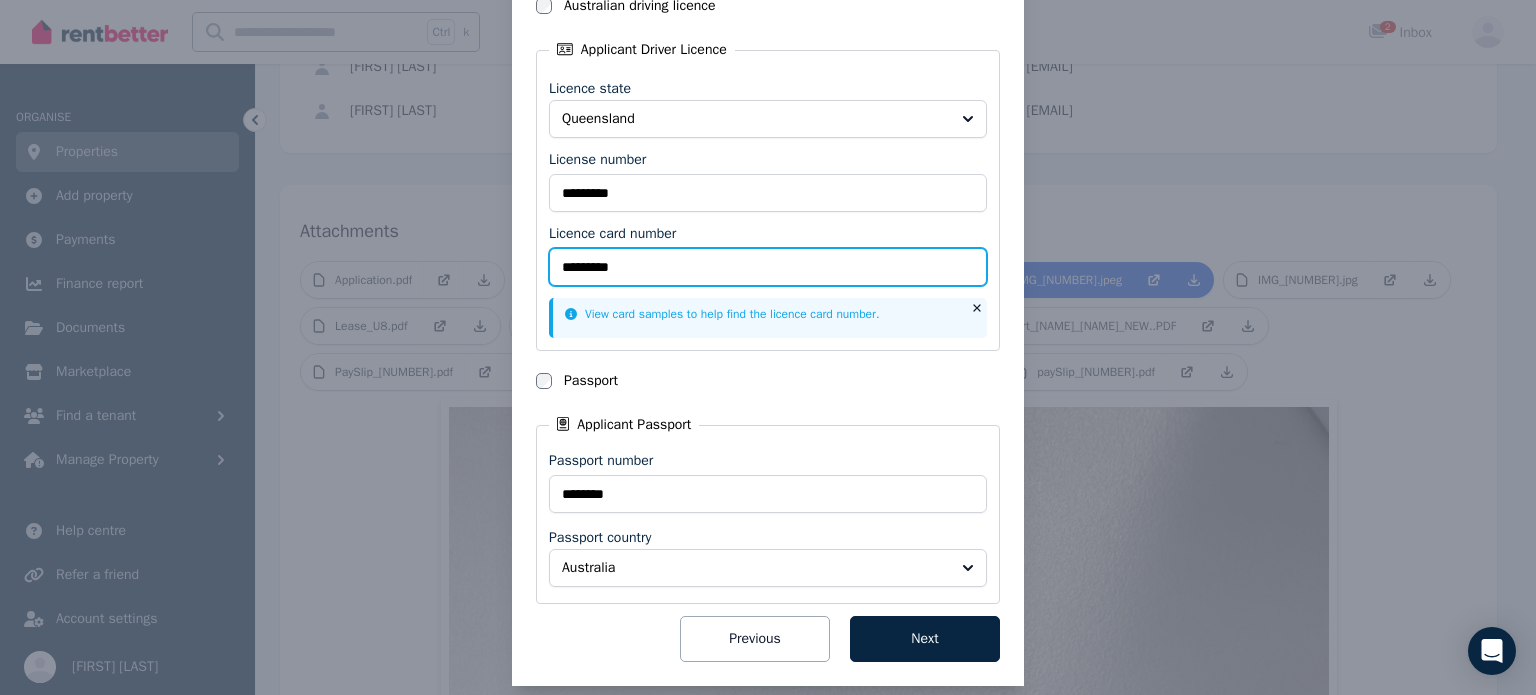 drag, startPoint x: 632, startPoint y: 262, endPoint x: 438, endPoint y: 264, distance: 194.01031 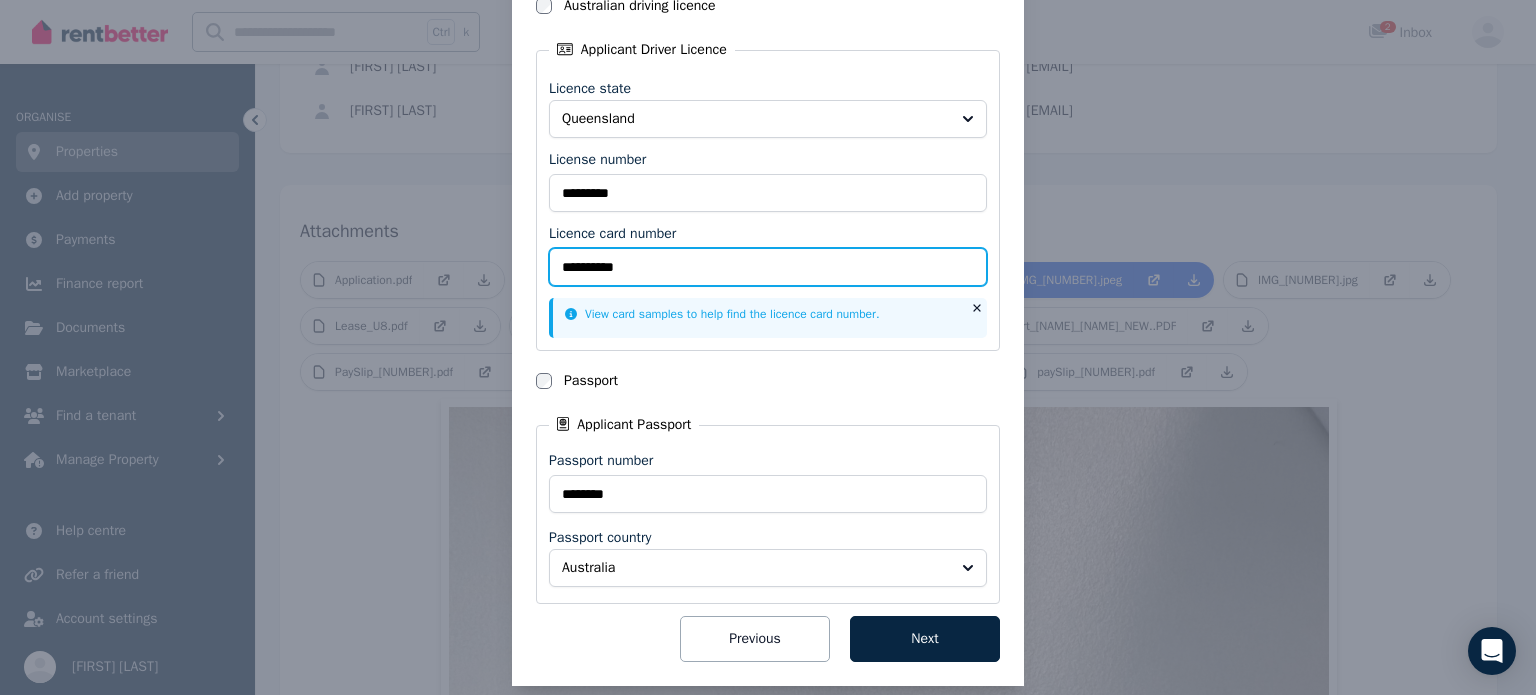 type on "**********" 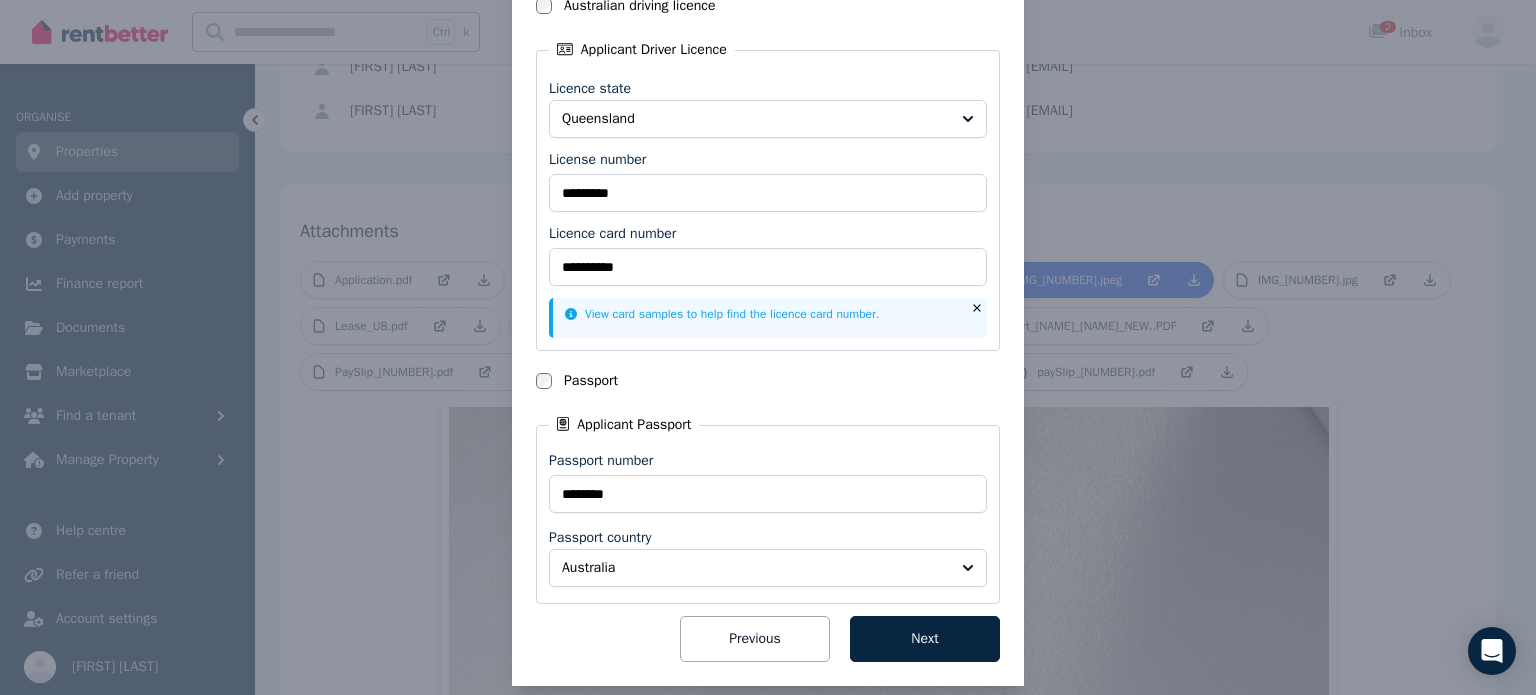 click on "Passport" at bounding box center (768, 381) 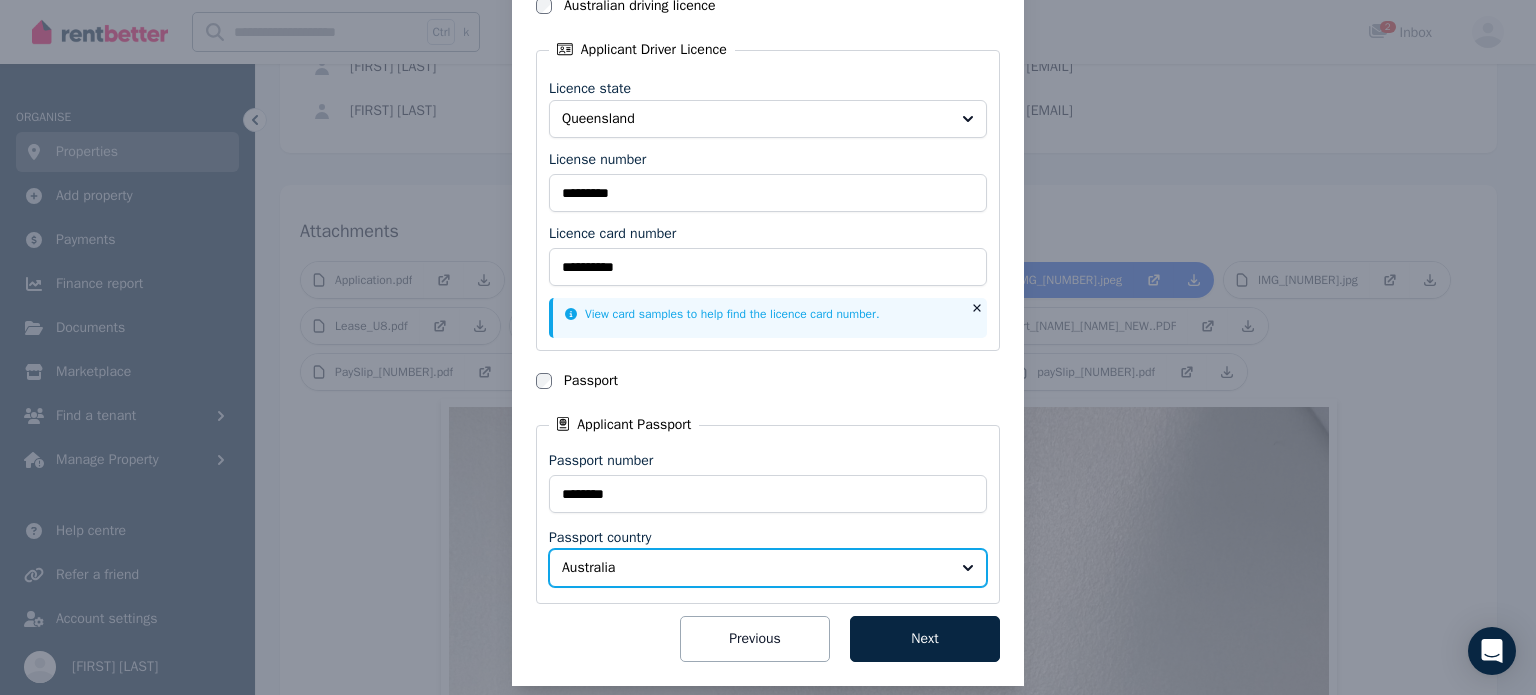 click on "Australia" at bounding box center [754, 568] 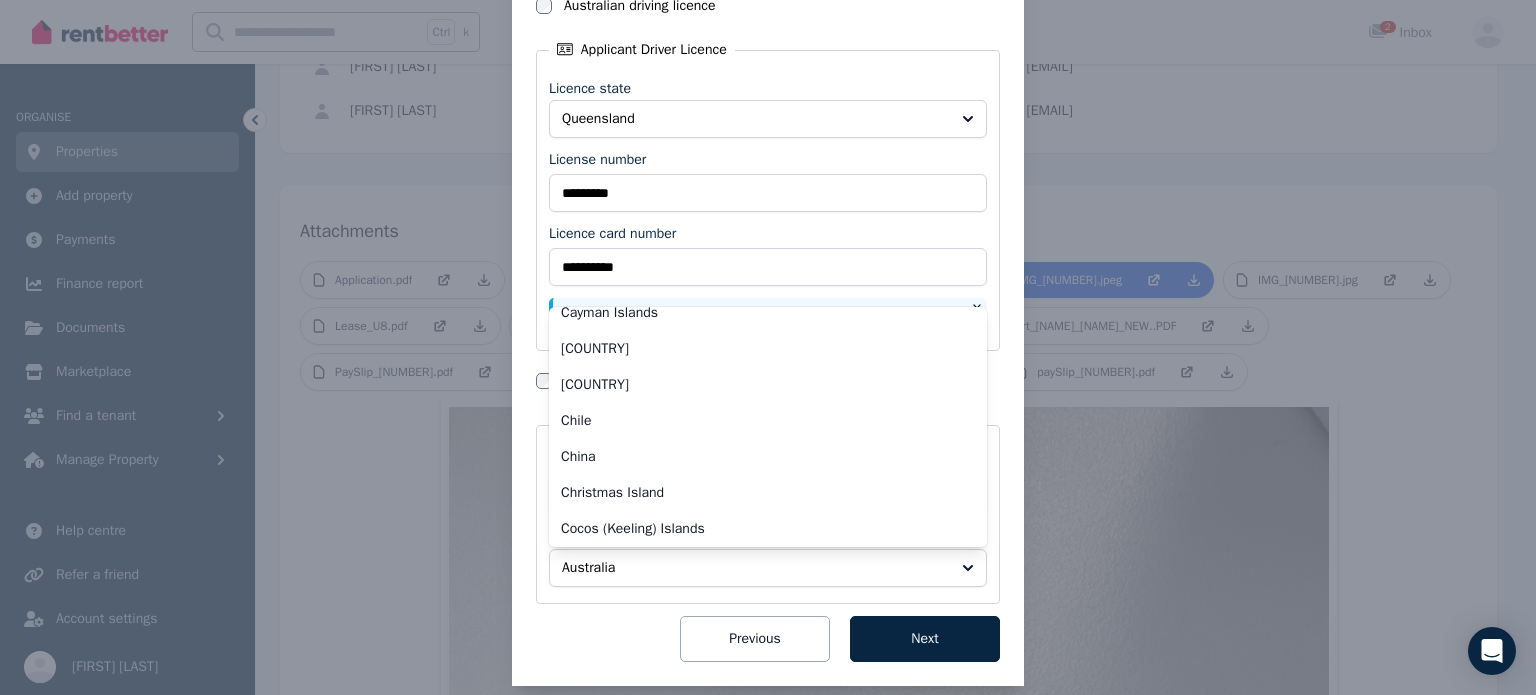 scroll, scrollTop: 1564, scrollLeft: 0, axis: vertical 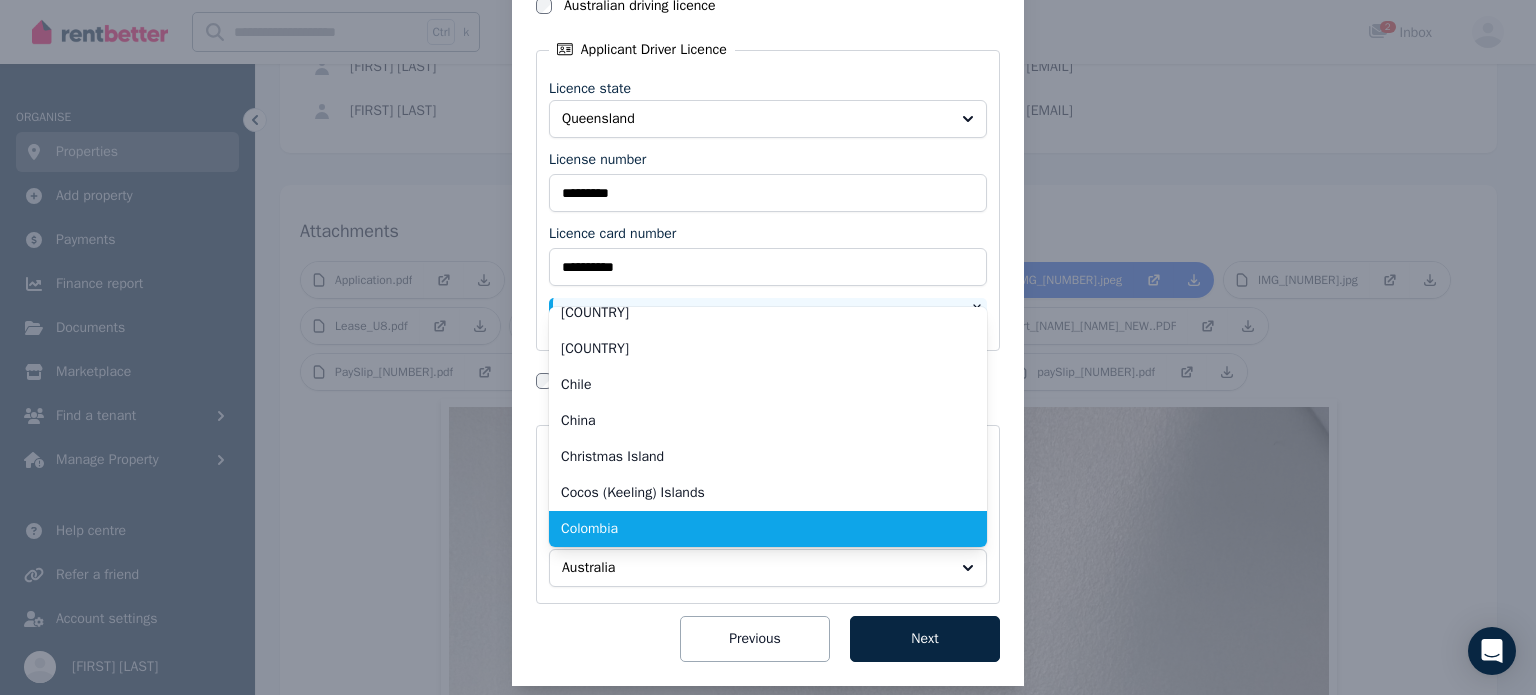 click on "Colombia" at bounding box center (756, 529) 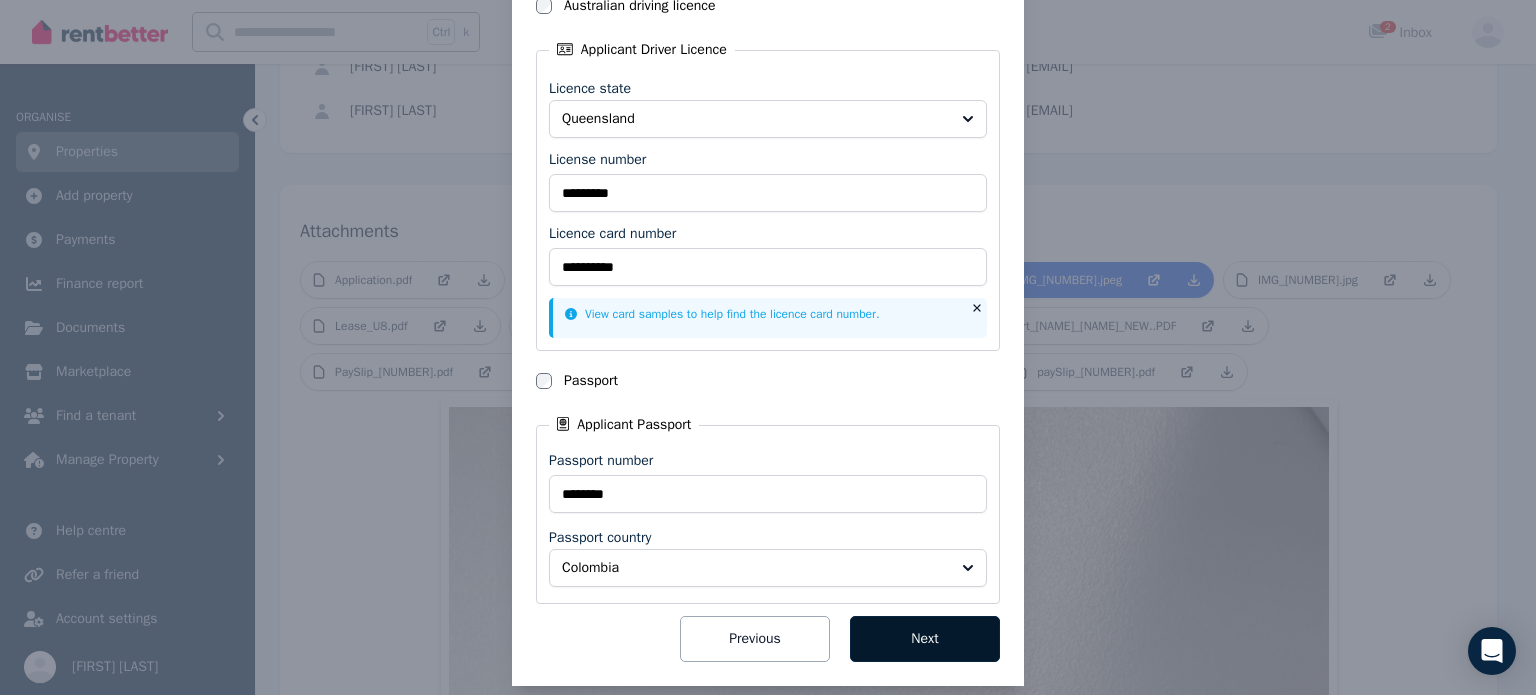 click on "Next" at bounding box center (925, 639) 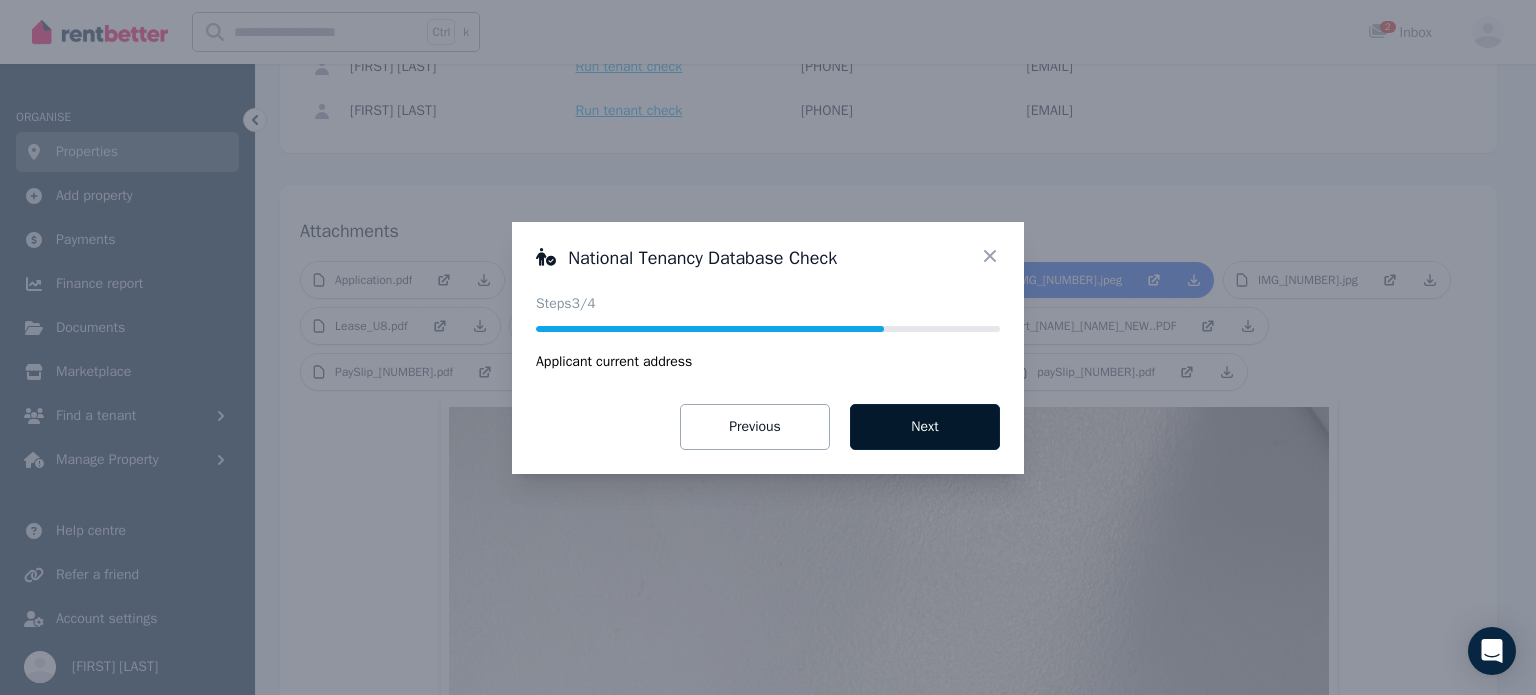 scroll, scrollTop: 0, scrollLeft: 0, axis: both 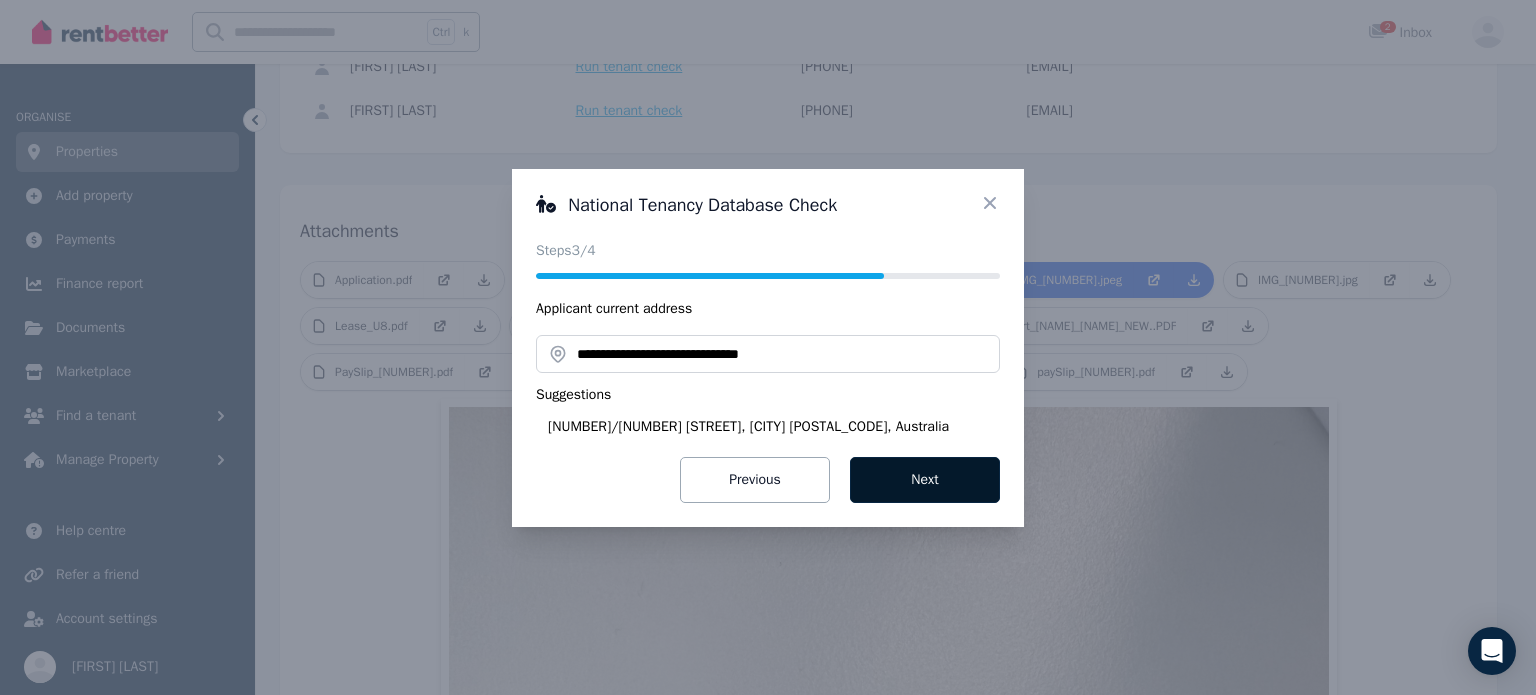 click on "Next" at bounding box center (925, 480) 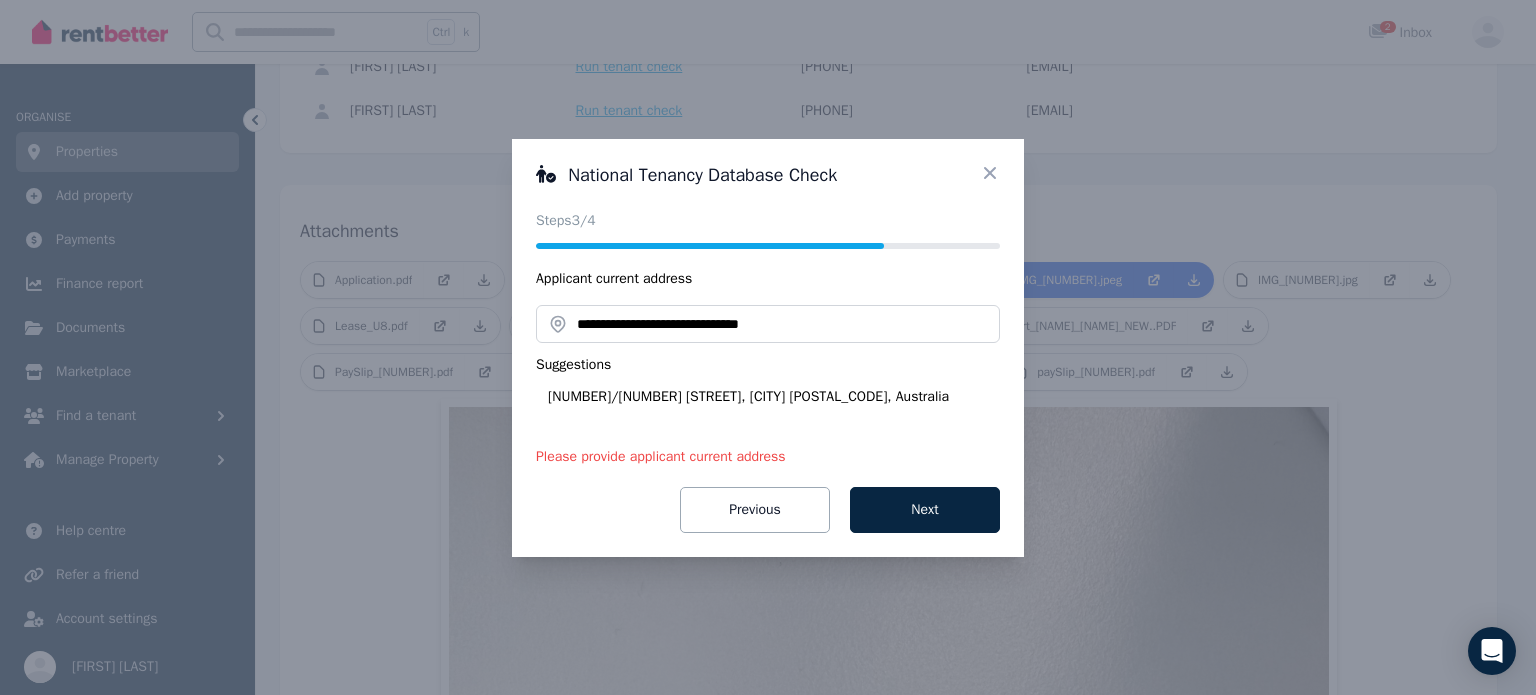 click on "8/9 Mayhew St, Sherwood QLD 4075, Australia" at bounding box center (774, 397) 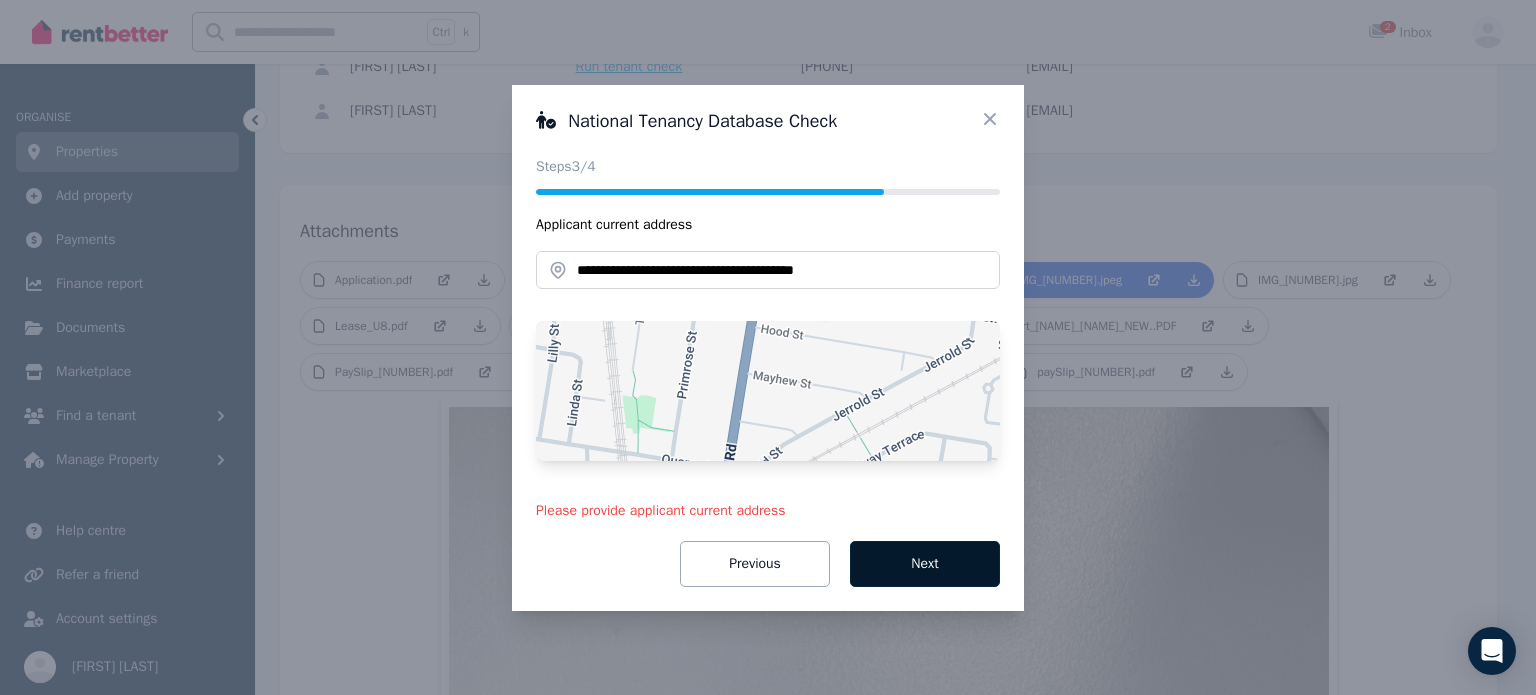 click on "Next" at bounding box center (925, 564) 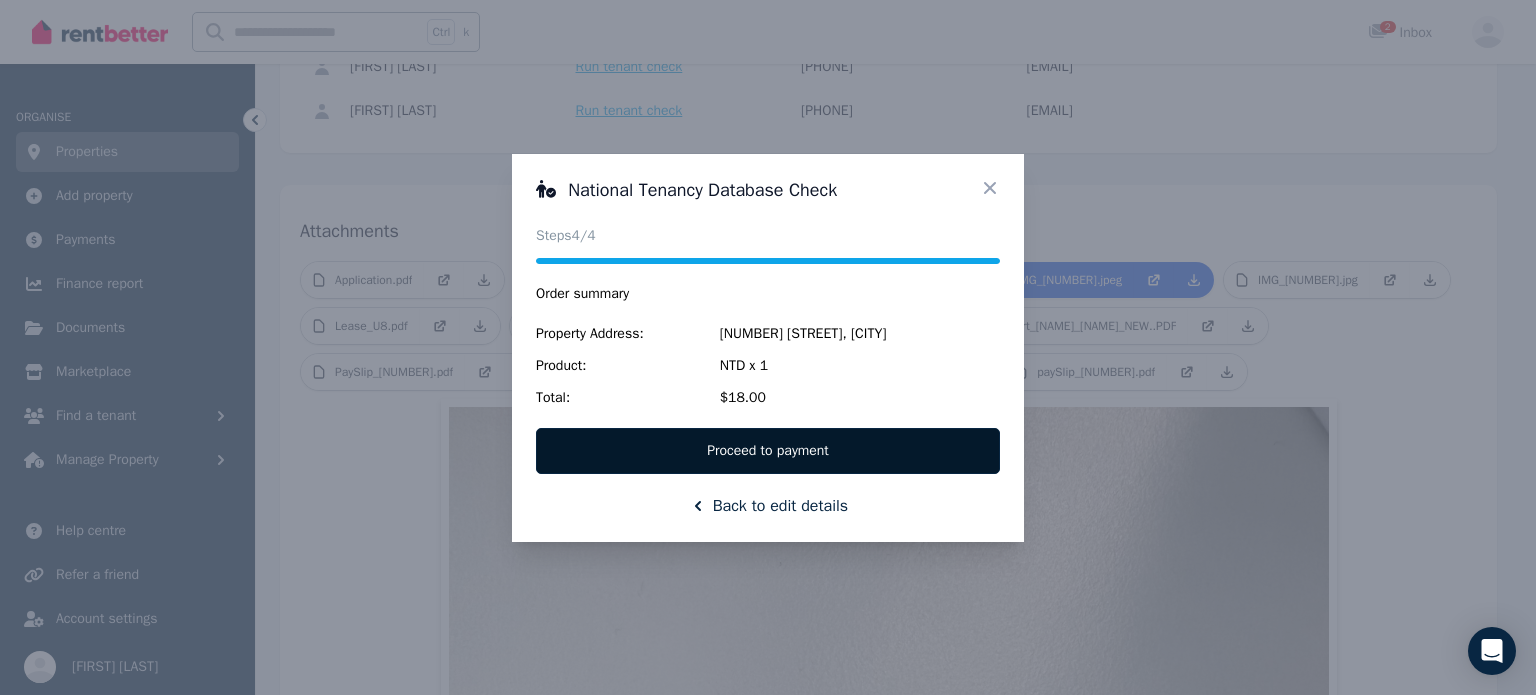 click on "Proceed to payment" at bounding box center [768, 451] 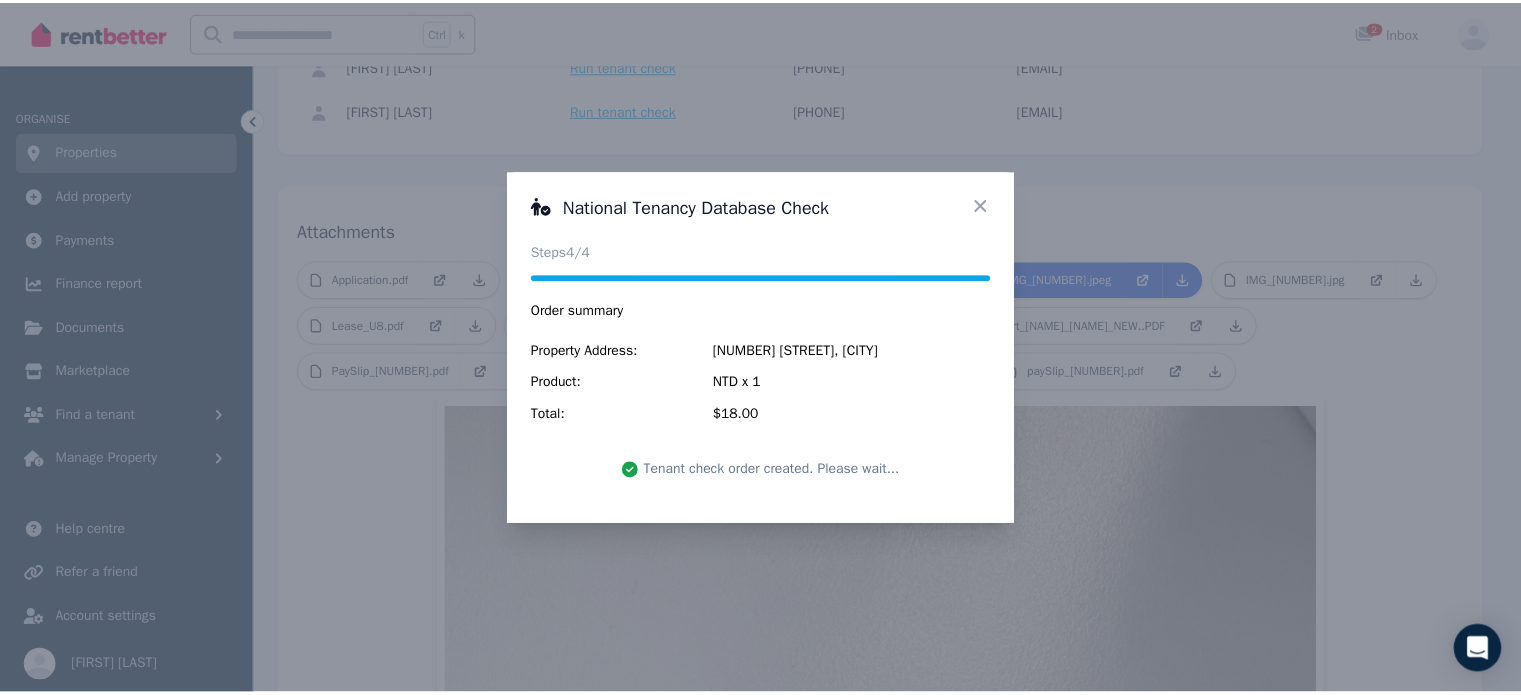 scroll, scrollTop: 0, scrollLeft: 0, axis: both 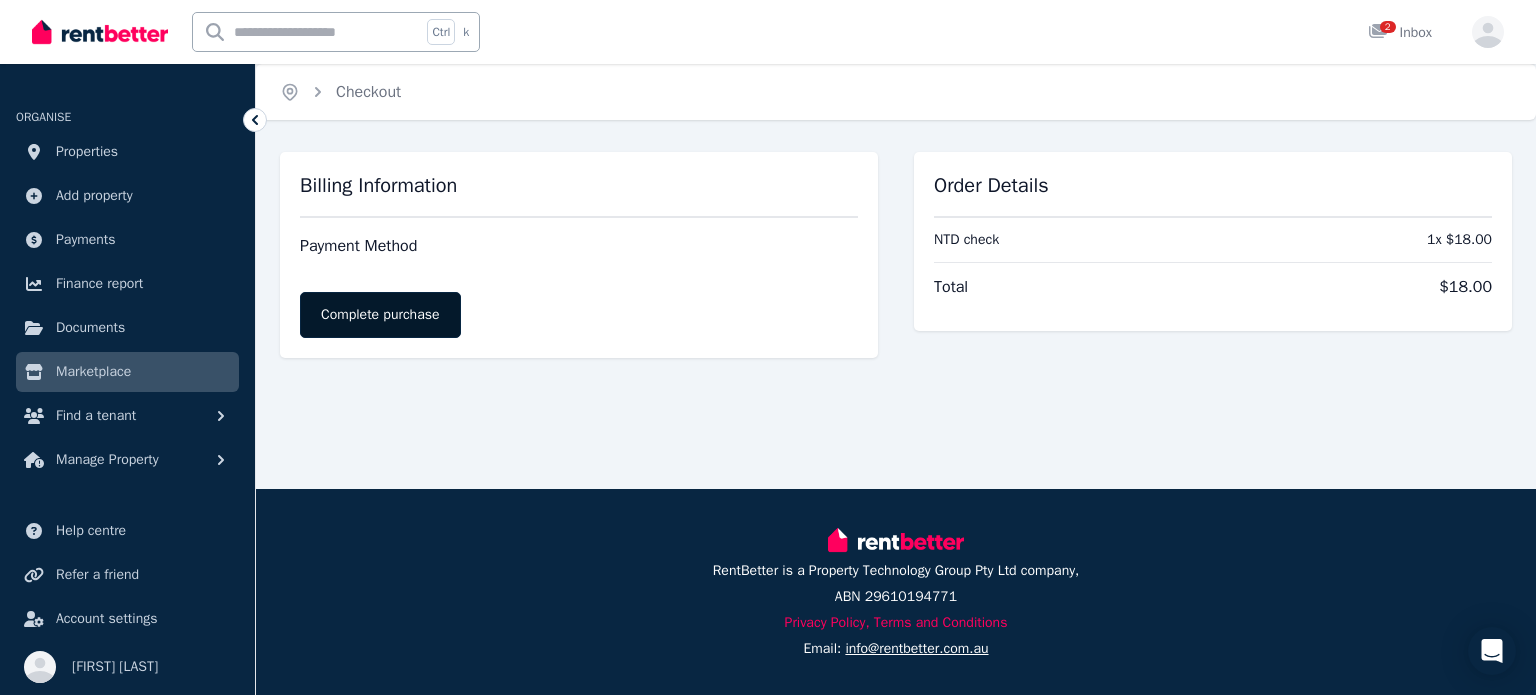 click on "Complete purchase" at bounding box center [380, 315] 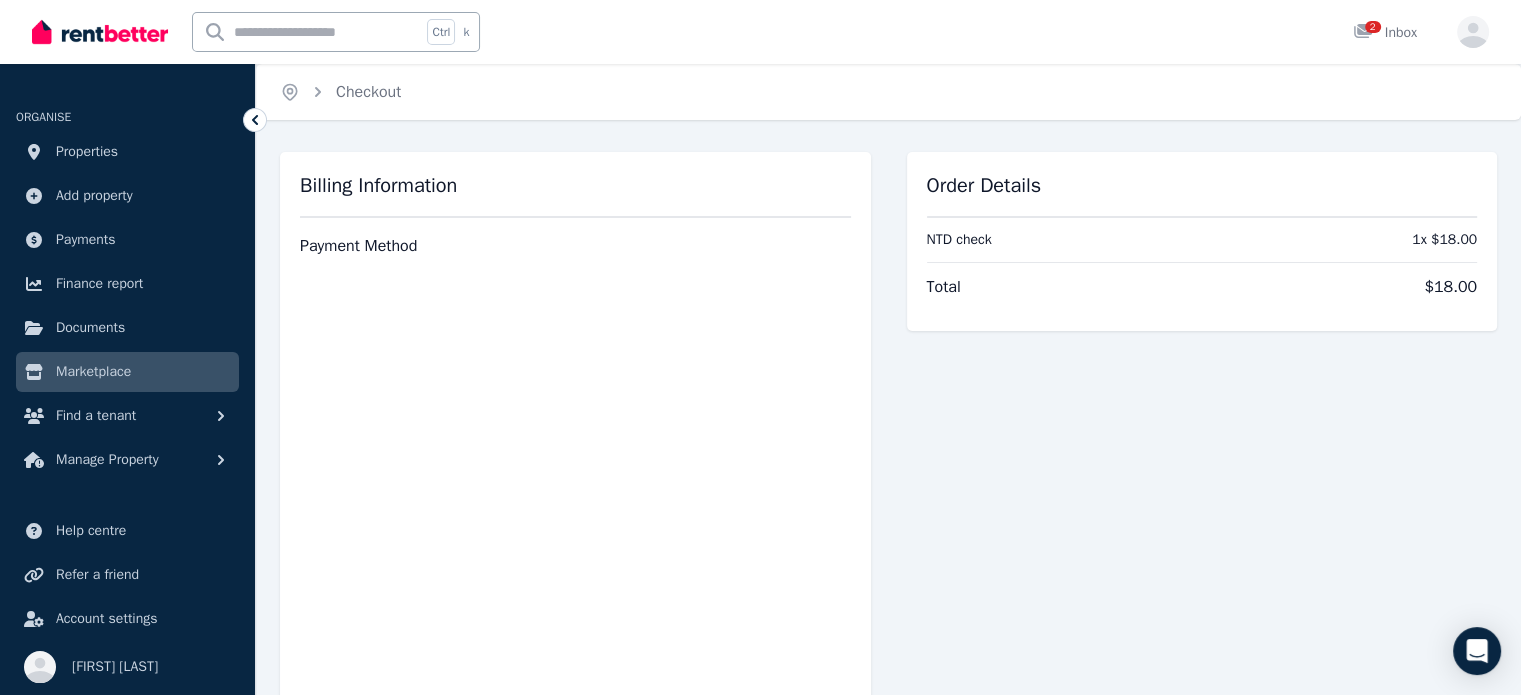 click on "Billing Information Payment Method Your card number is incomplete. Please try again, or contact info@rentbetter.com.au for assistance. Complete purchase" at bounding box center [575, 547] 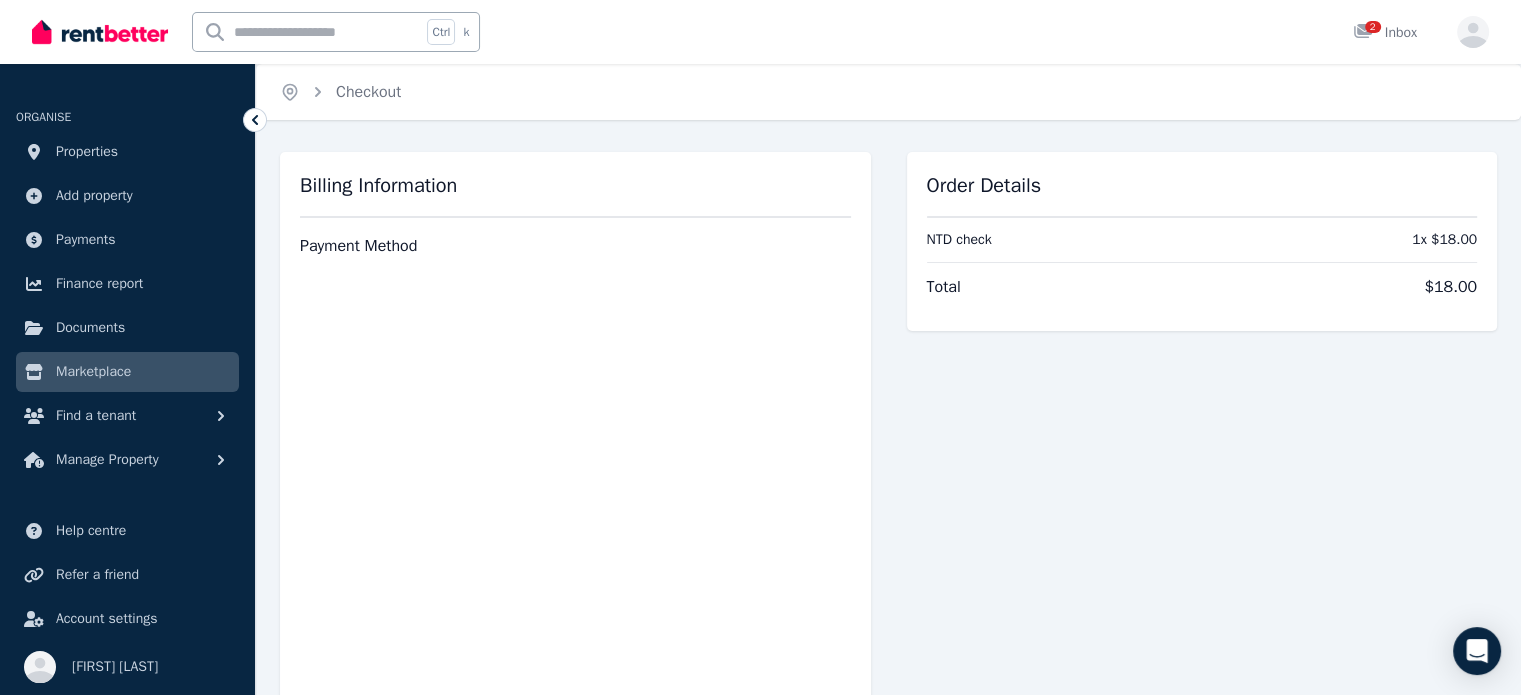 scroll, scrollTop: 0, scrollLeft: 0, axis: both 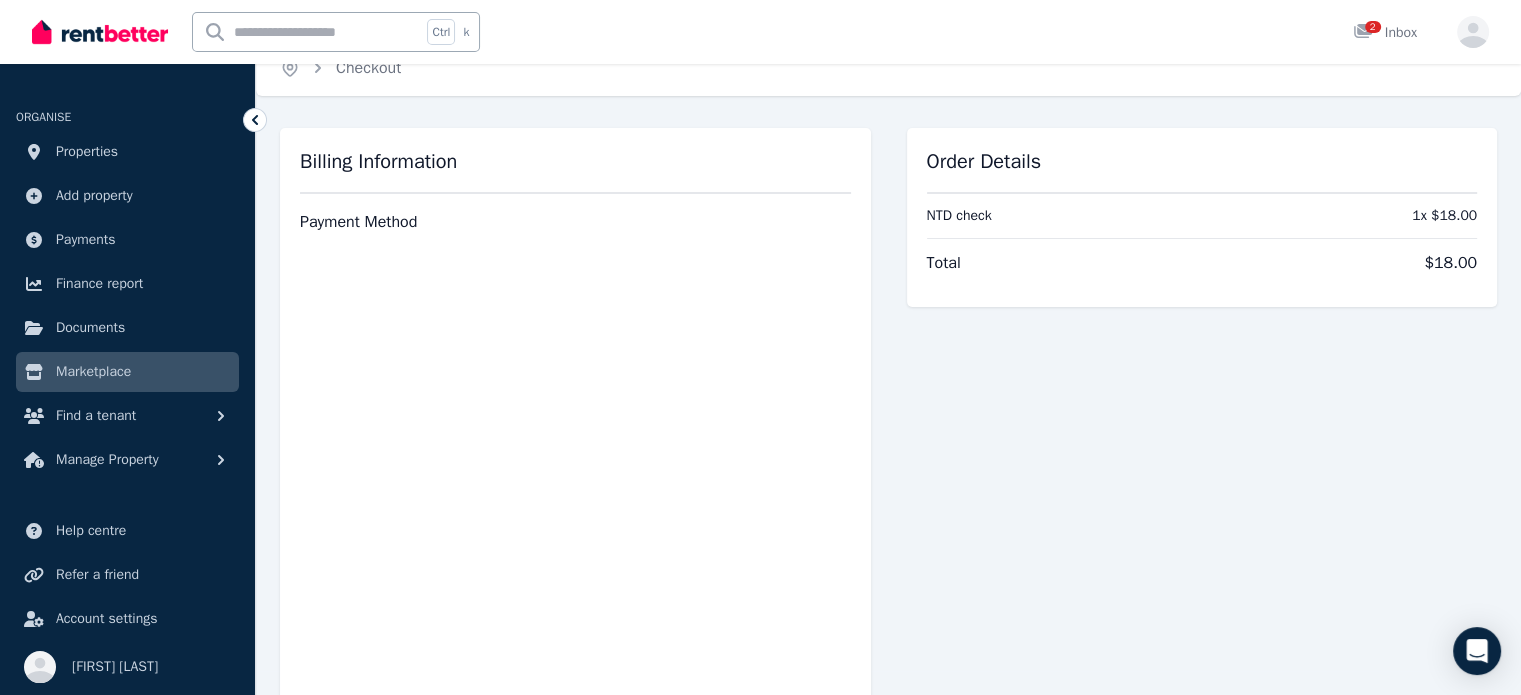 click on "Order Details NTD check 1  x   $18.00 Total $18.00" at bounding box center (1202, 523) 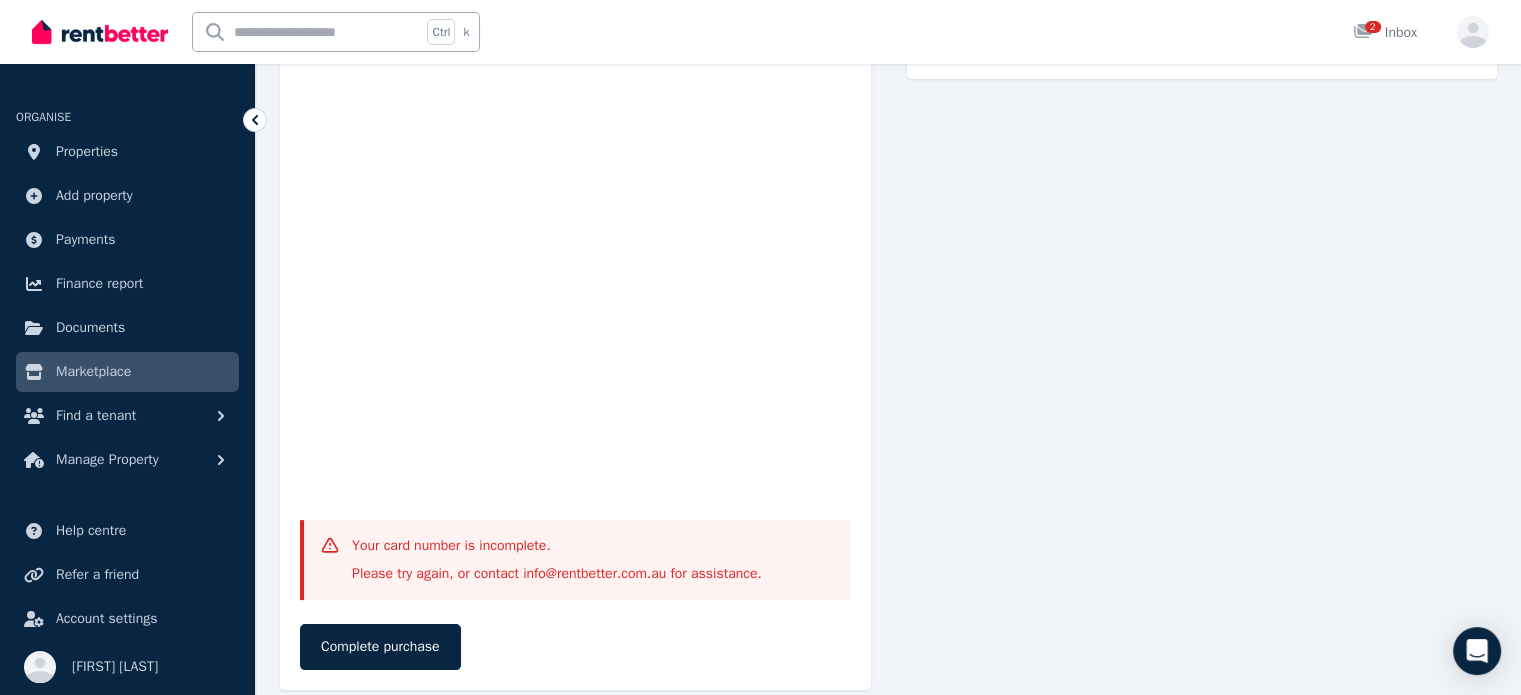 scroll, scrollTop: 280, scrollLeft: 0, axis: vertical 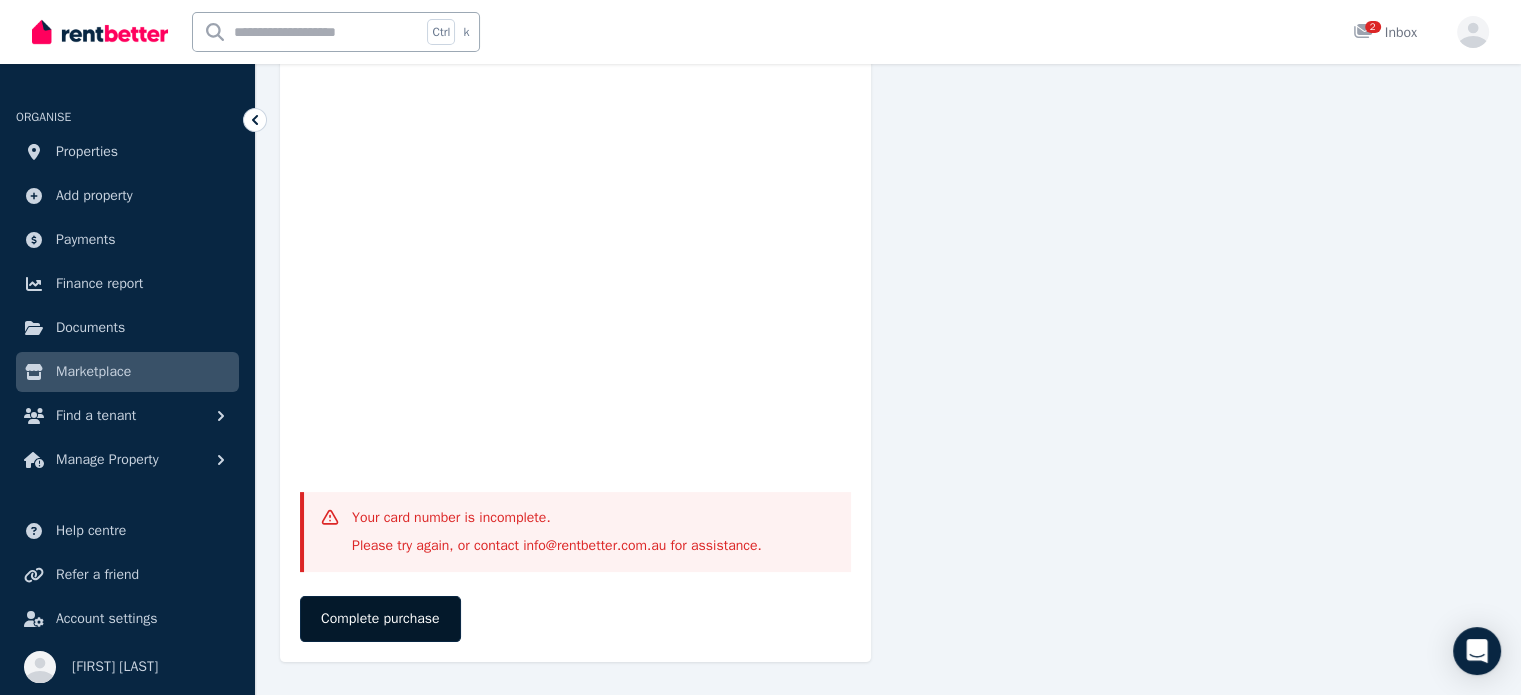 click on "Complete purchase" at bounding box center [380, 619] 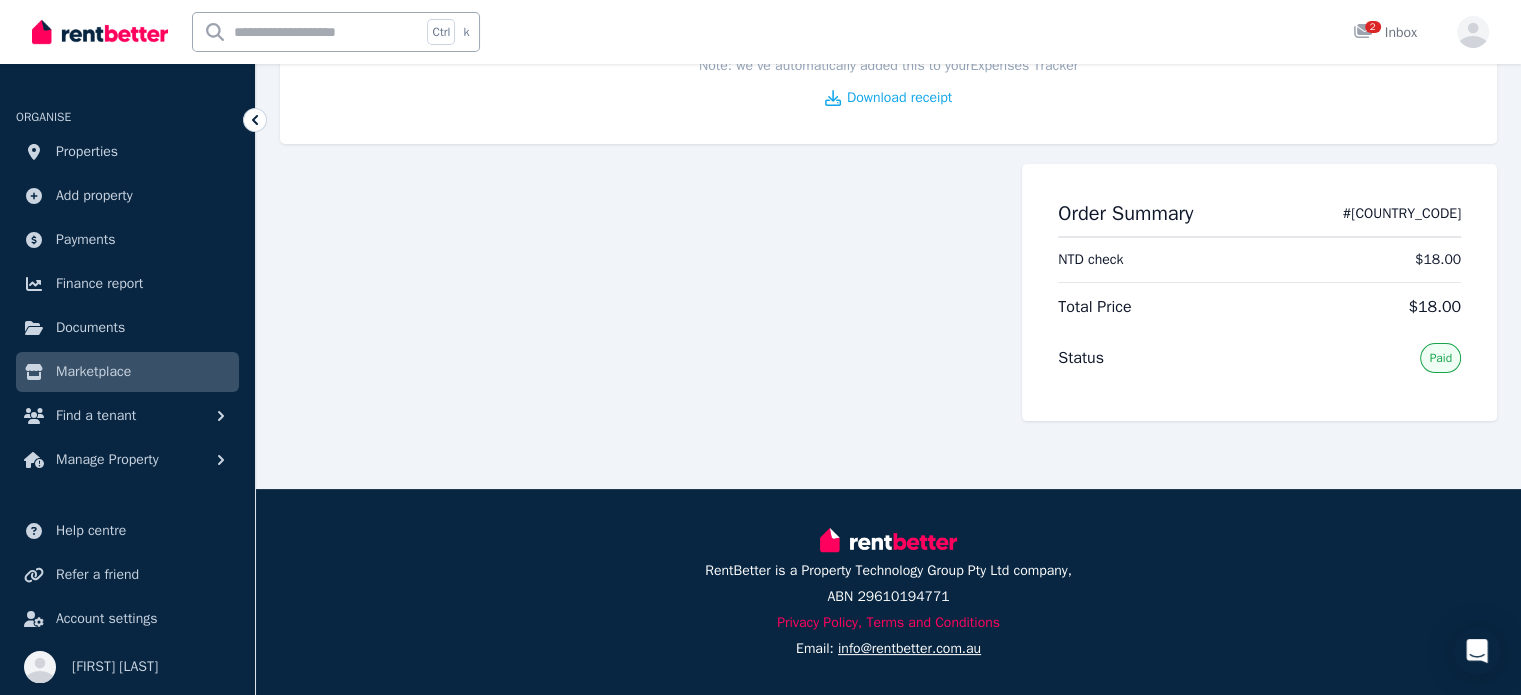 scroll, scrollTop: 0, scrollLeft: 0, axis: both 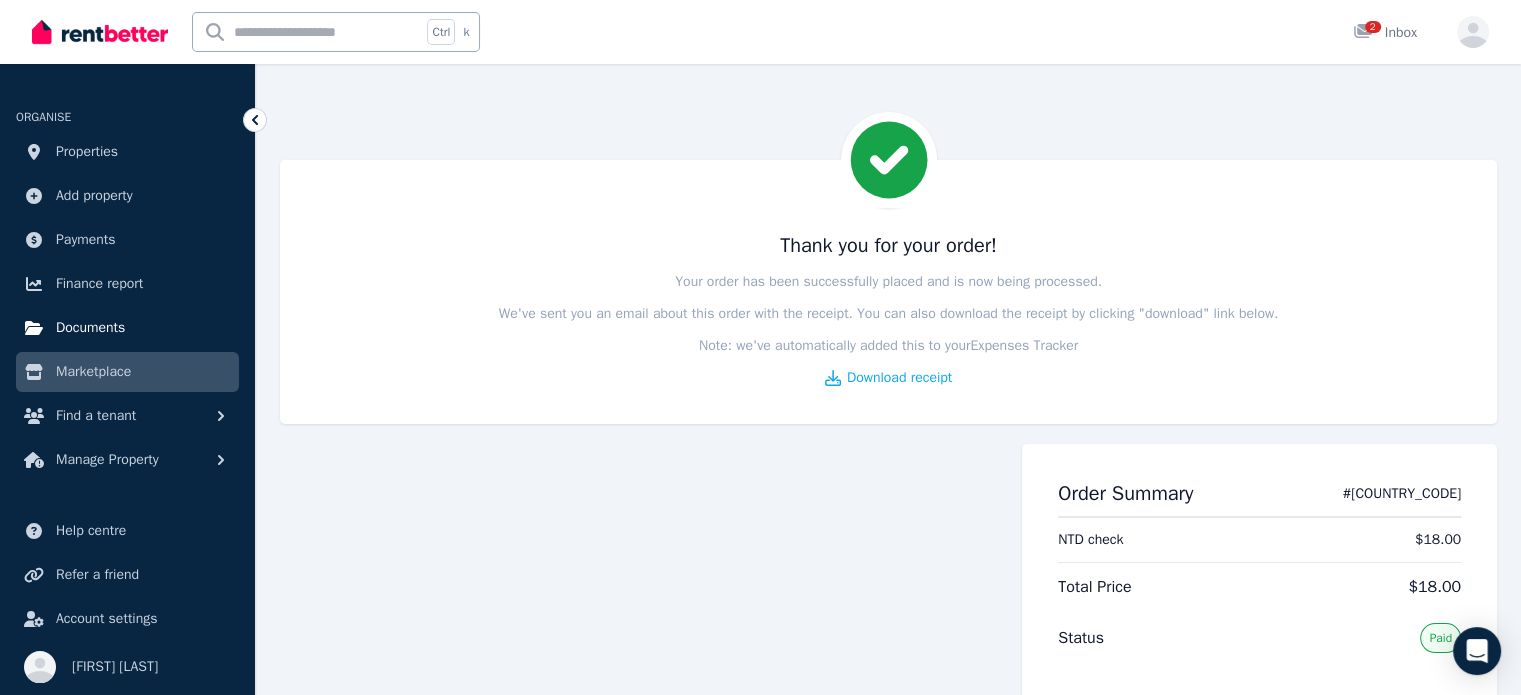 click on "Documents" at bounding box center (90, 328) 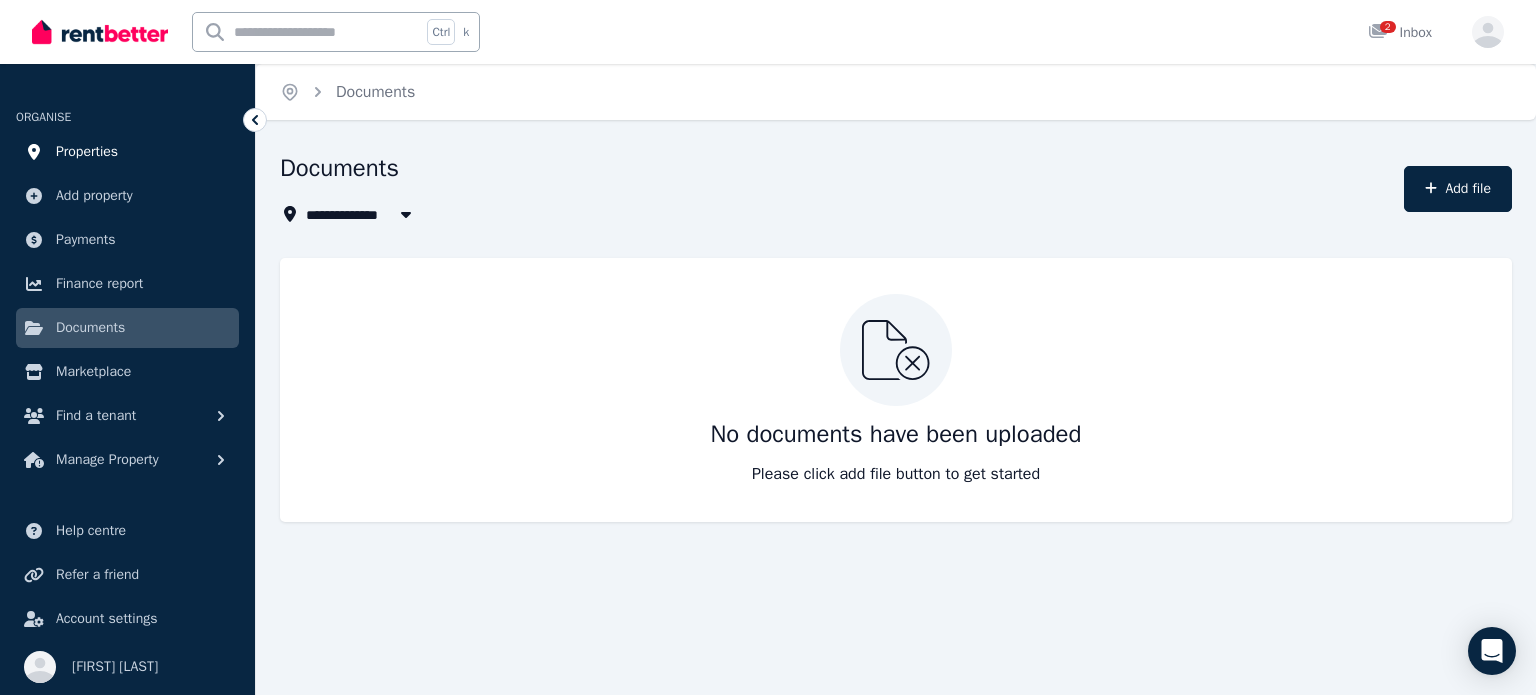 click on "Properties" at bounding box center [87, 152] 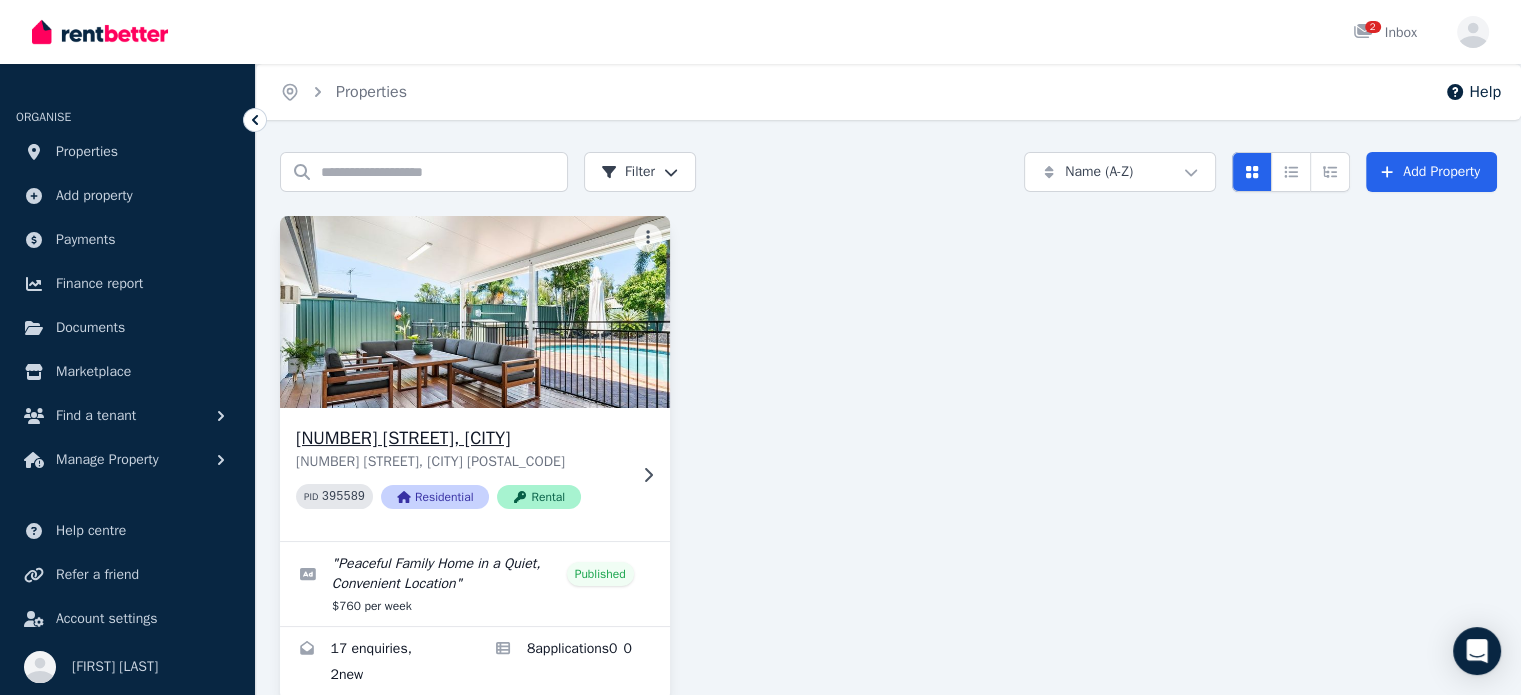click at bounding box center [474, 312] 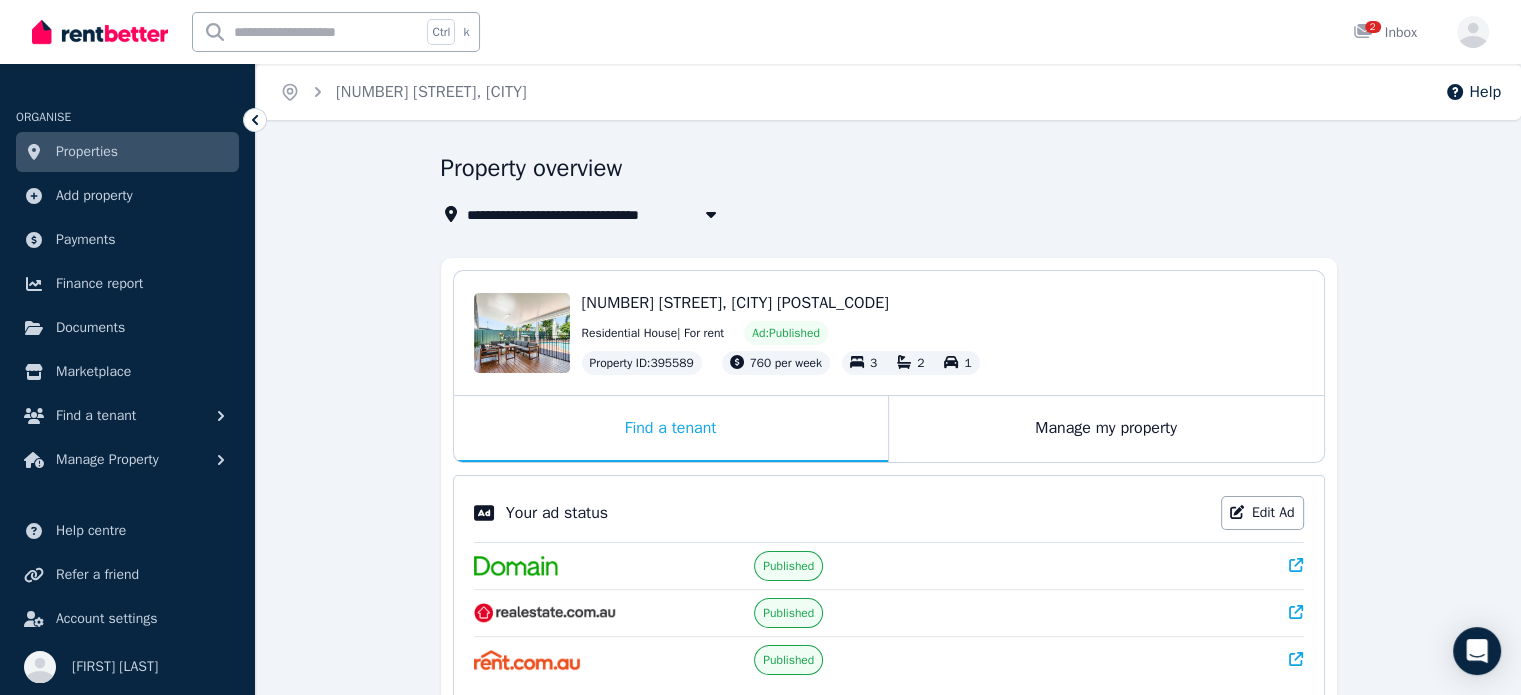 click on "**********" at bounding box center (888, 697) 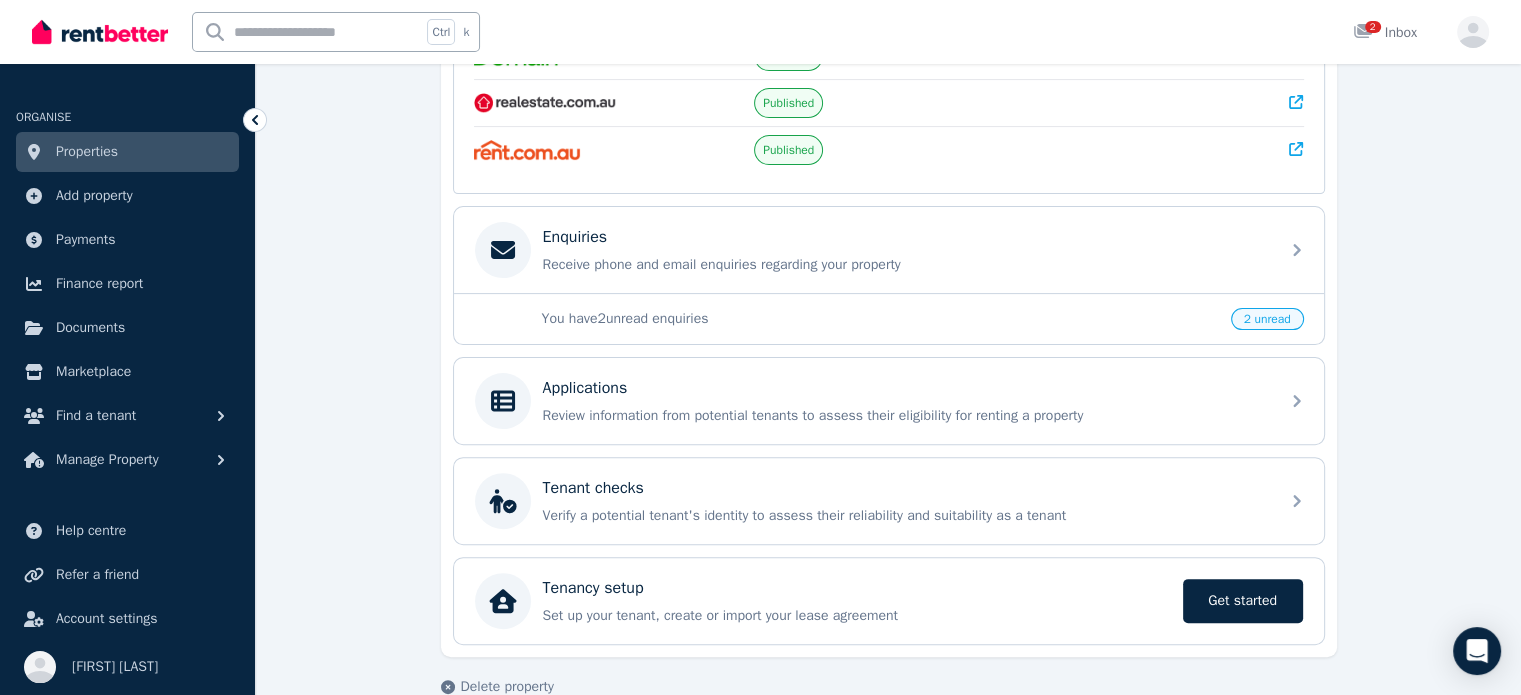 scroll, scrollTop: 520, scrollLeft: 0, axis: vertical 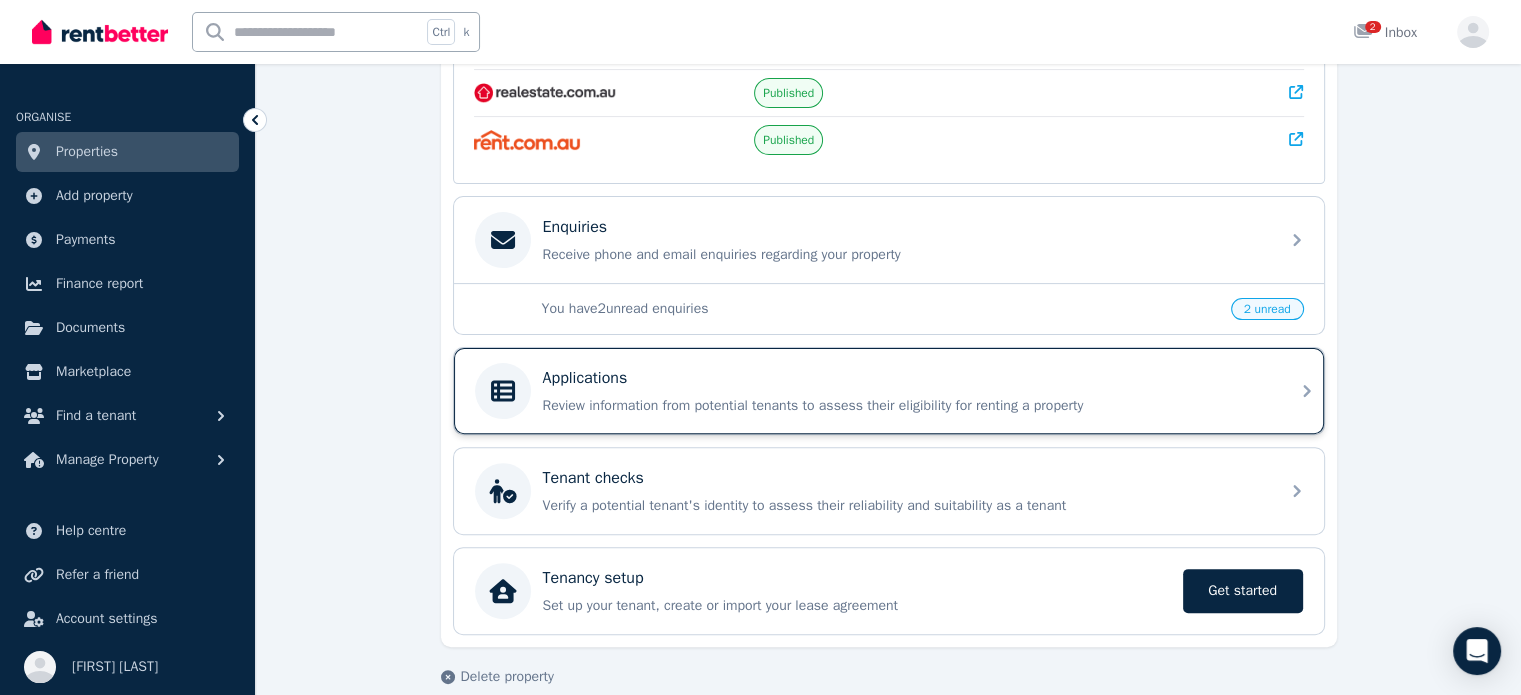 click on "Applications Review information from potential tenants to assess their eligibility for renting a property" at bounding box center [889, 391] 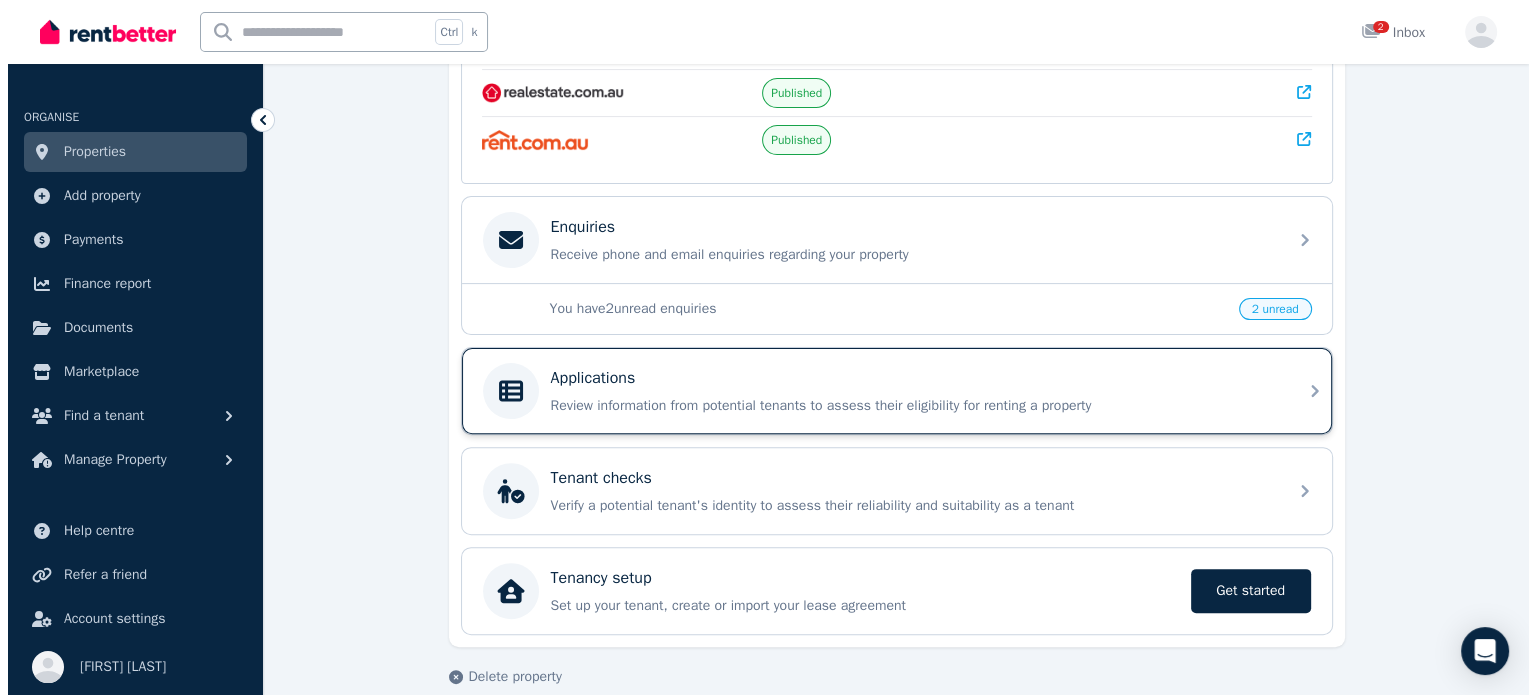 scroll, scrollTop: 0, scrollLeft: 0, axis: both 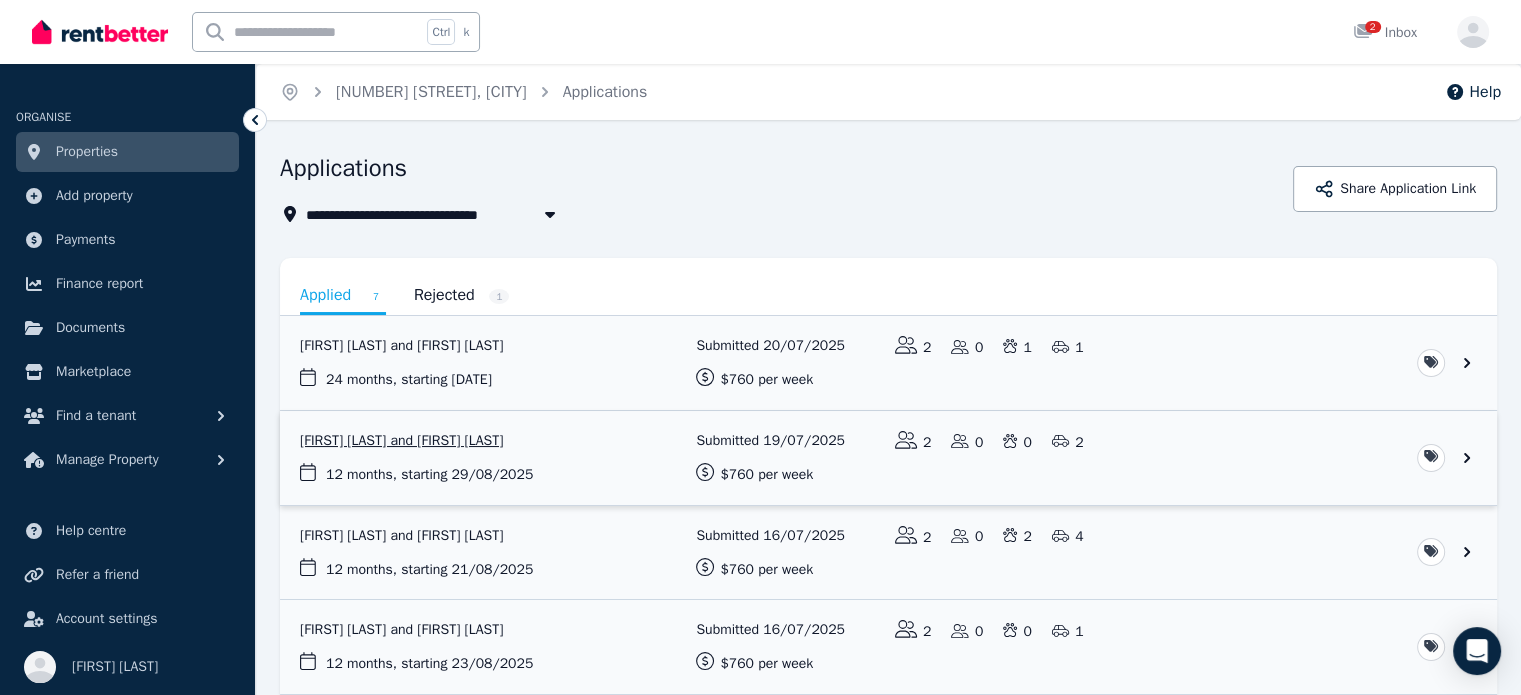 click at bounding box center [888, 458] 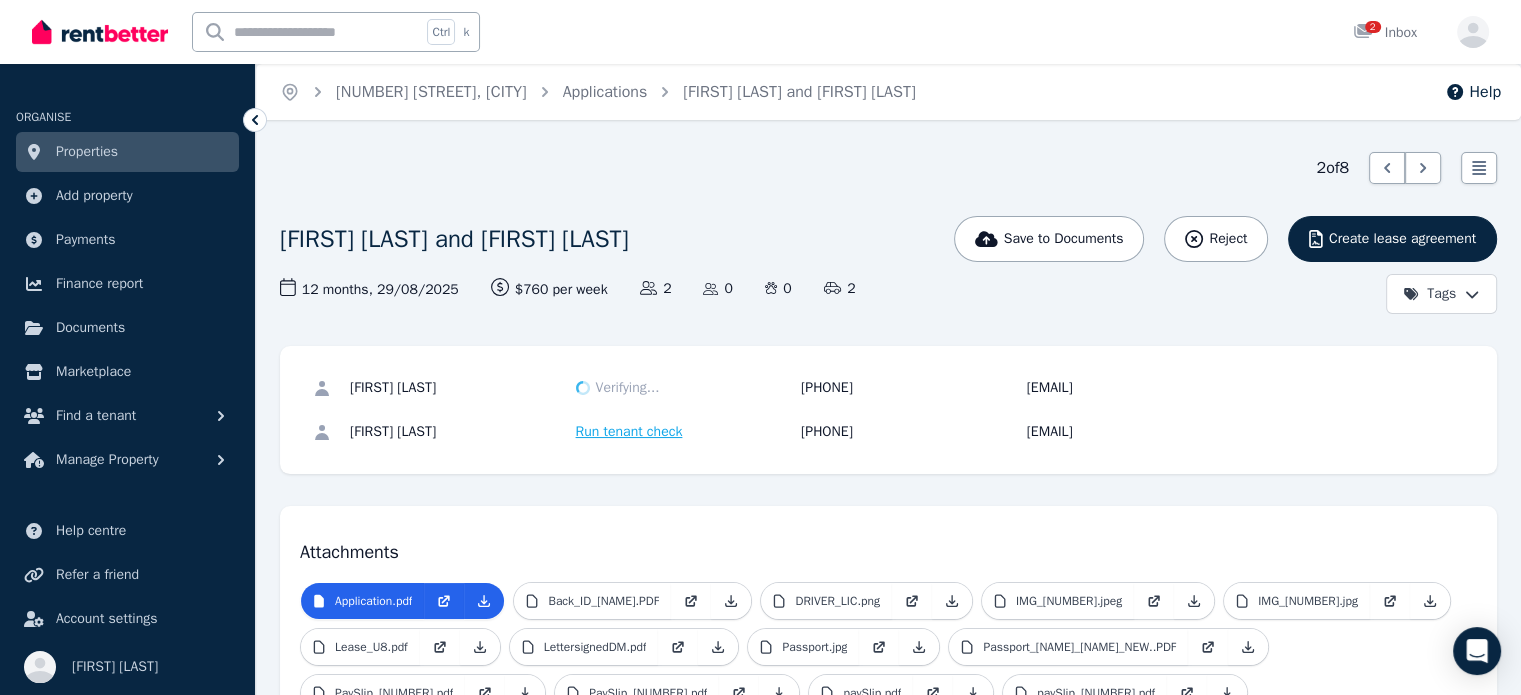 click on "Run tenant check" at bounding box center (629, 432) 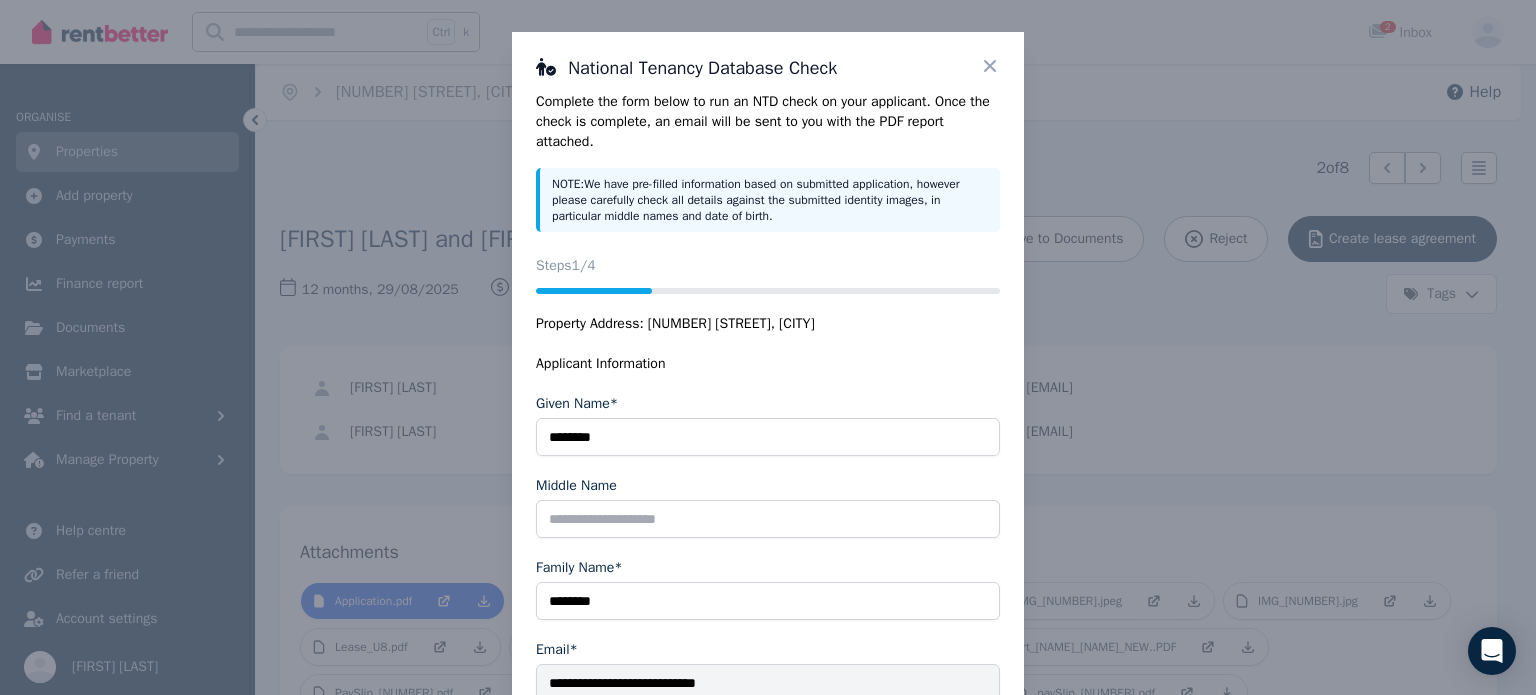 scroll, scrollTop: 56, scrollLeft: 0, axis: vertical 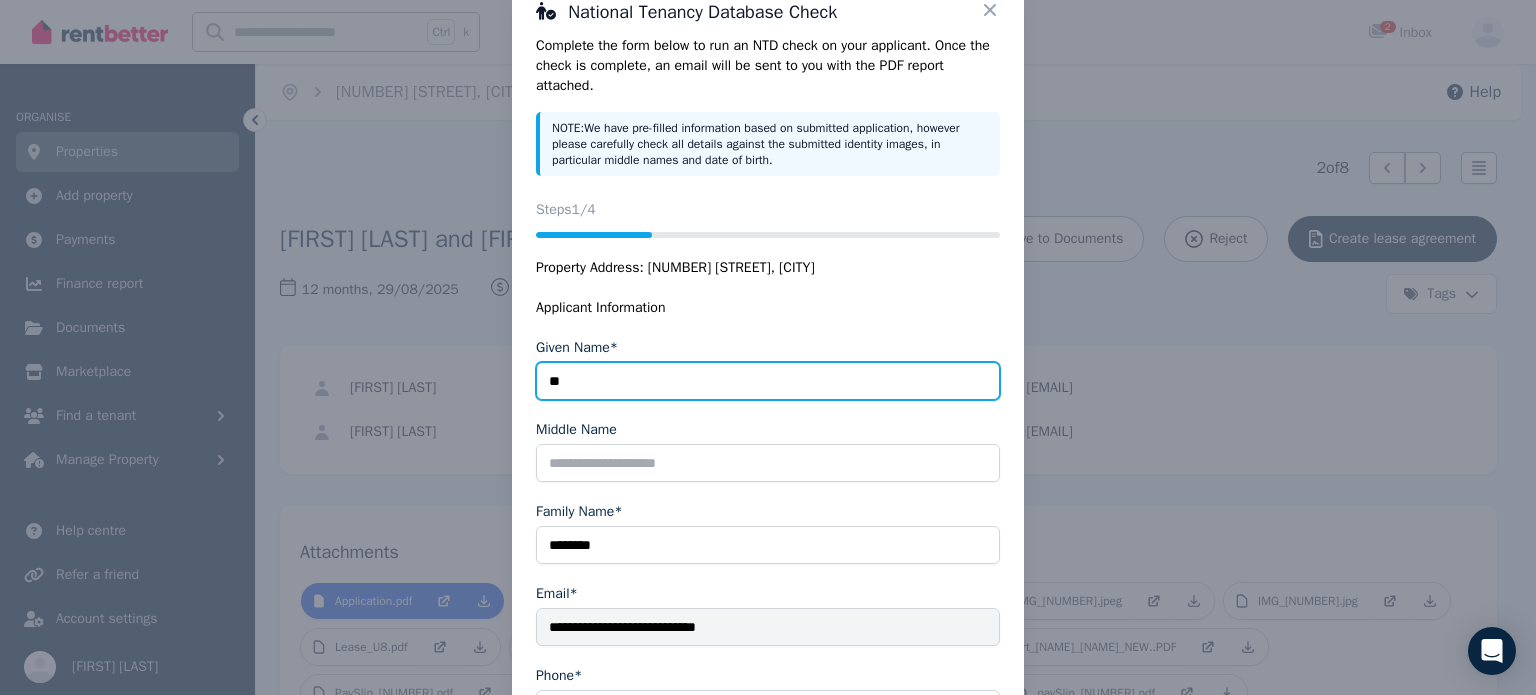 type on "*" 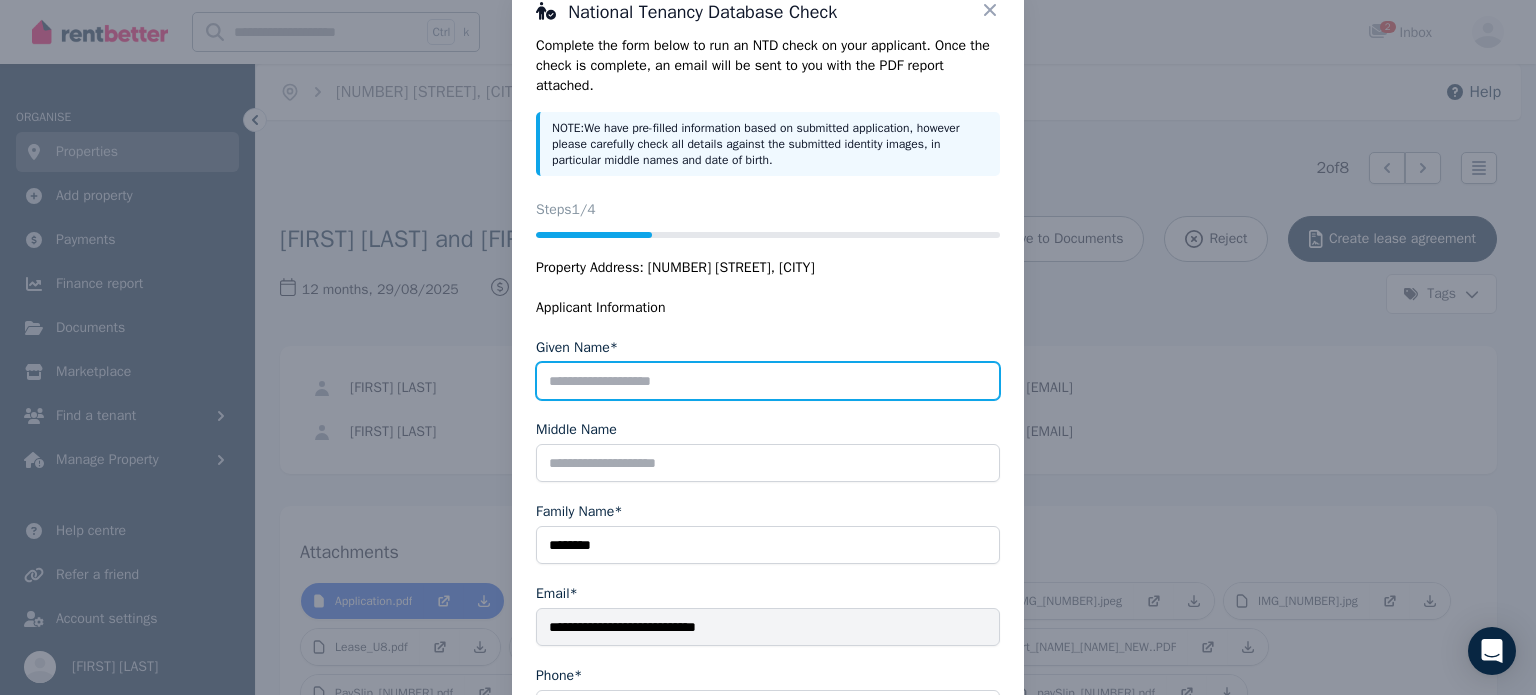 click on "Given Name*" at bounding box center [768, 381] 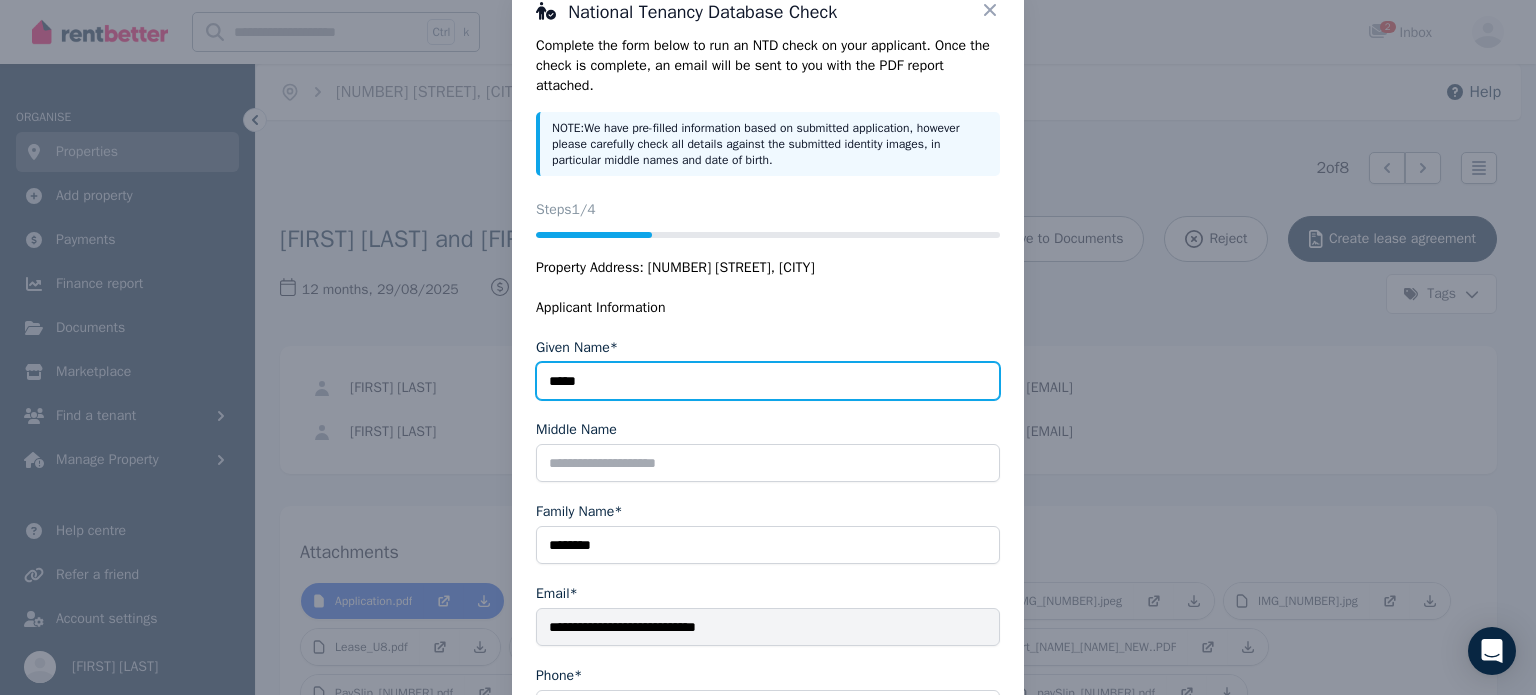 type on "*****" 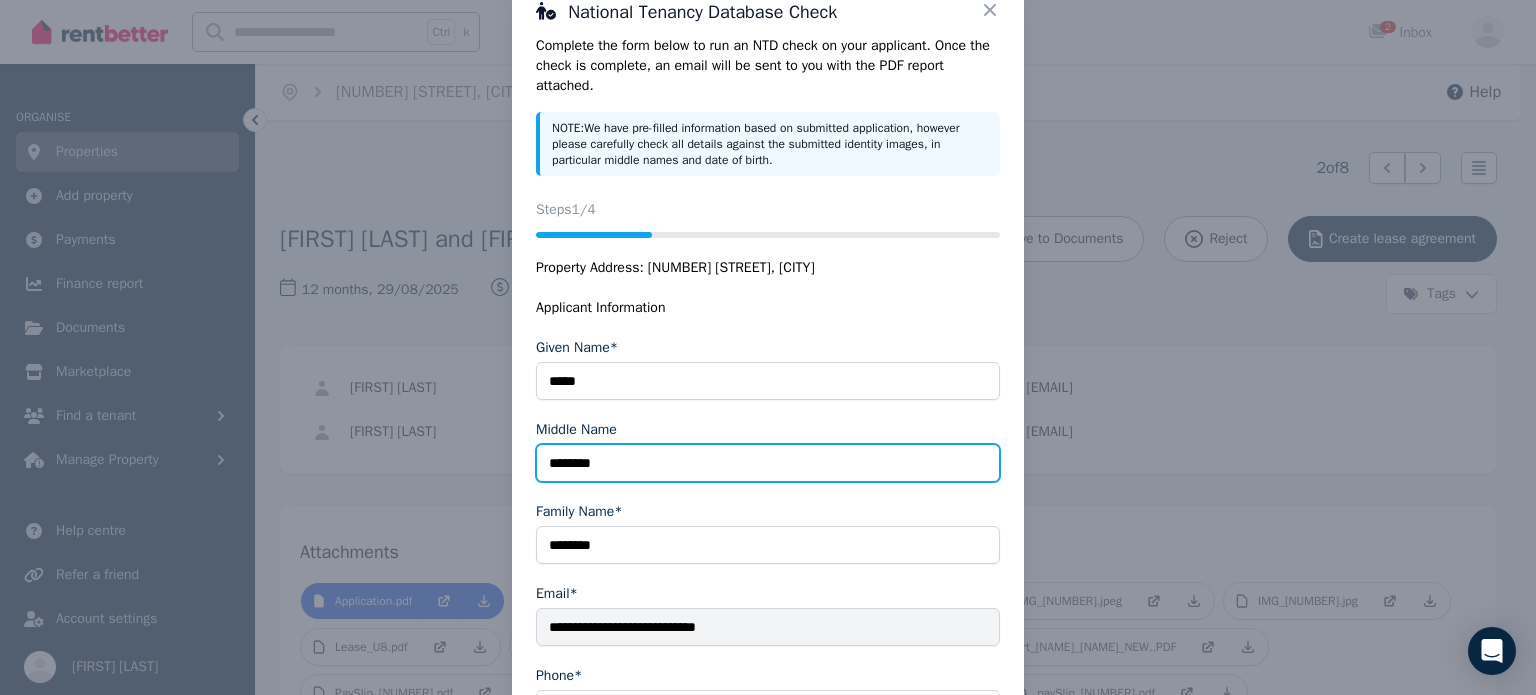 type on "********" 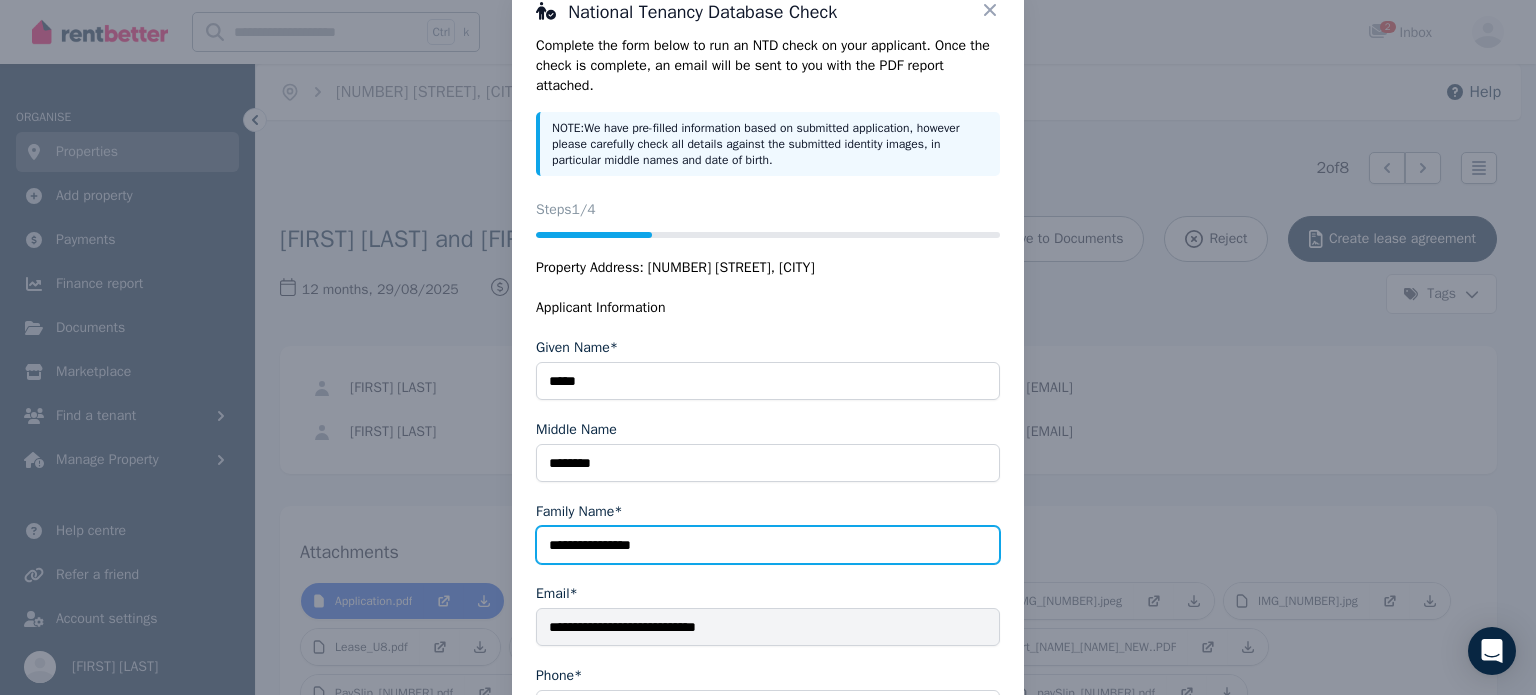 type on "**********" 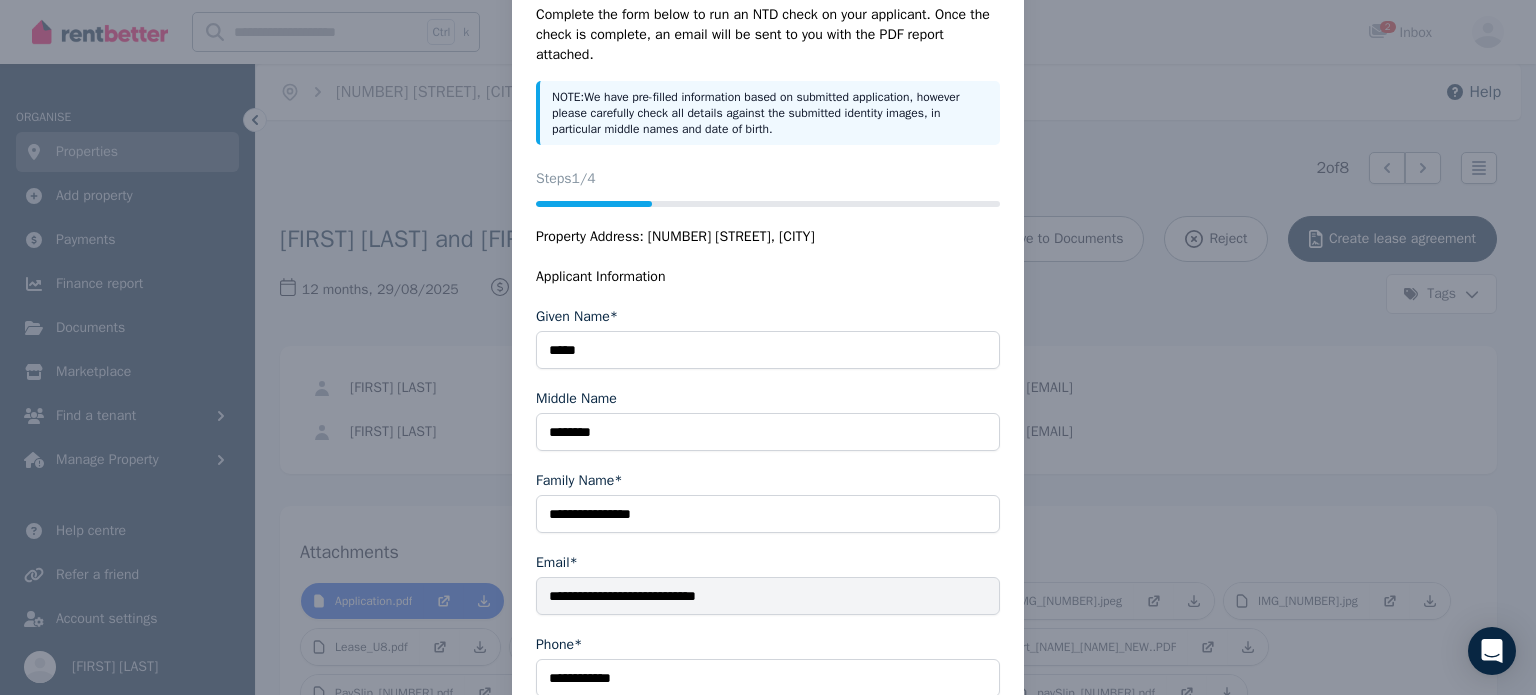 scroll, scrollTop: 290, scrollLeft: 0, axis: vertical 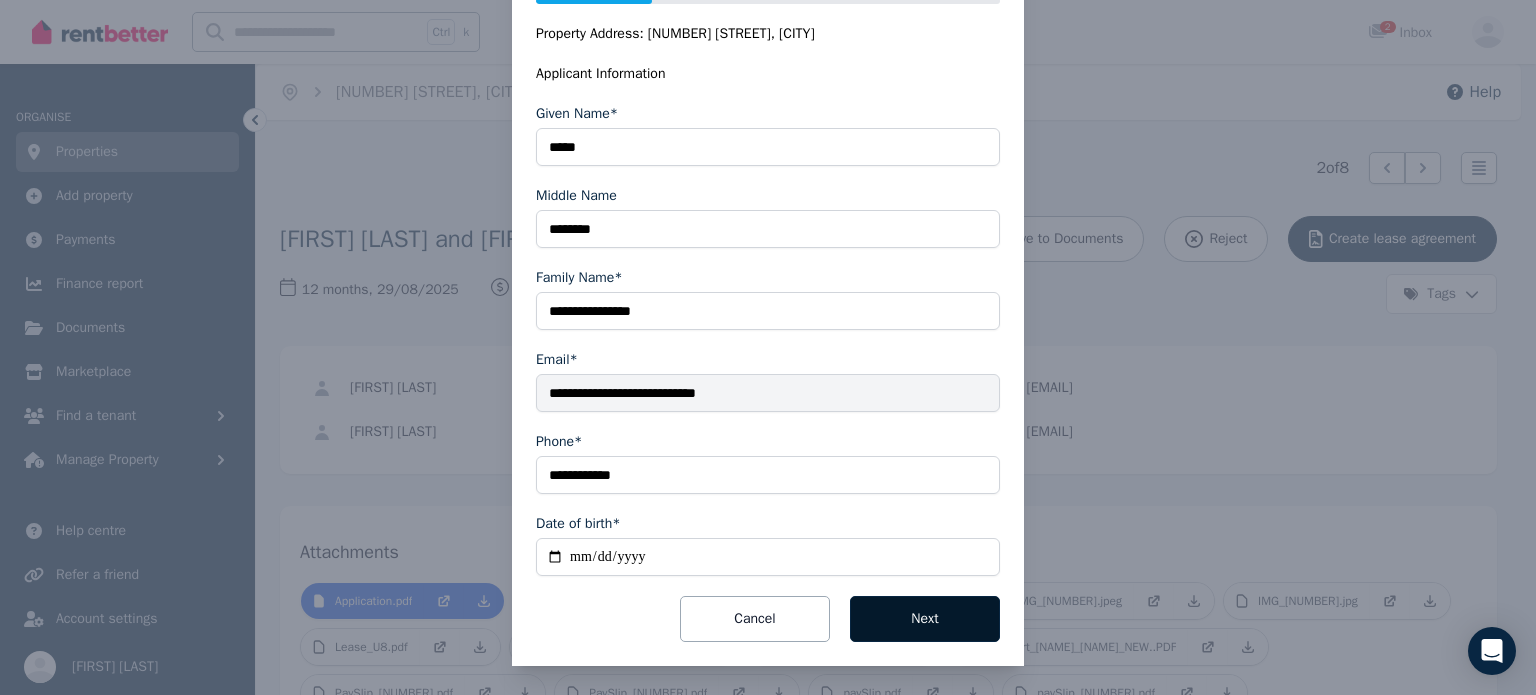 click on "Next" at bounding box center (925, 619) 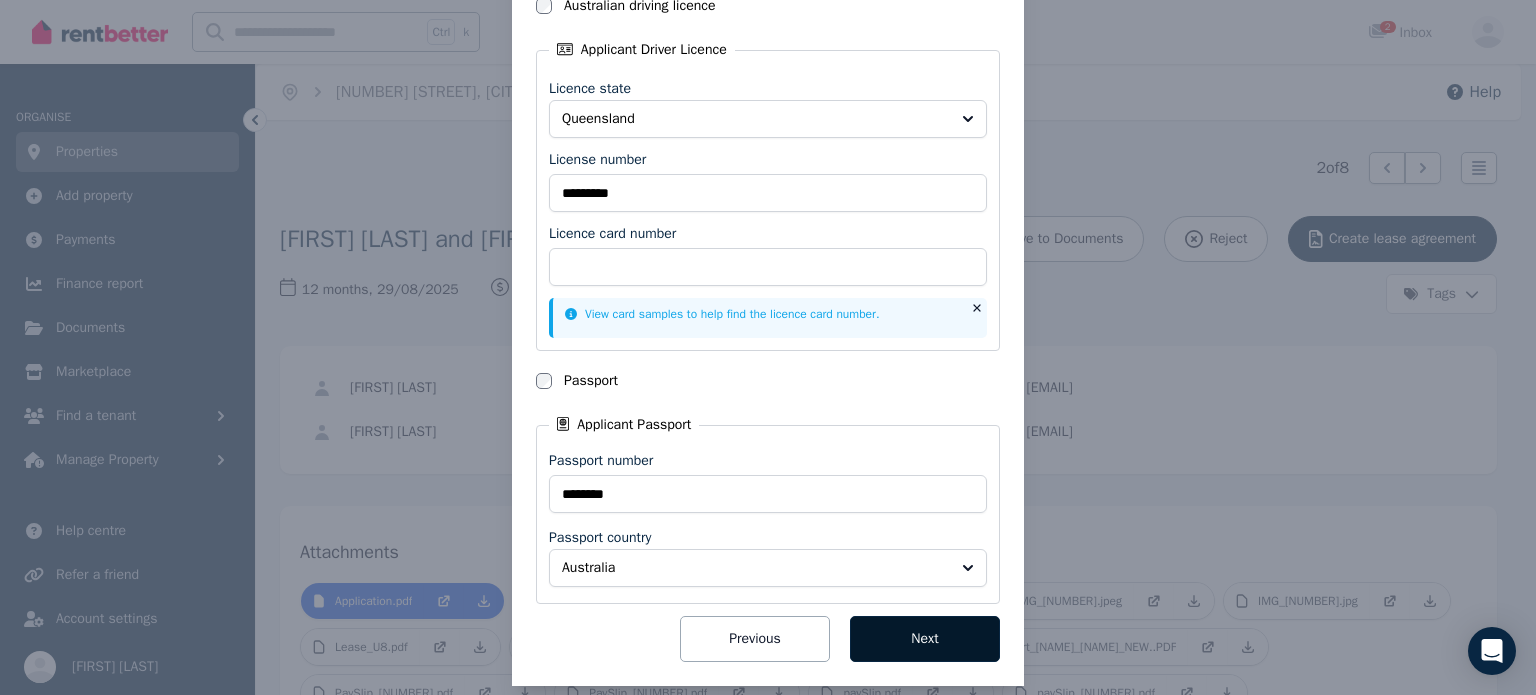 type 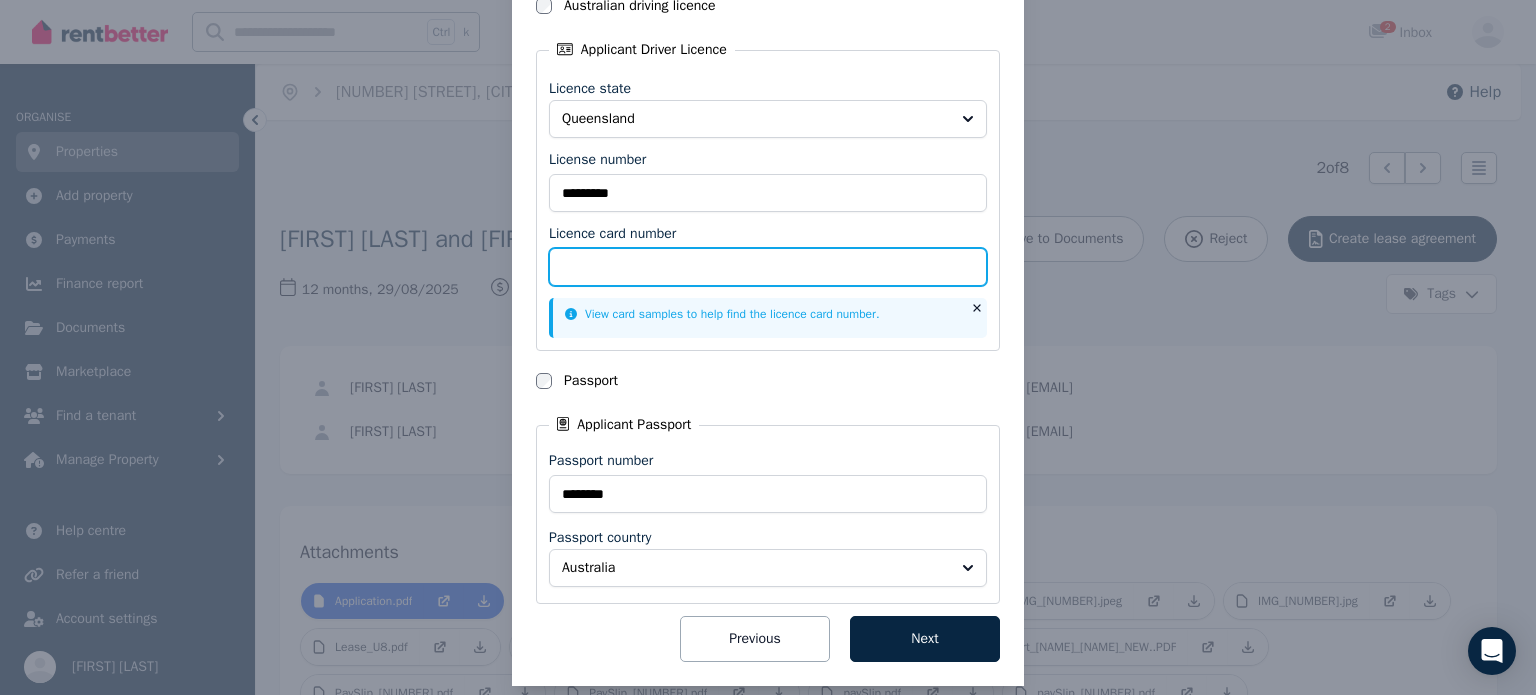 click on "Licence card number" at bounding box center (768, 267) 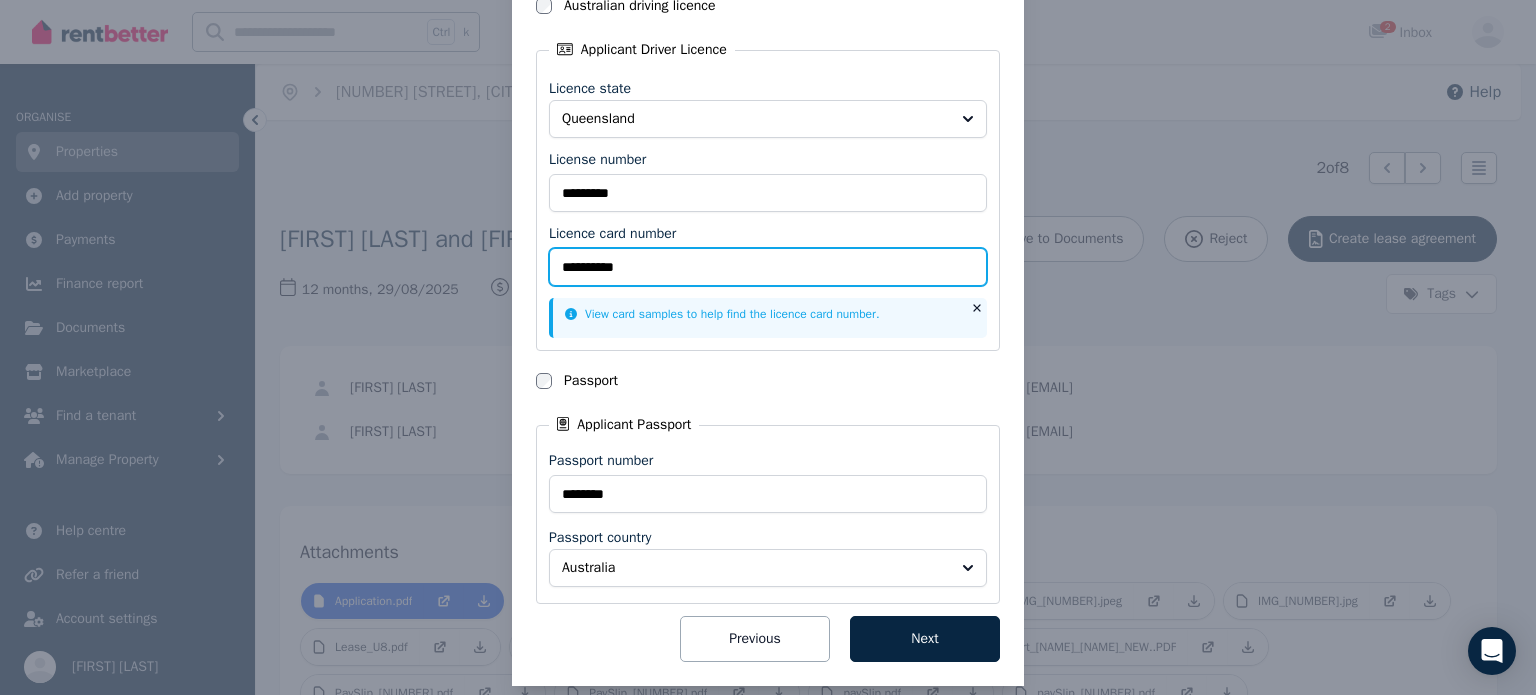type on "**********" 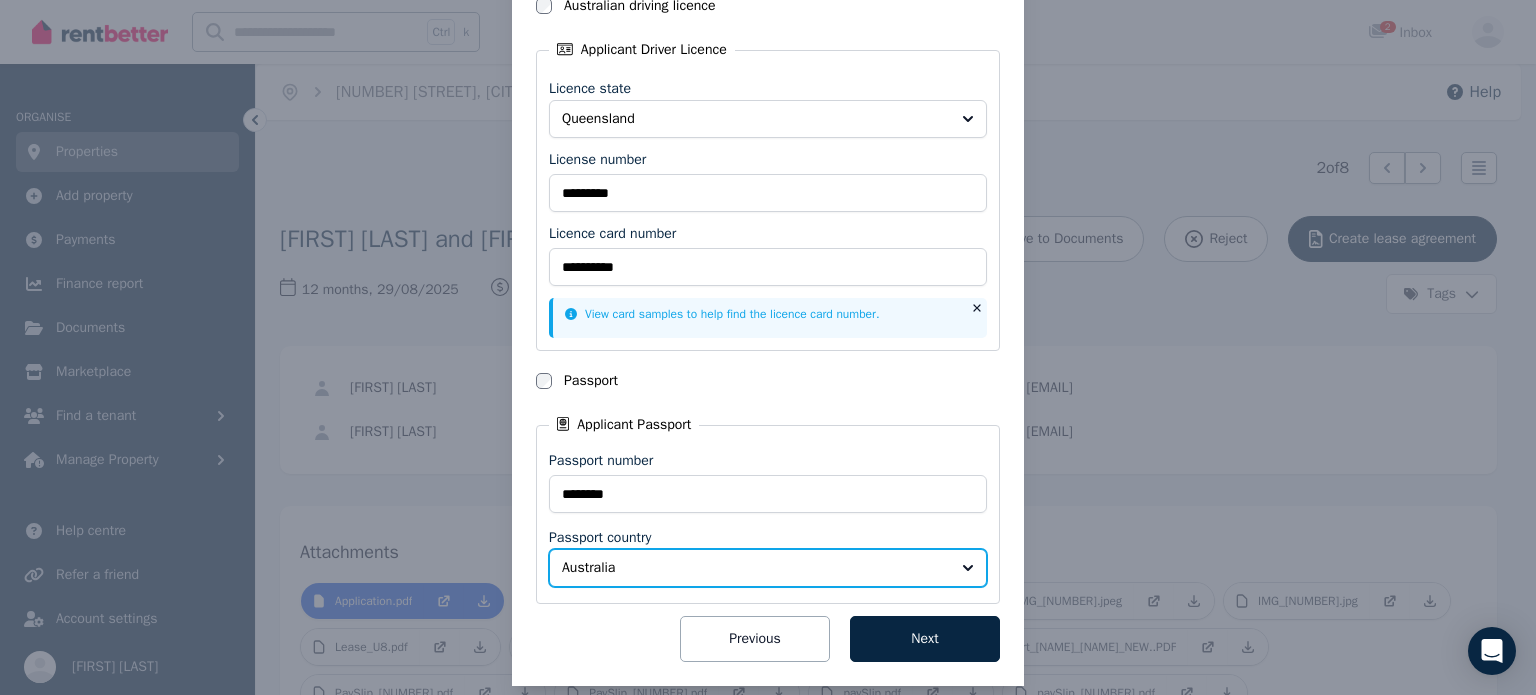 type 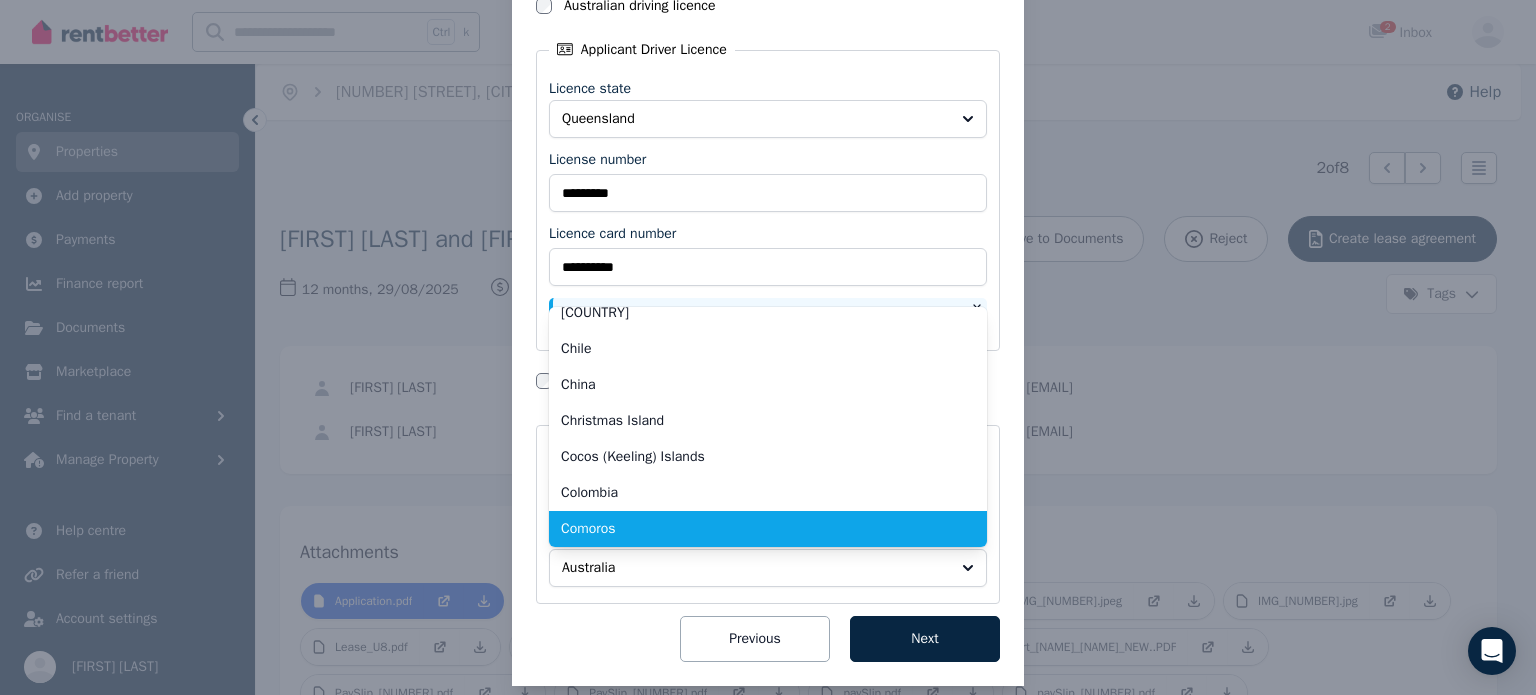 scroll, scrollTop: 1636, scrollLeft: 0, axis: vertical 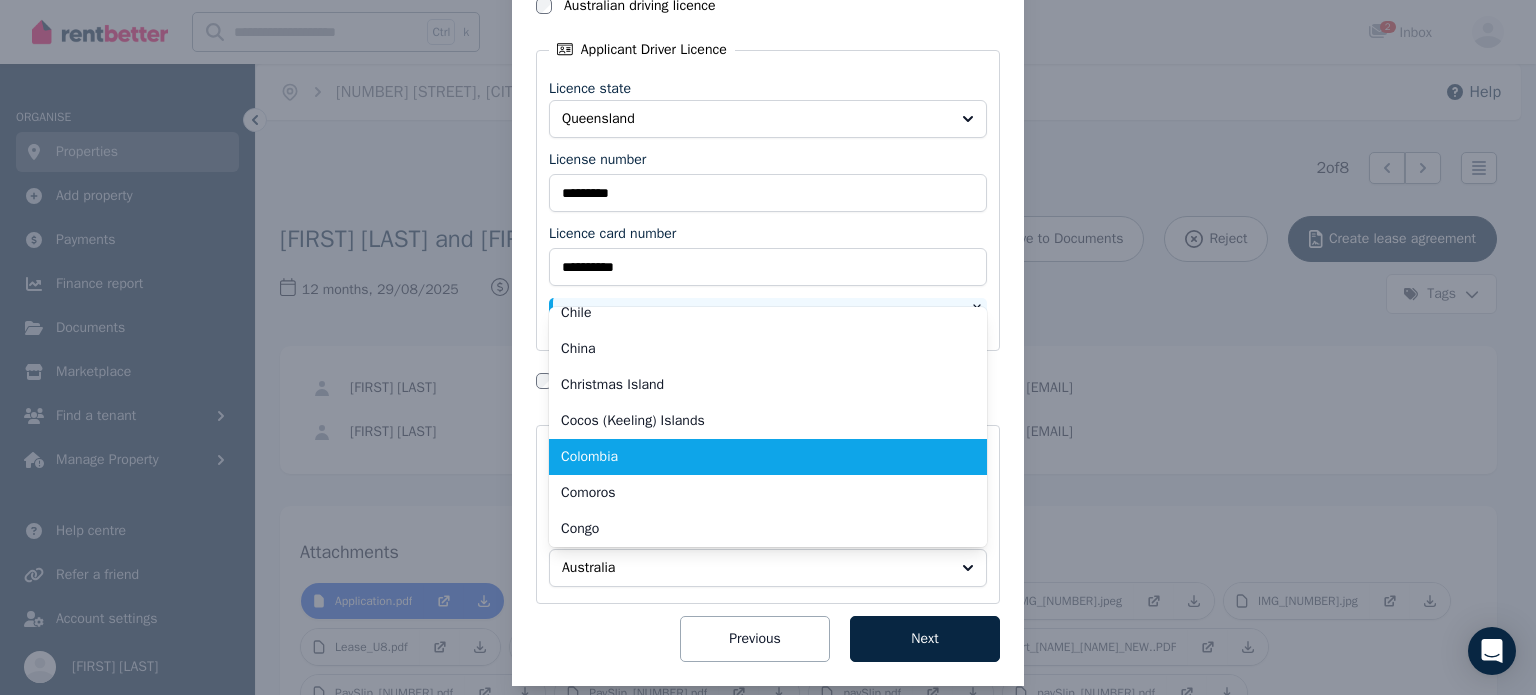 click on "Colombia" at bounding box center [756, 457] 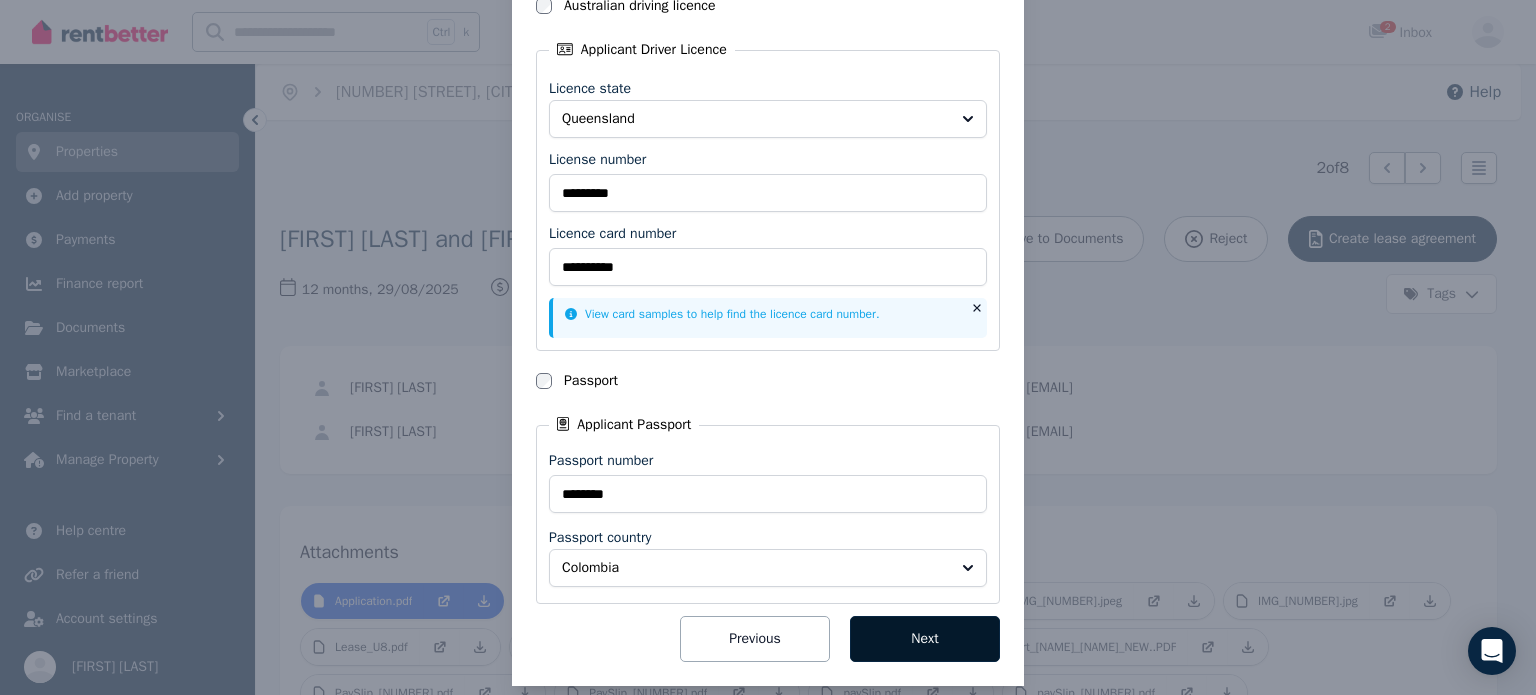 click on "Next" at bounding box center (925, 639) 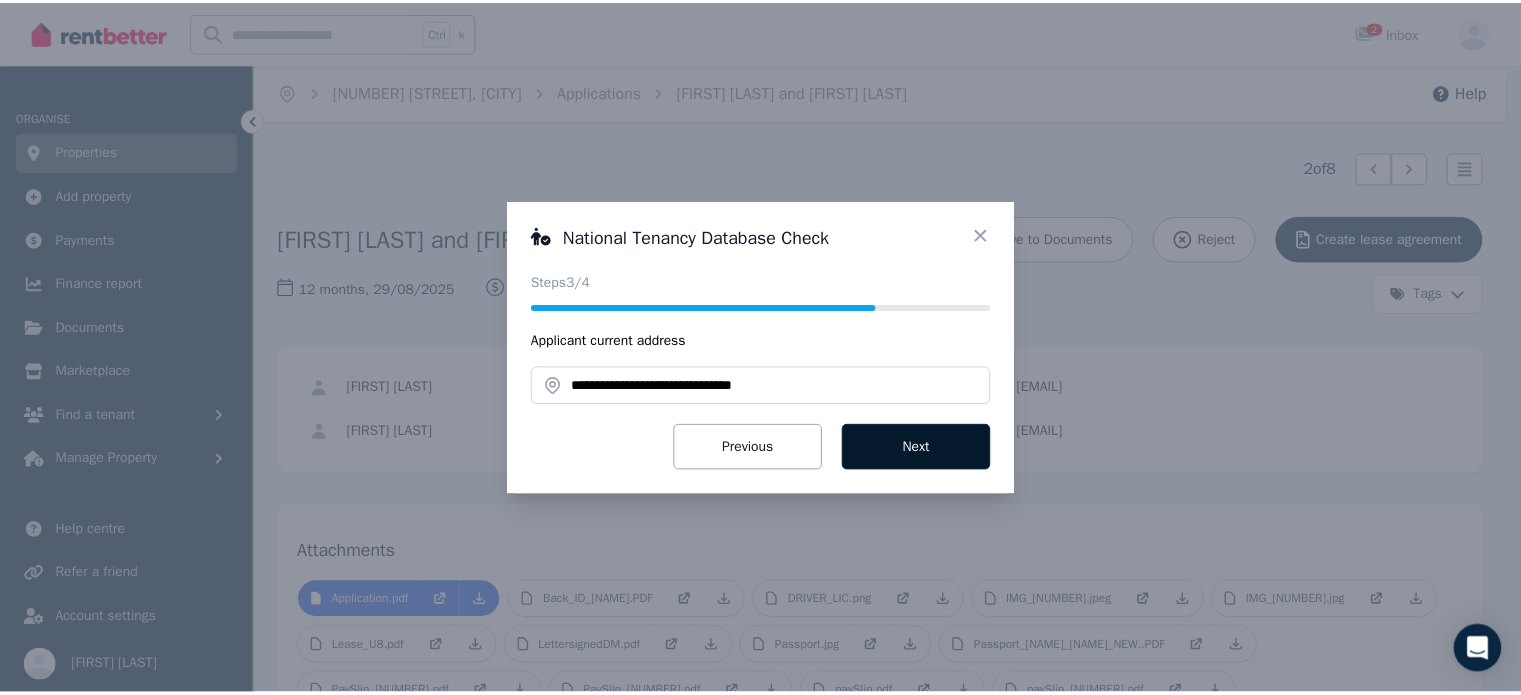 scroll, scrollTop: 0, scrollLeft: 0, axis: both 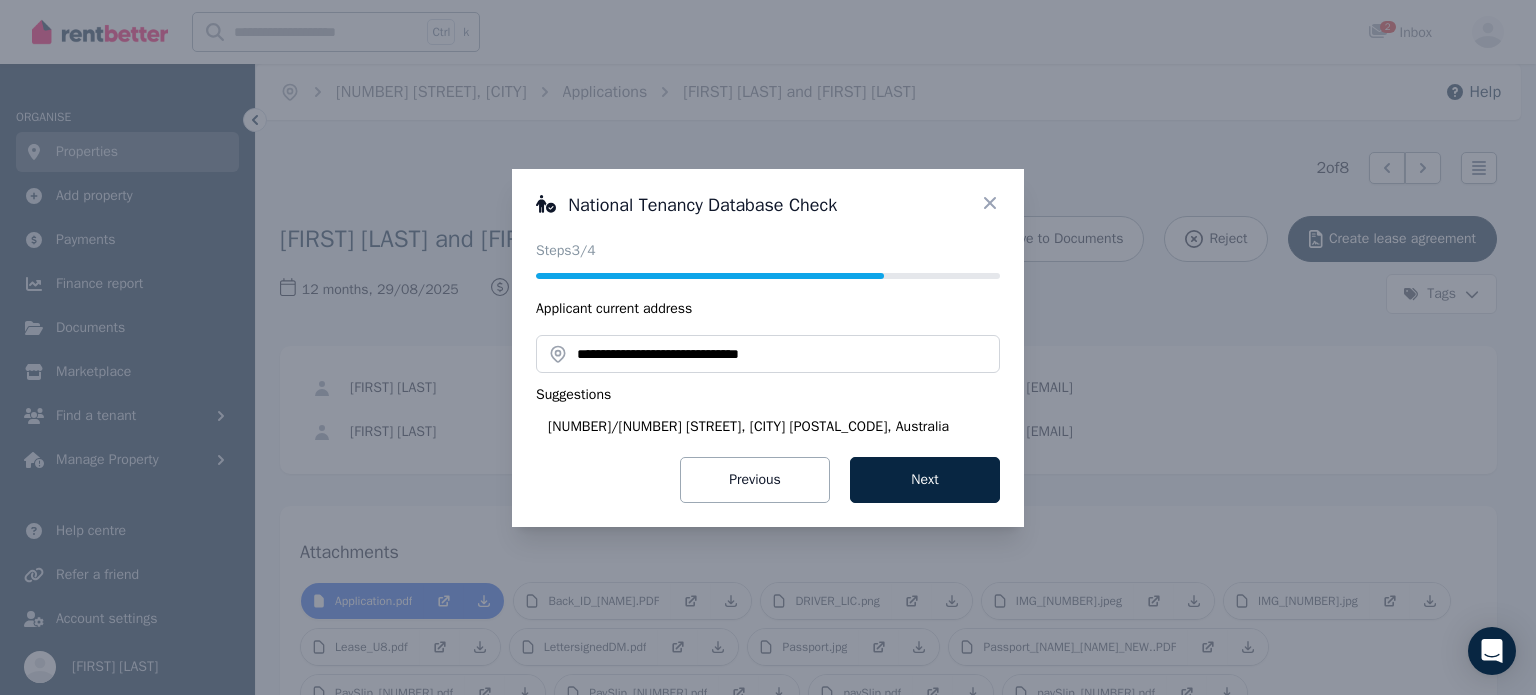 click on "8/9 Mayhew St, Sherwood QLD 4075, Australia" at bounding box center (774, 427) 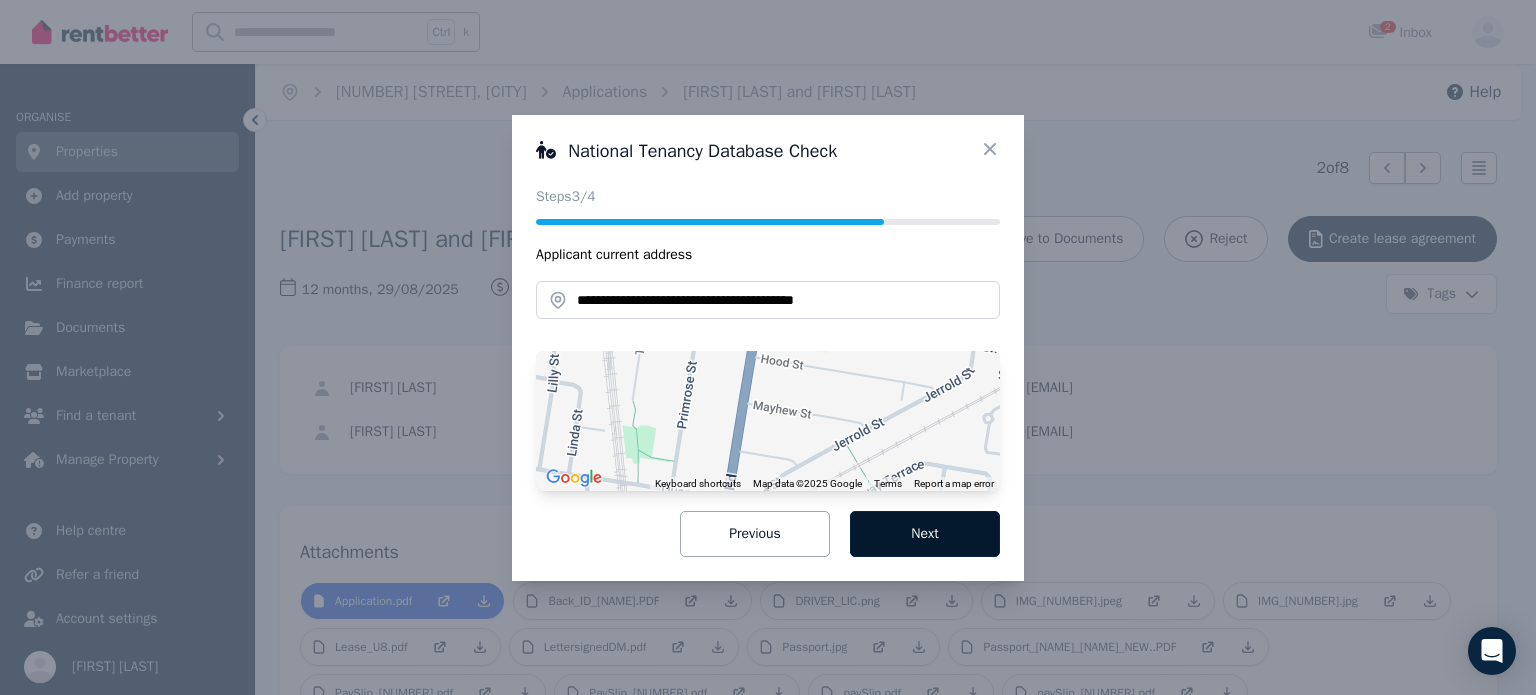 click on "Next" at bounding box center [925, 534] 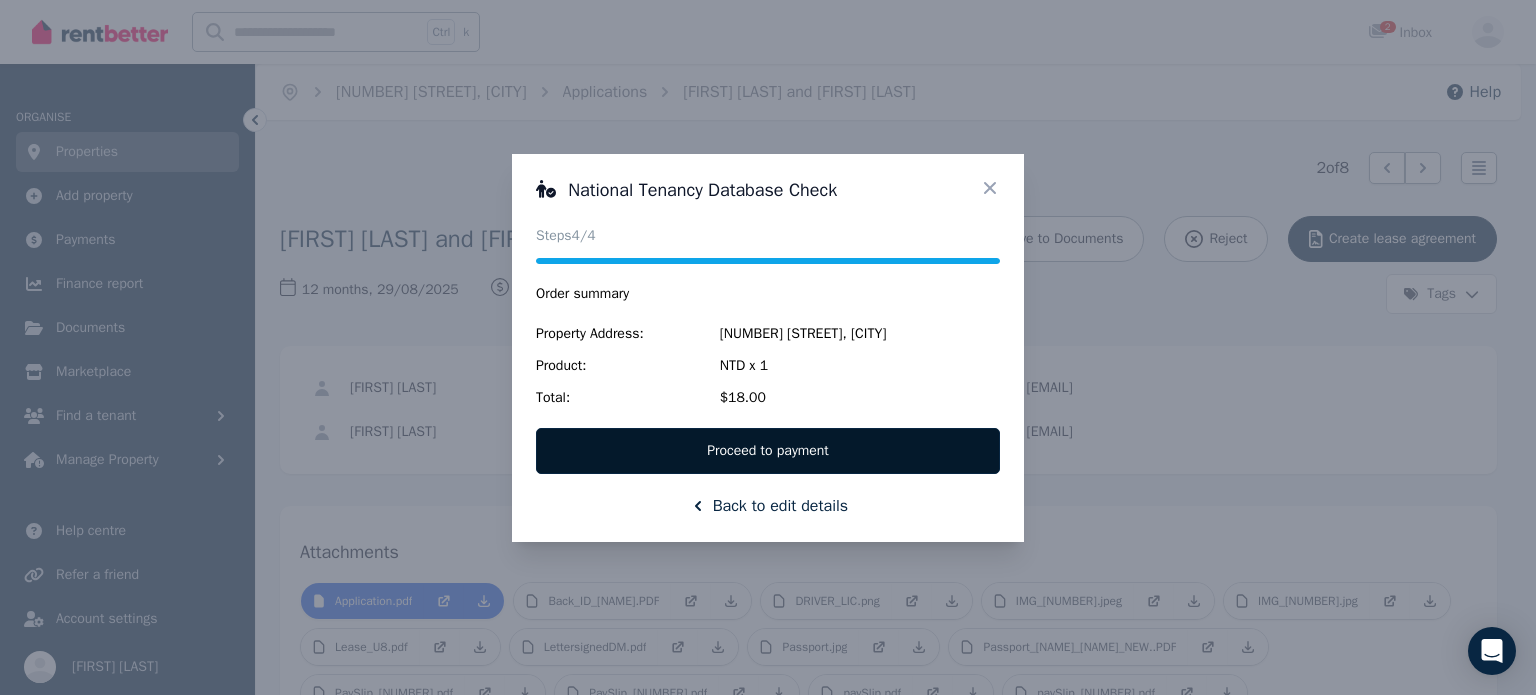 click on "Proceed to payment" at bounding box center [768, 451] 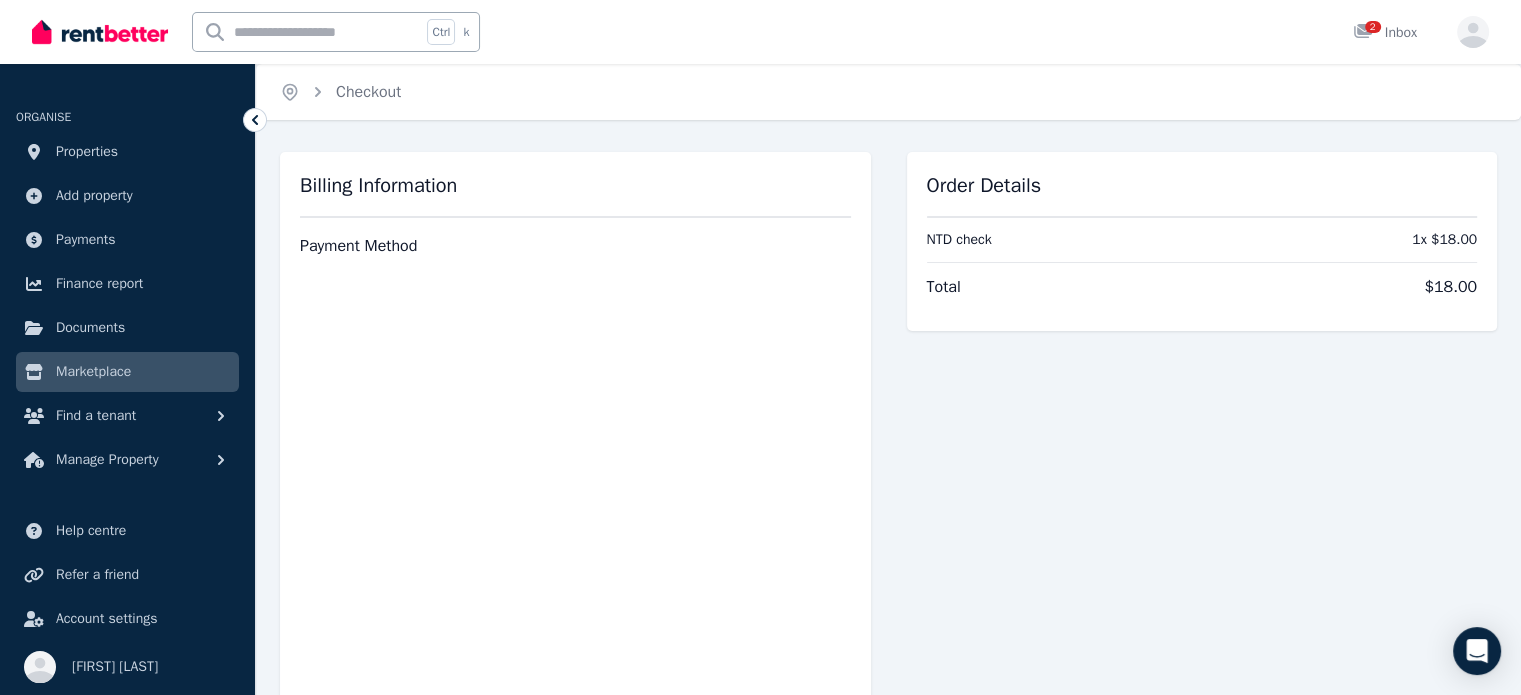 click on "Order Details NTD check 1  x   $18.00 Total $18.00" at bounding box center (1202, 499) 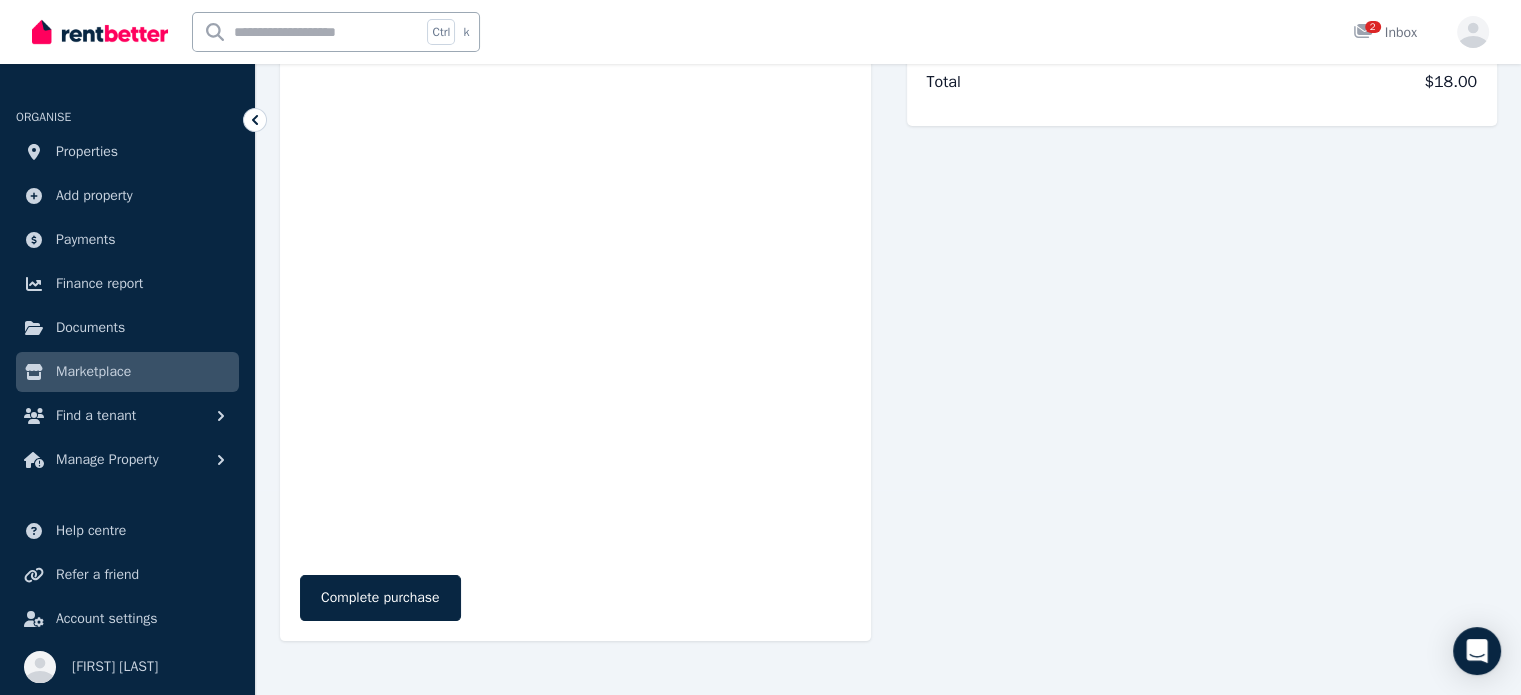 scroll, scrollTop: 240, scrollLeft: 0, axis: vertical 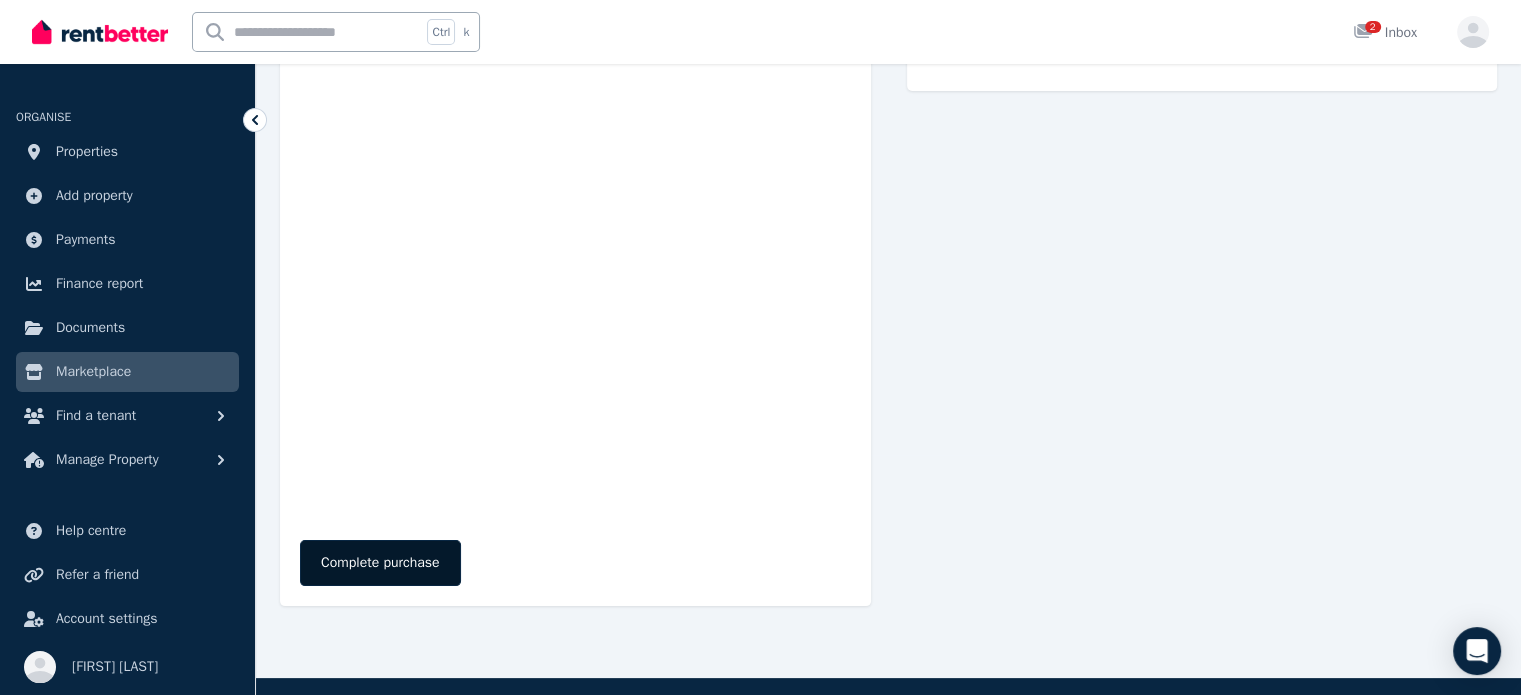 click on "Complete purchase" at bounding box center (380, 563) 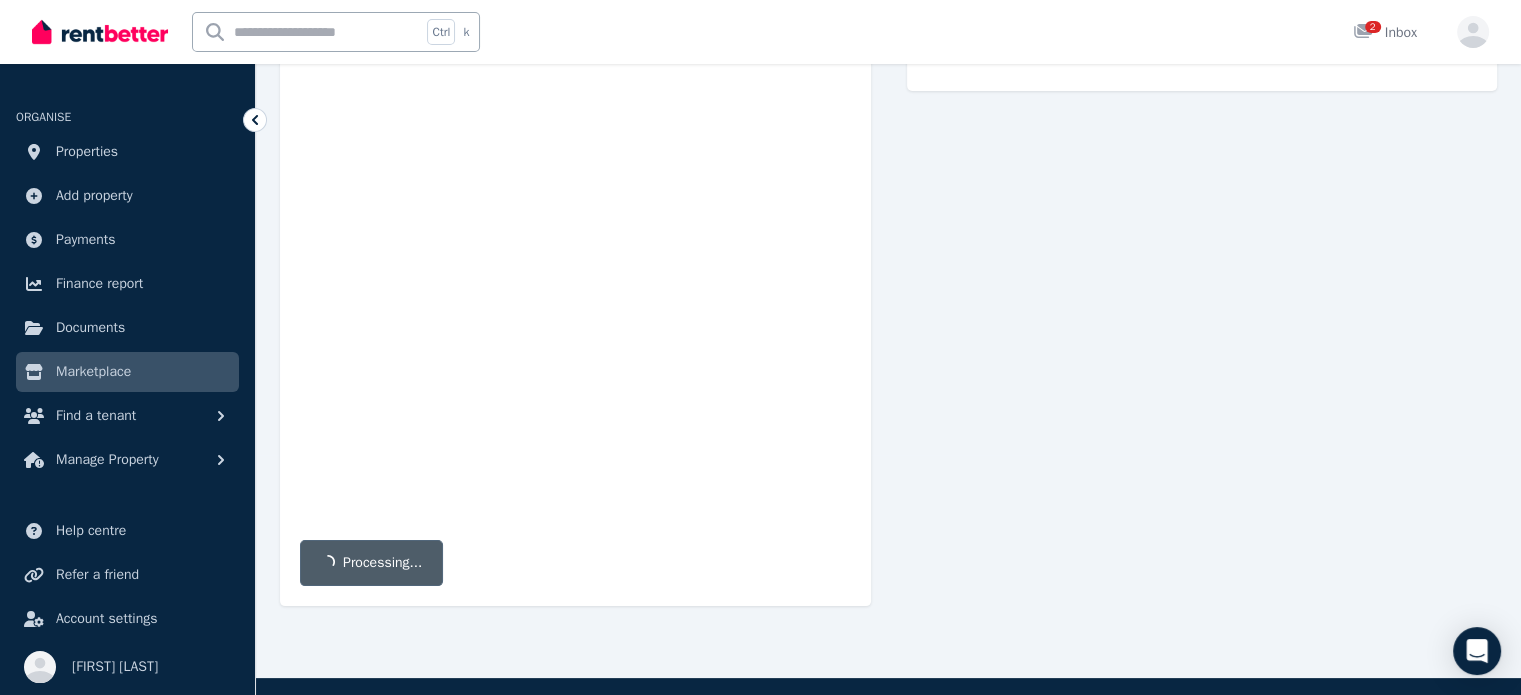 scroll, scrollTop: 0, scrollLeft: 0, axis: both 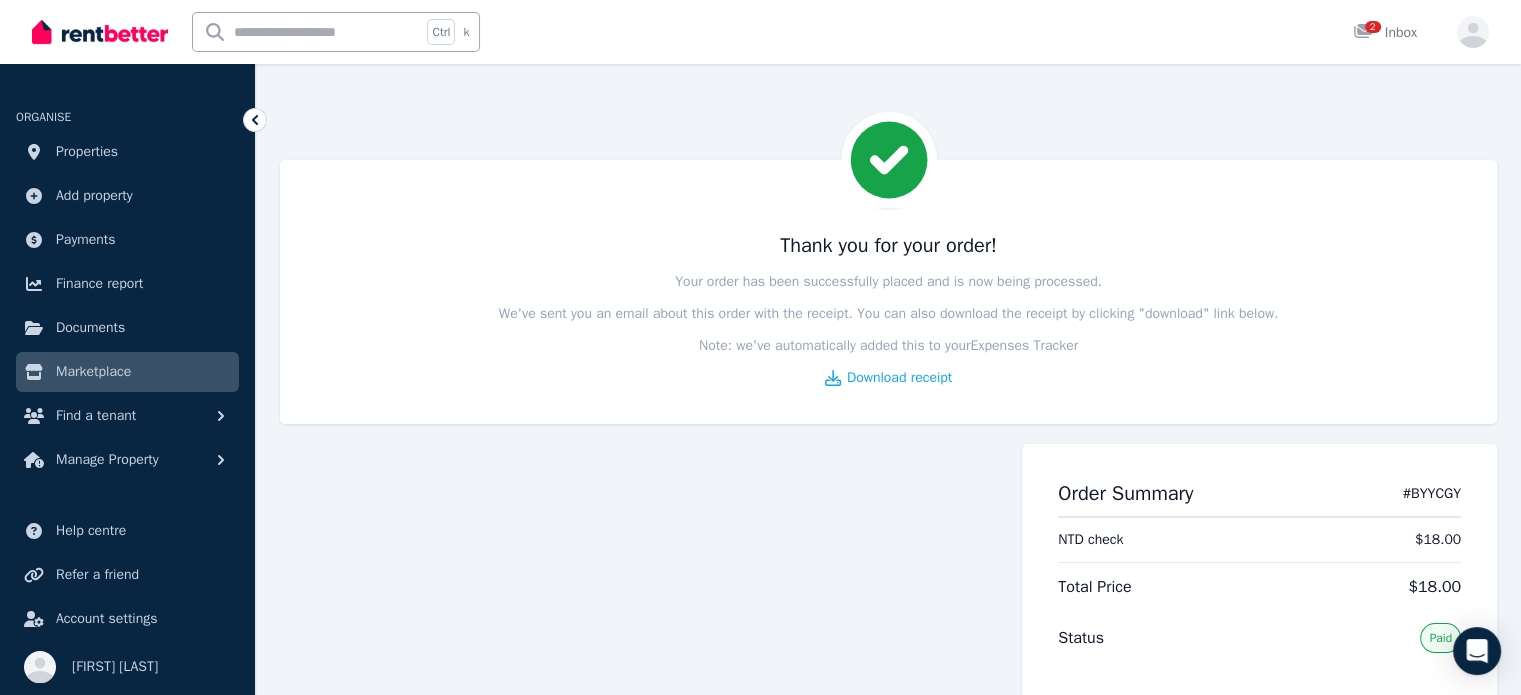 click on "Marketplace" at bounding box center (93, 372) 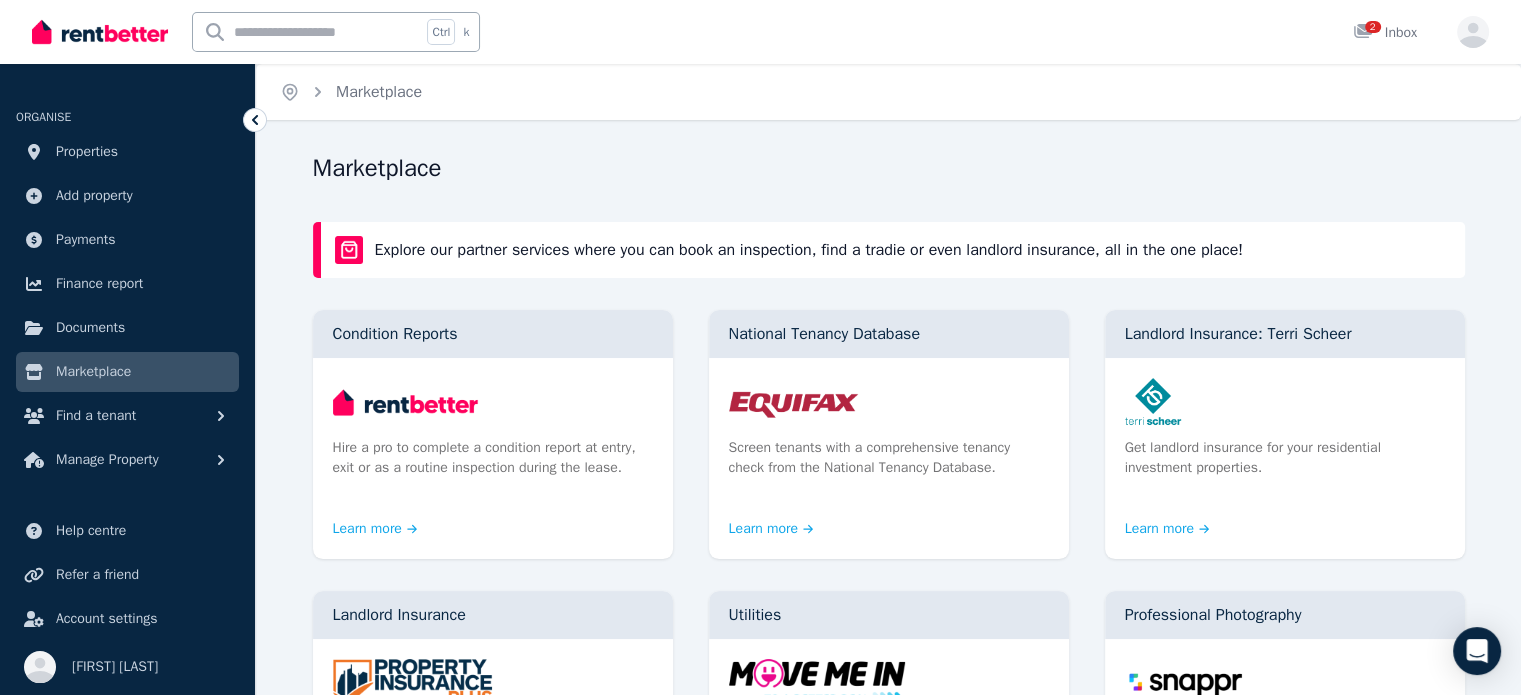 click on "Marketplace Explore our partner services where you can book an inspection, find a tradie or even landlord insurance, all in the one place! Condition Reports Hire a pro to complete a condition report at entry, exit or as a routine inspection during the lease. Learn more   National Tenancy Database Screen tenants with a comprehensive tenancy check from the National Tenancy Database. Learn more   Landlord Insurance: Terri Scheer  Get landlord insurance for your residential investment properties. Learn more   Landlord Insurance Get landlord insurance for your residential investment properties. Learn more   Utilities Make moving easy! Connect utilities, find deals, removalists and compare home services in one place. Learn more   Professional Photography Make your property ad stand out with professional photos. Learn more   Trades & Maintenance Need help with a repair? Find & hire a tradesperson to sort out your home maintenance and repairs. Learn more   Tax Depreciation Schedule Learn more   Learn more   Beta" at bounding box center [888, 959] 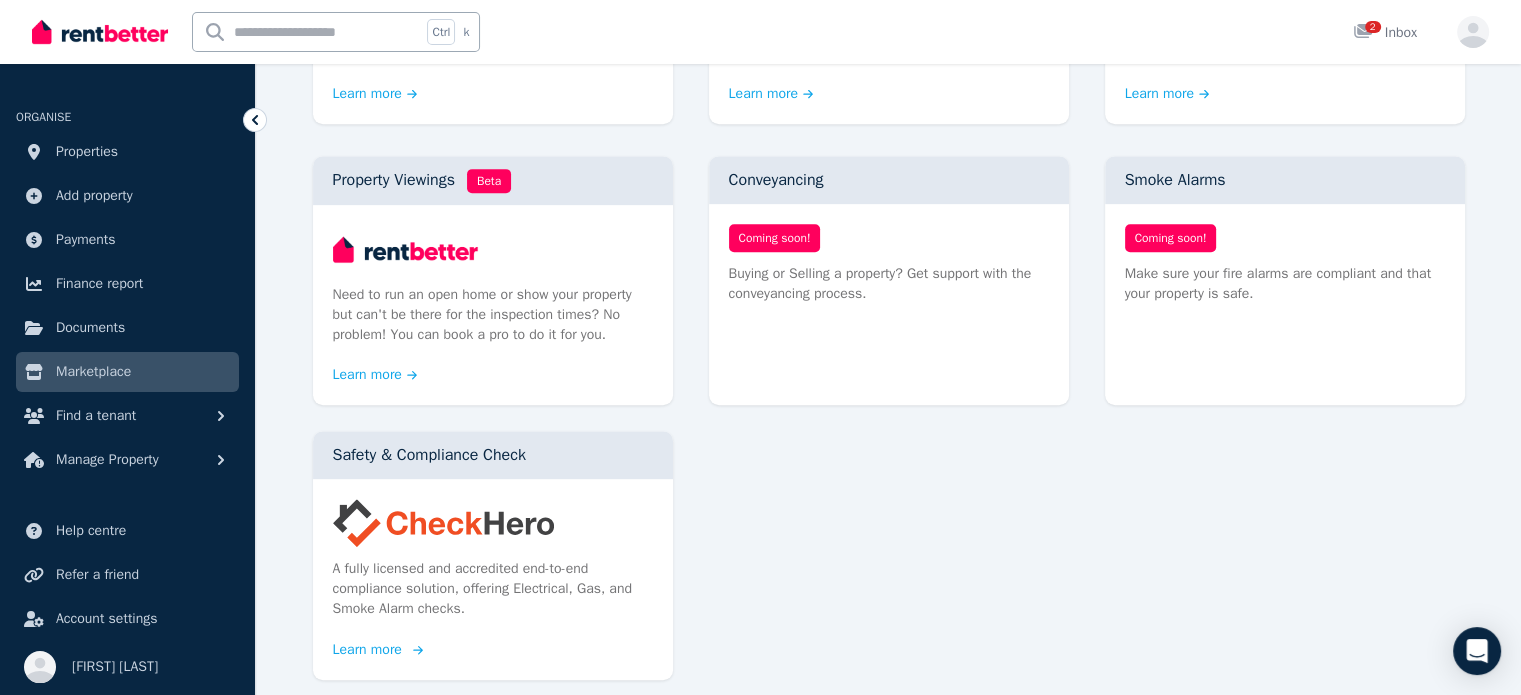 scroll, scrollTop: 1000, scrollLeft: 0, axis: vertical 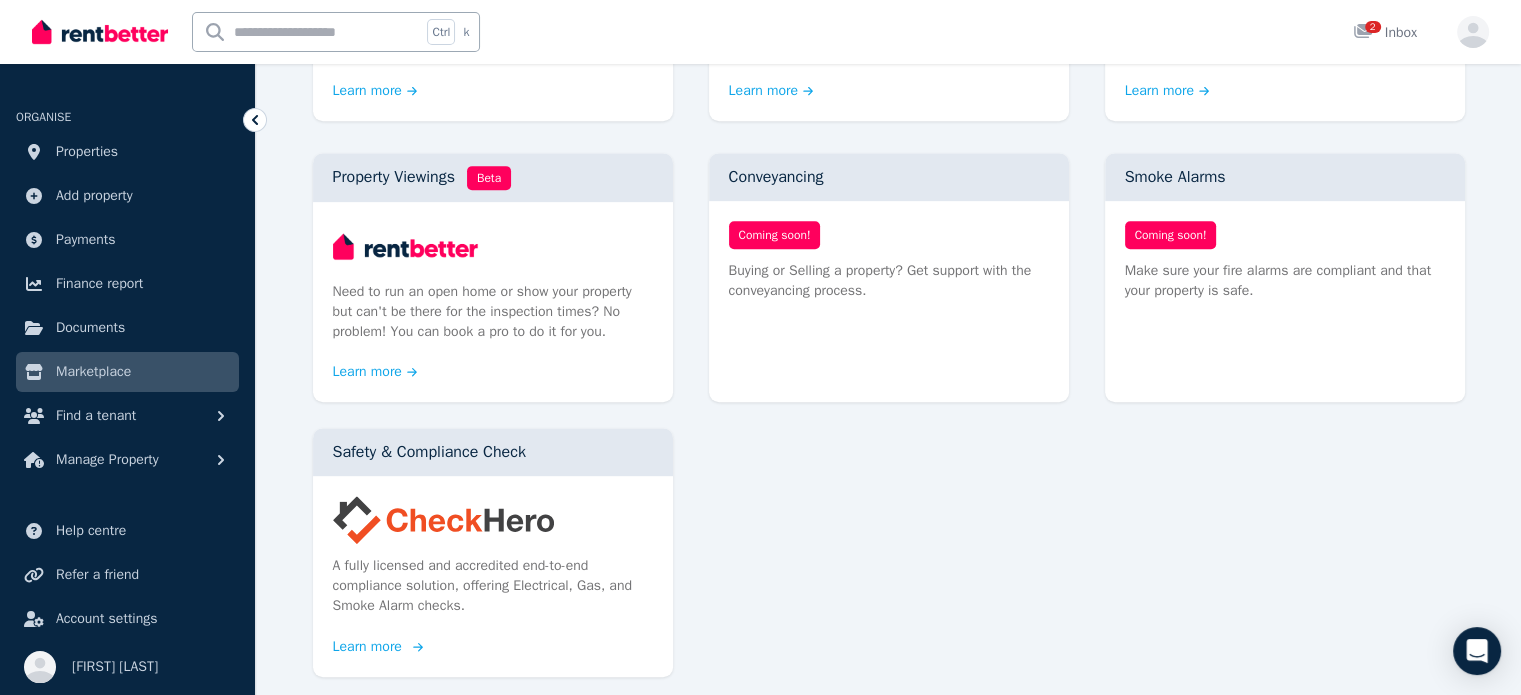 click on "A fully licensed and accredited end-to-end compliance solution, offering Electrical, Gas, and Smoke Alarm checks." at bounding box center [493, 586] 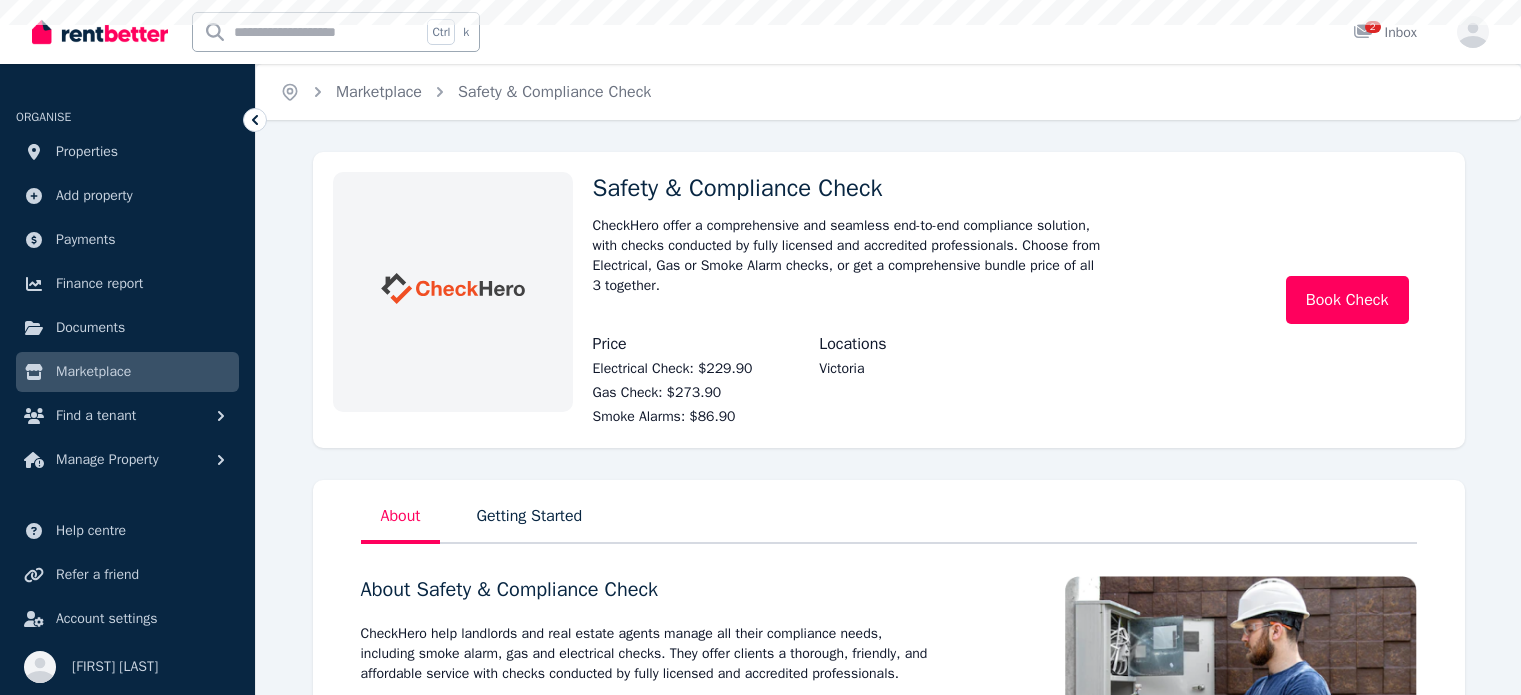 scroll, scrollTop: 0, scrollLeft: 0, axis: both 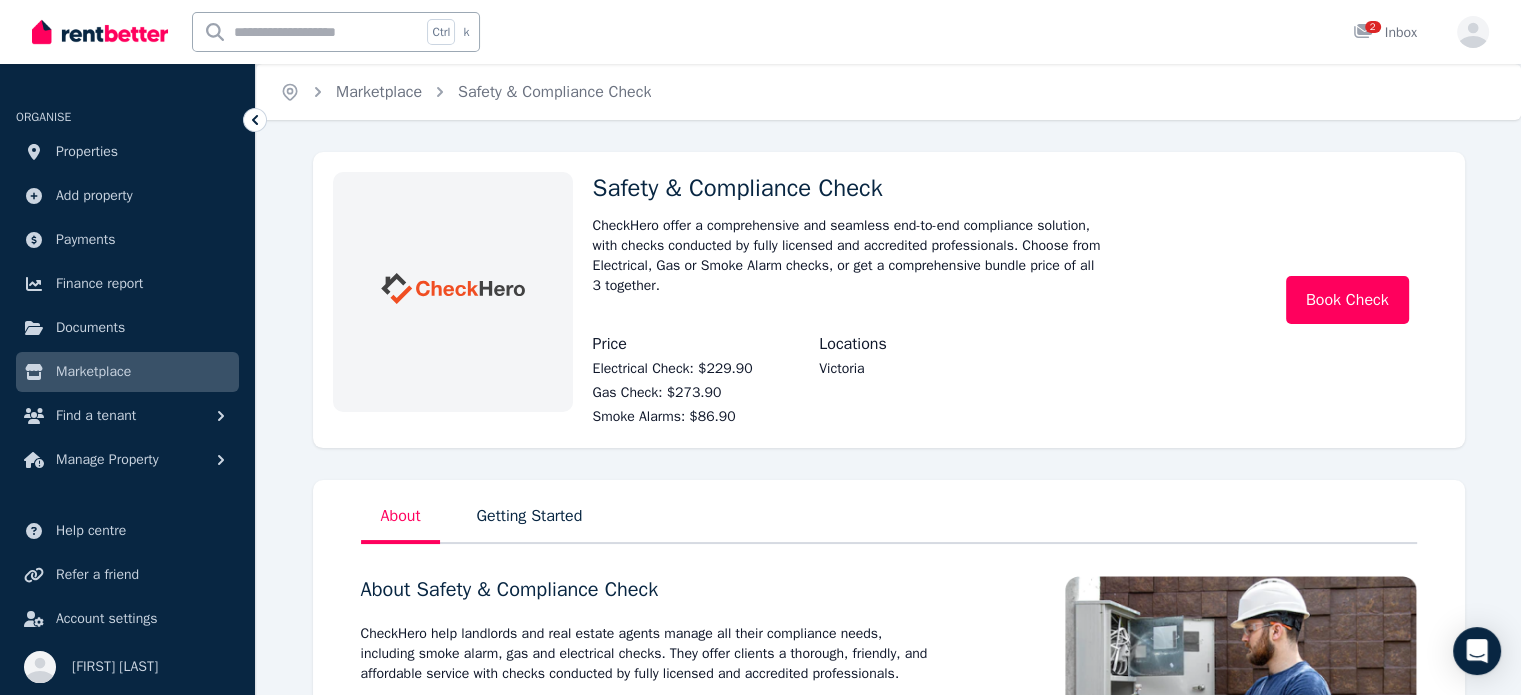 click on "About Getting Started About Safety & Compliance Check CheckHero help landlords and real estate agents manage all their compliance needs, including smoke alarm, gas and electrical checks. They offer clients a thorough, friendly, and affordable service with checks conducted by fully licensed and accredited professionals. Thankfully, through RentBetter you can manage your Safety & Compliance checks with CheckHero and access their services through the platform. Book Check" at bounding box center (889, 722) 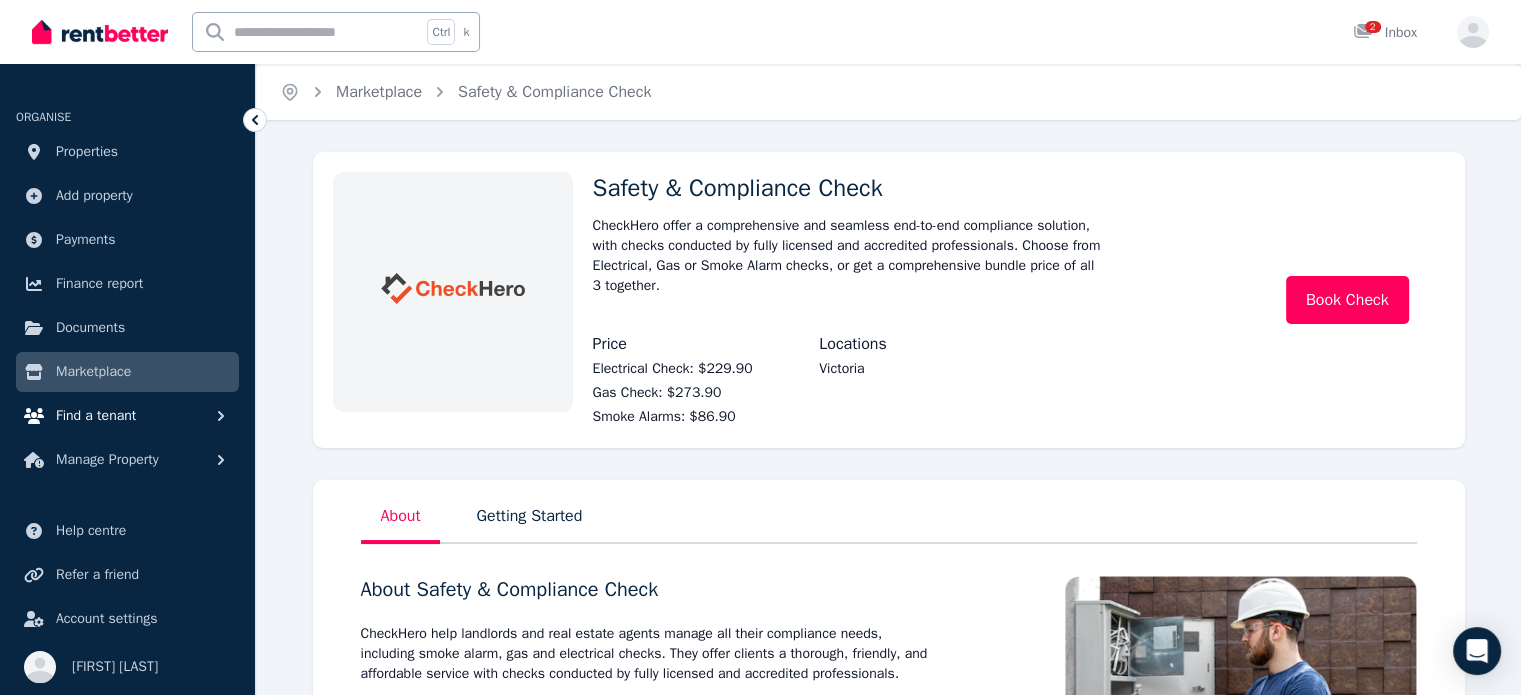 click on "Find a tenant" at bounding box center [96, 416] 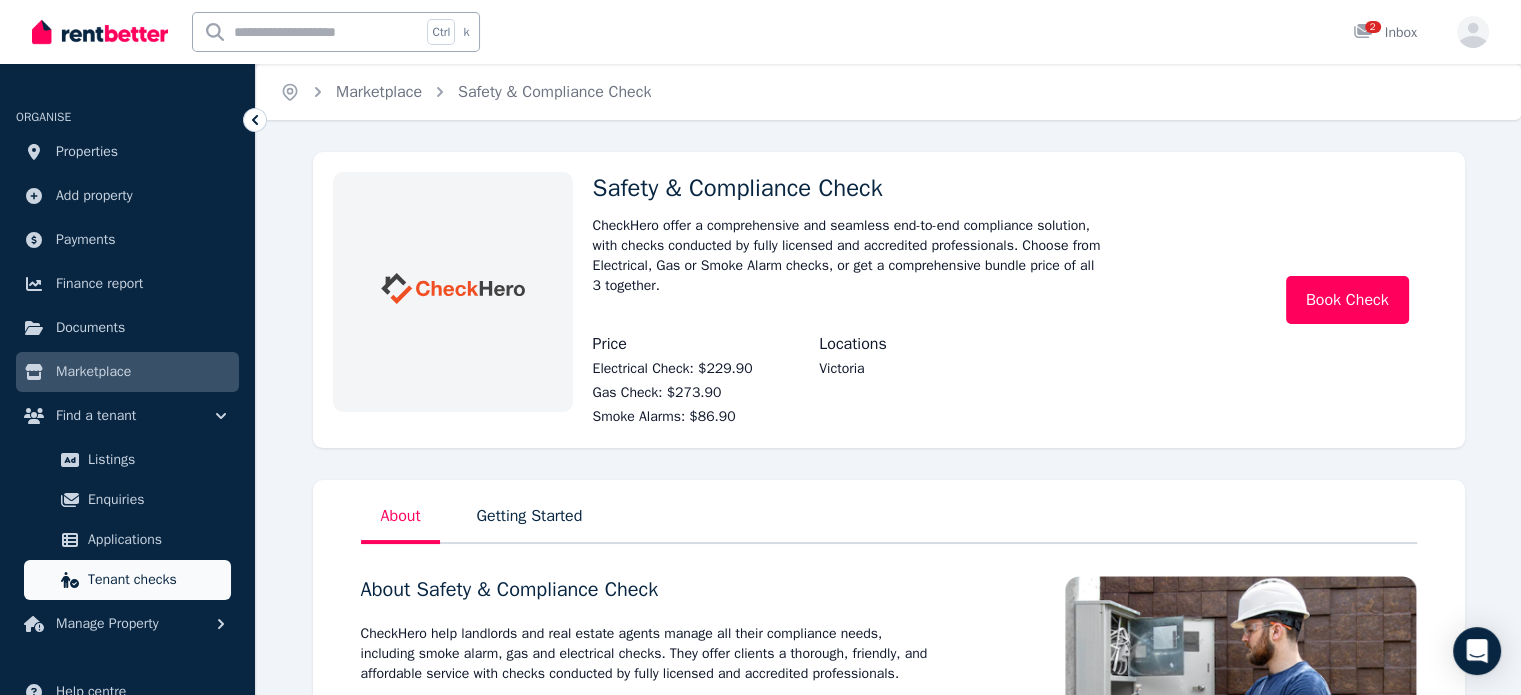 click on "Tenant checks" at bounding box center (127, 580) 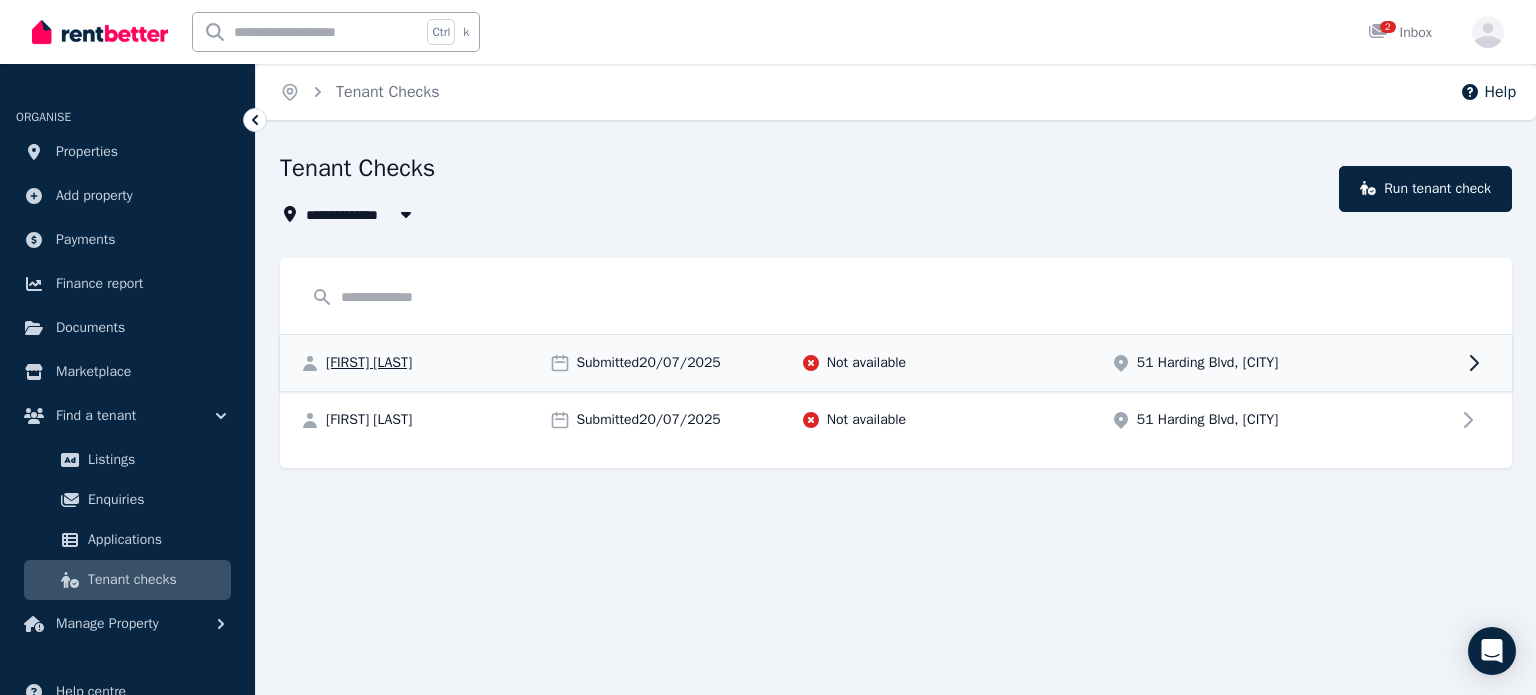click on "[FIRST] [LAST] Submitted 20/07/2025 Not available 51 Harding Blvd, [CITY]" at bounding box center (896, 363) 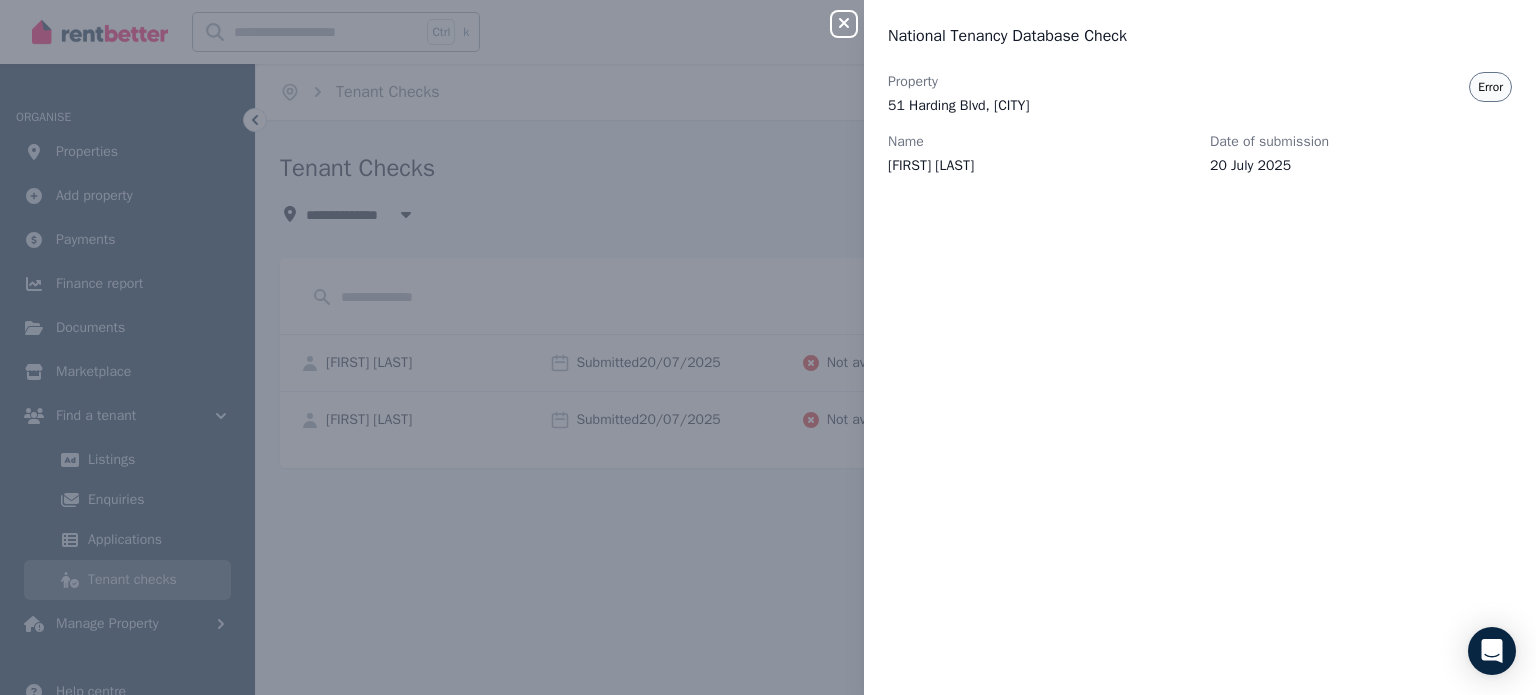click on "Error" at bounding box center [1490, 87] 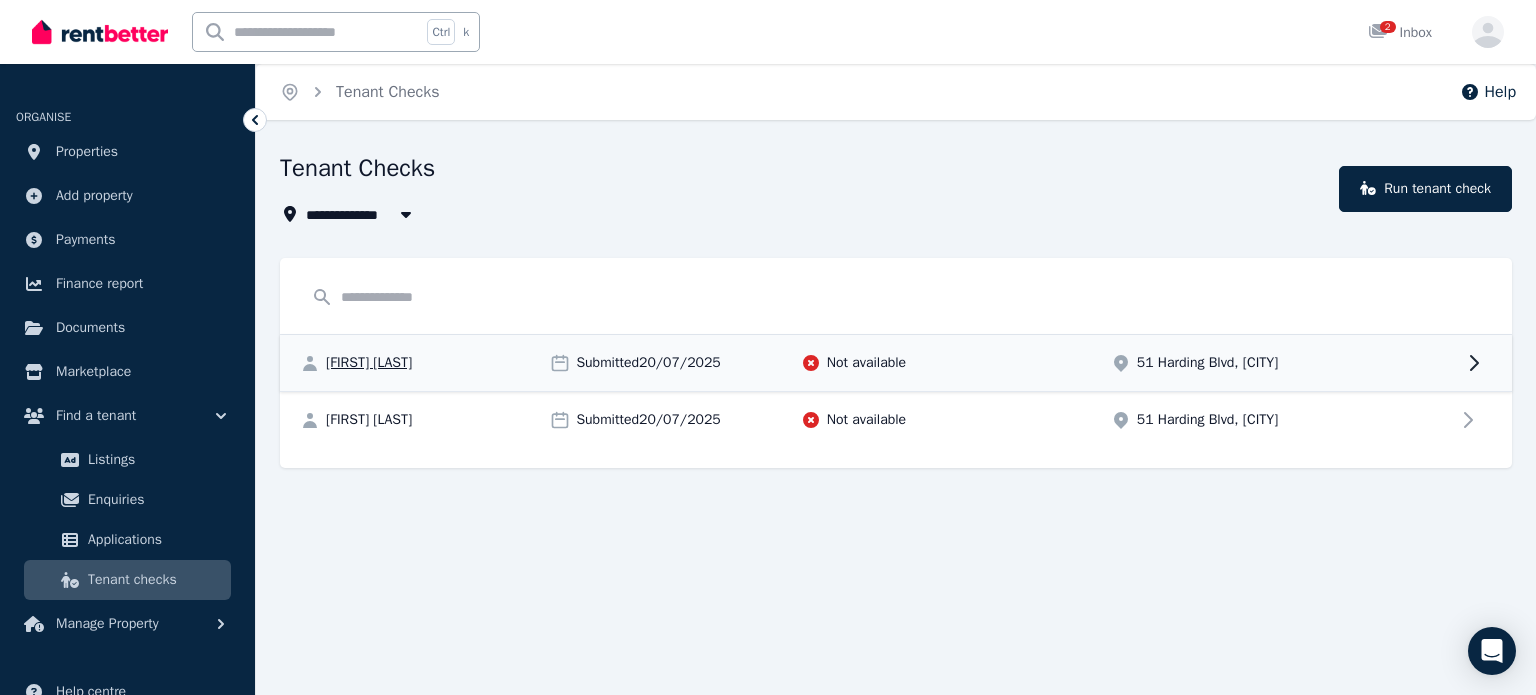 click on "51 Harding Blvd, [CITY]" at bounding box center [1208, 363] 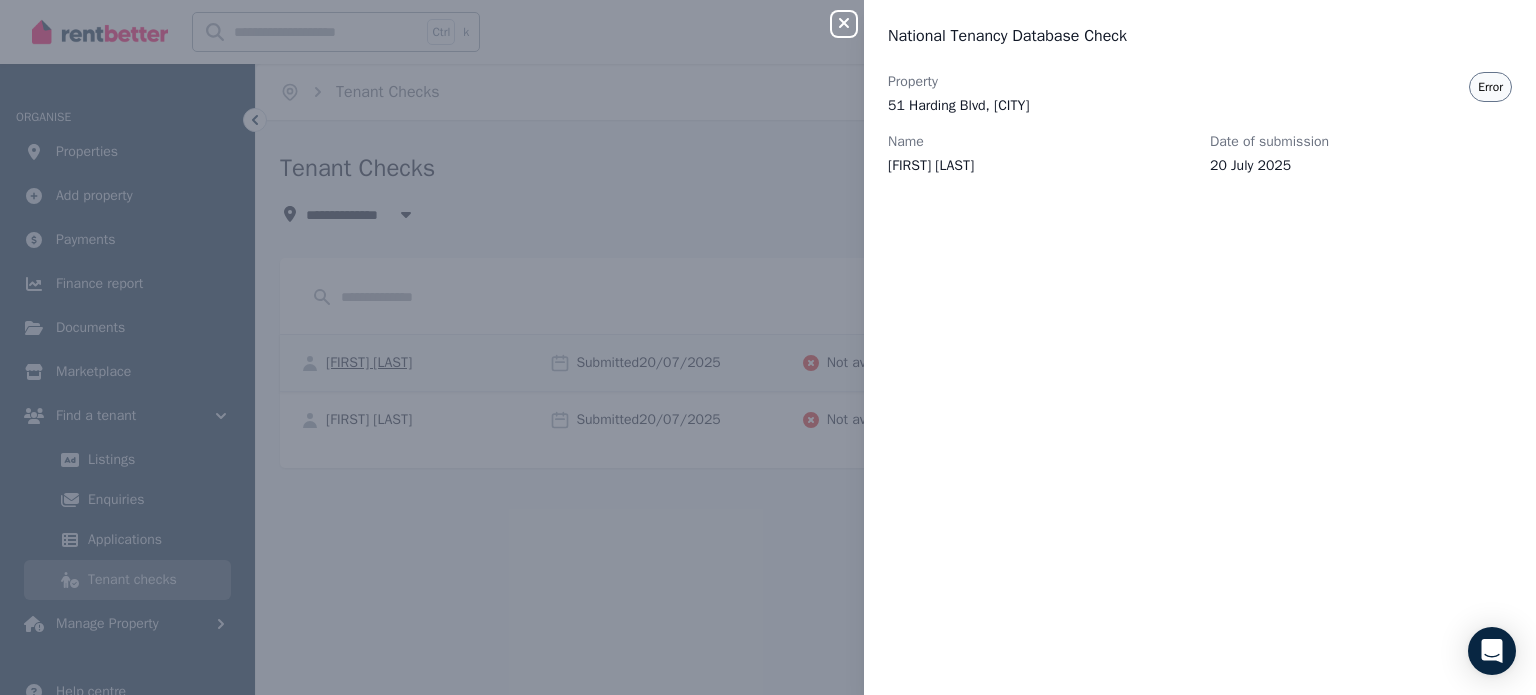 click on "Property 51 Harding Blvd, [CITY] Name [FIRST] [LAST] Date of submission 20 July 2025 Error" at bounding box center (1200, 371) 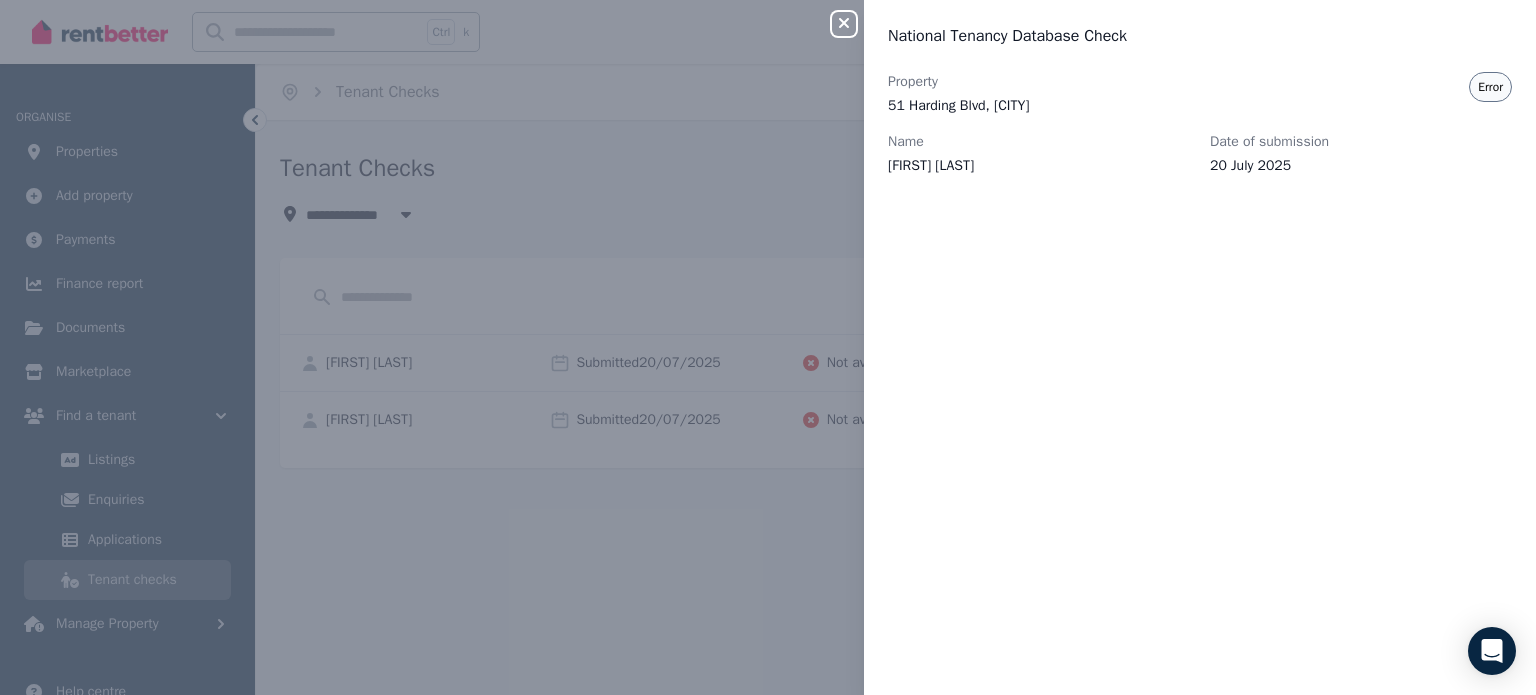 click 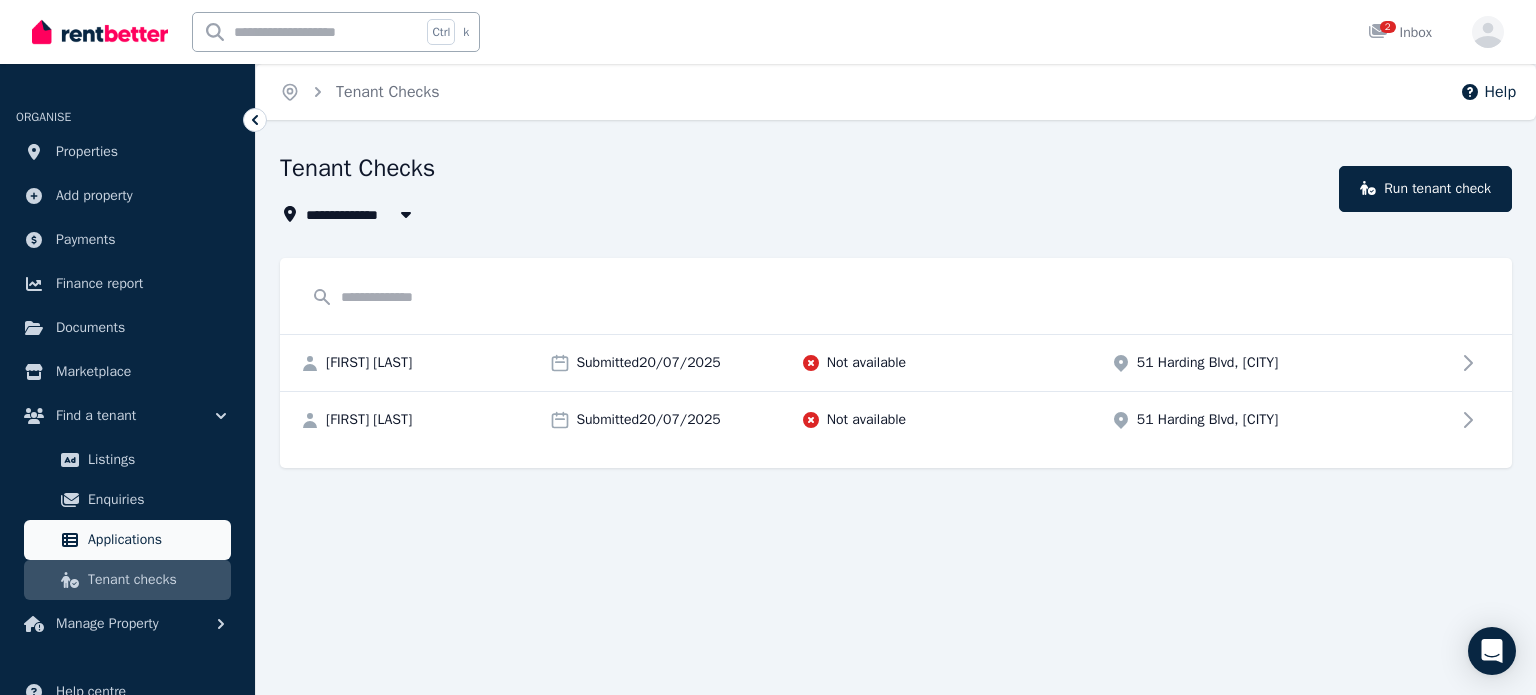 click on "Applications" at bounding box center (155, 540) 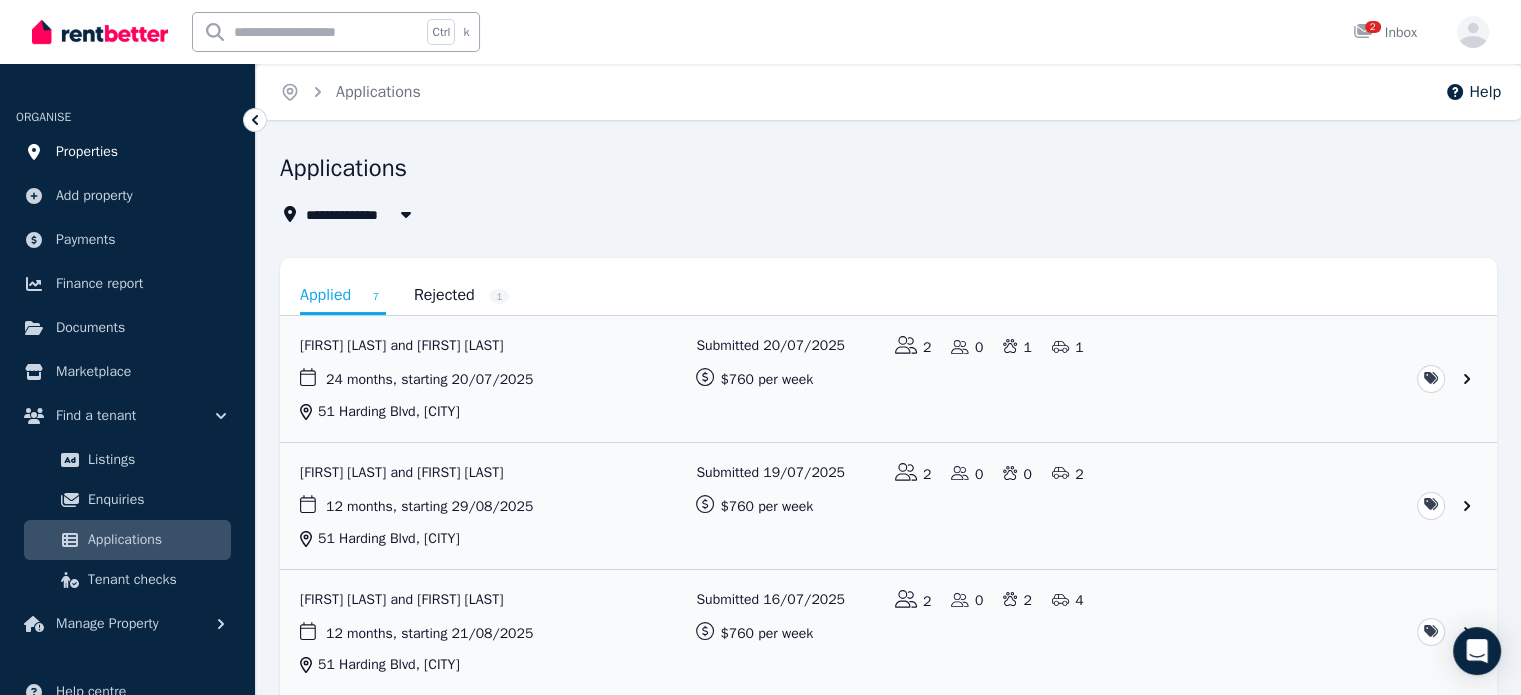 click on "Properties" at bounding box center [87, 152] 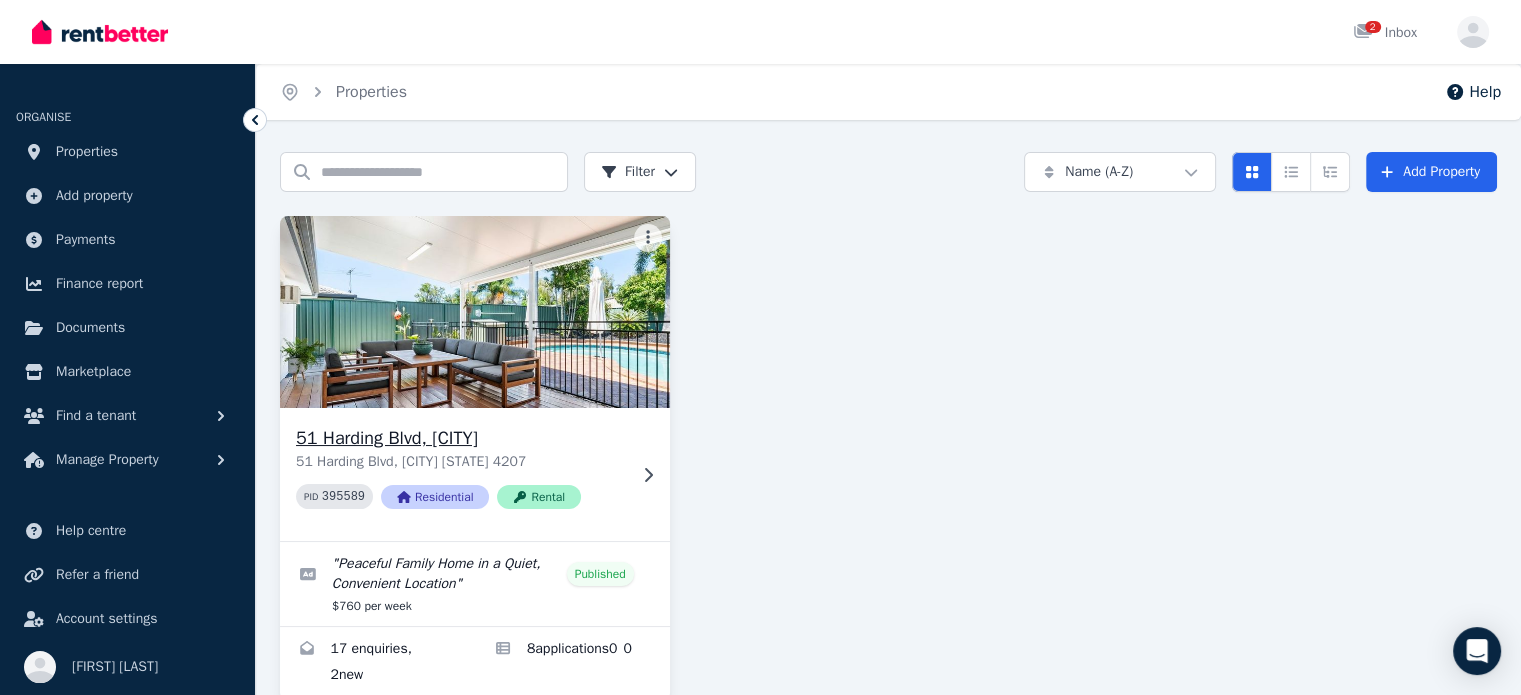 click at bounding box center (474, 312) 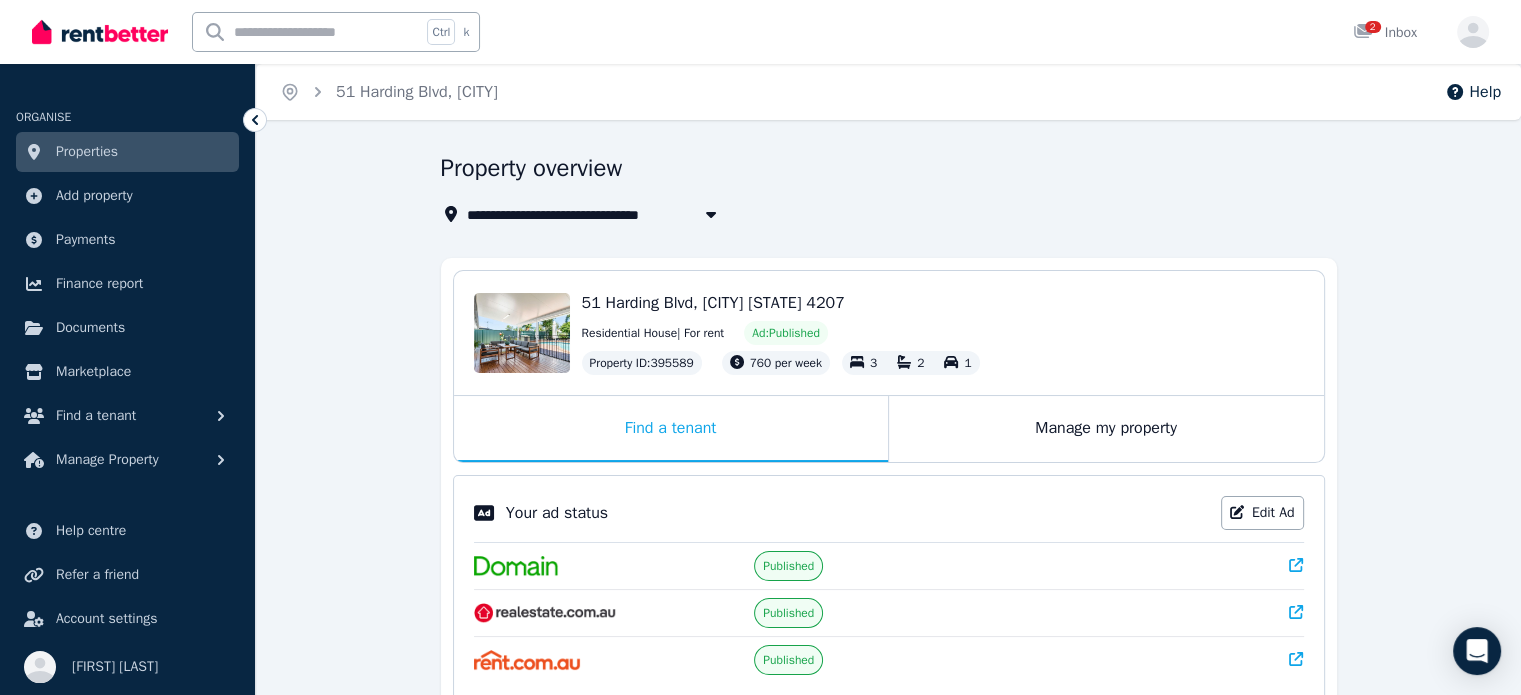 click on "**********" at bounding box center (888, 697) 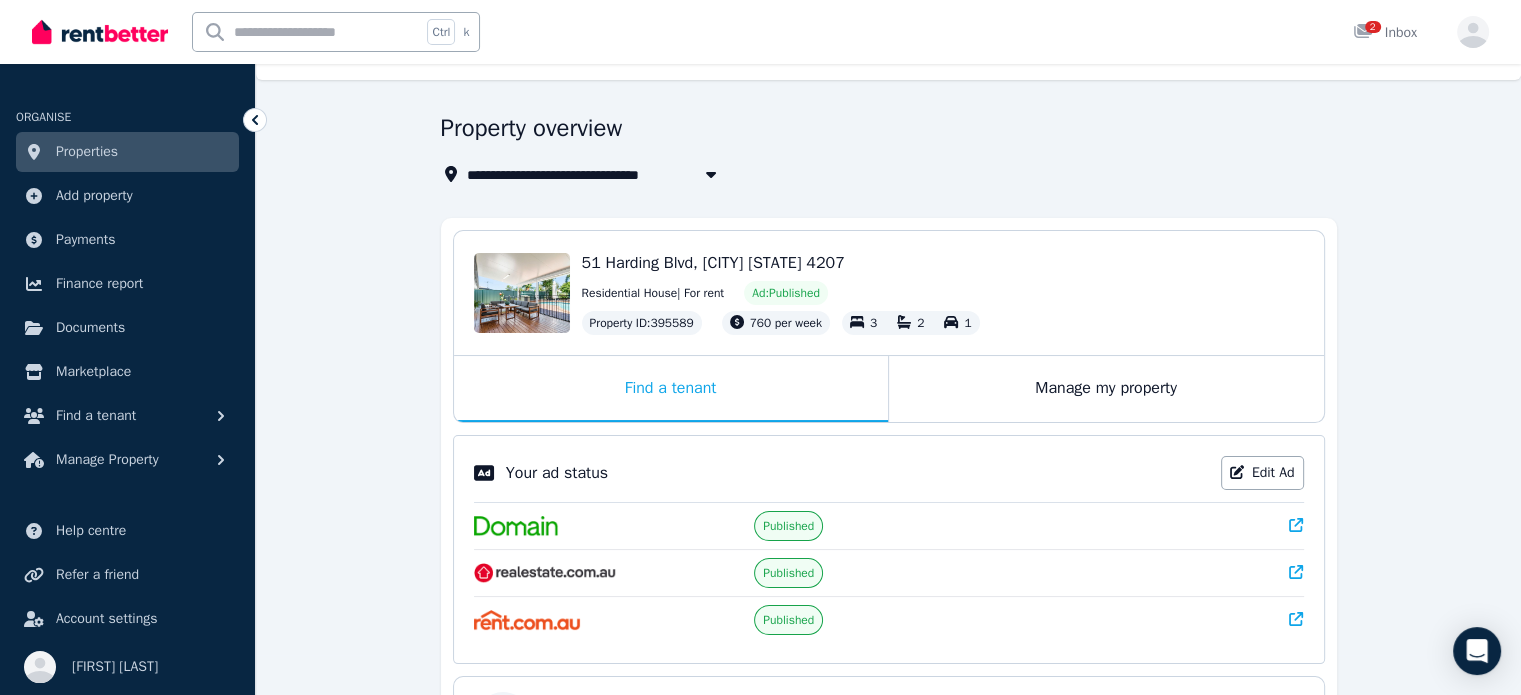 click on "**********" at bounding box center (888, 657) 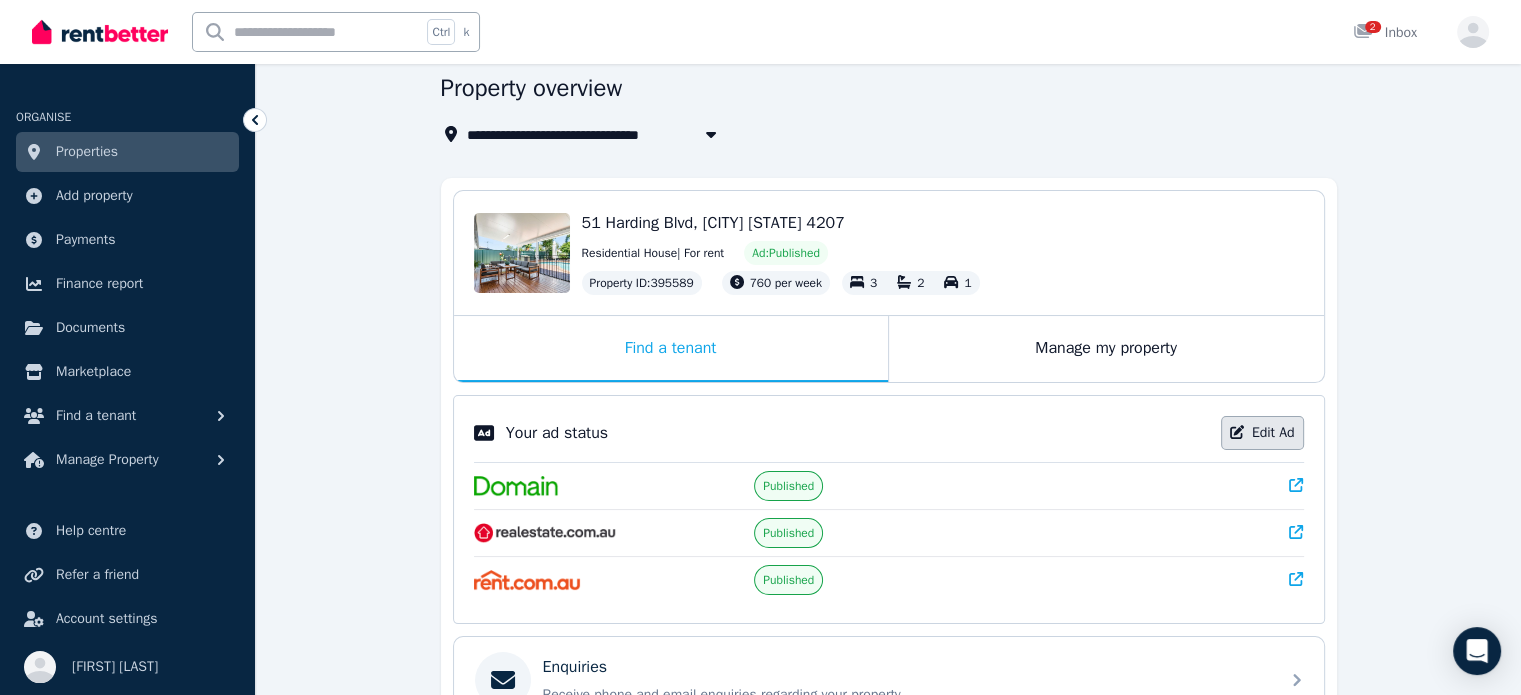 click on "Edit Ad" at bounding box center [1262, 433] 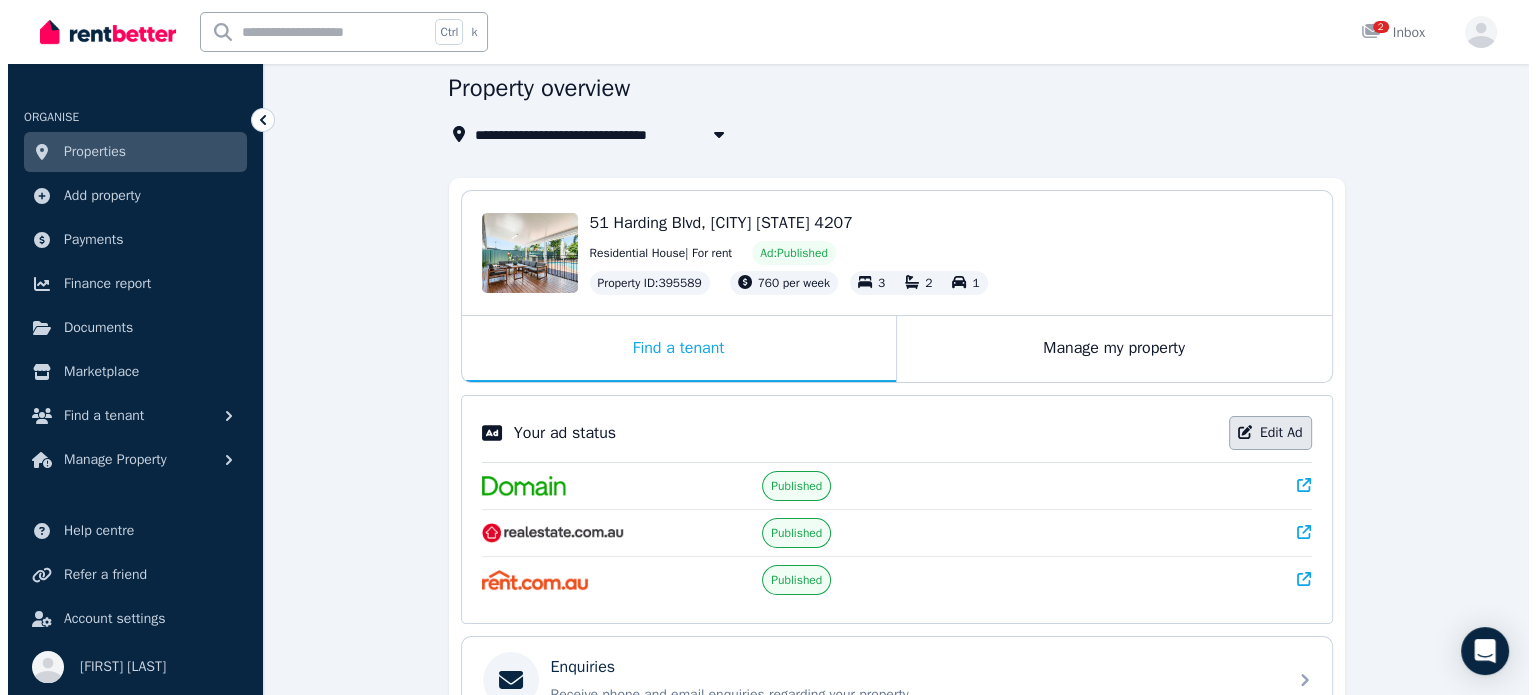 scroll, scrollTop: 0, scrollLeft: 0, axis: both 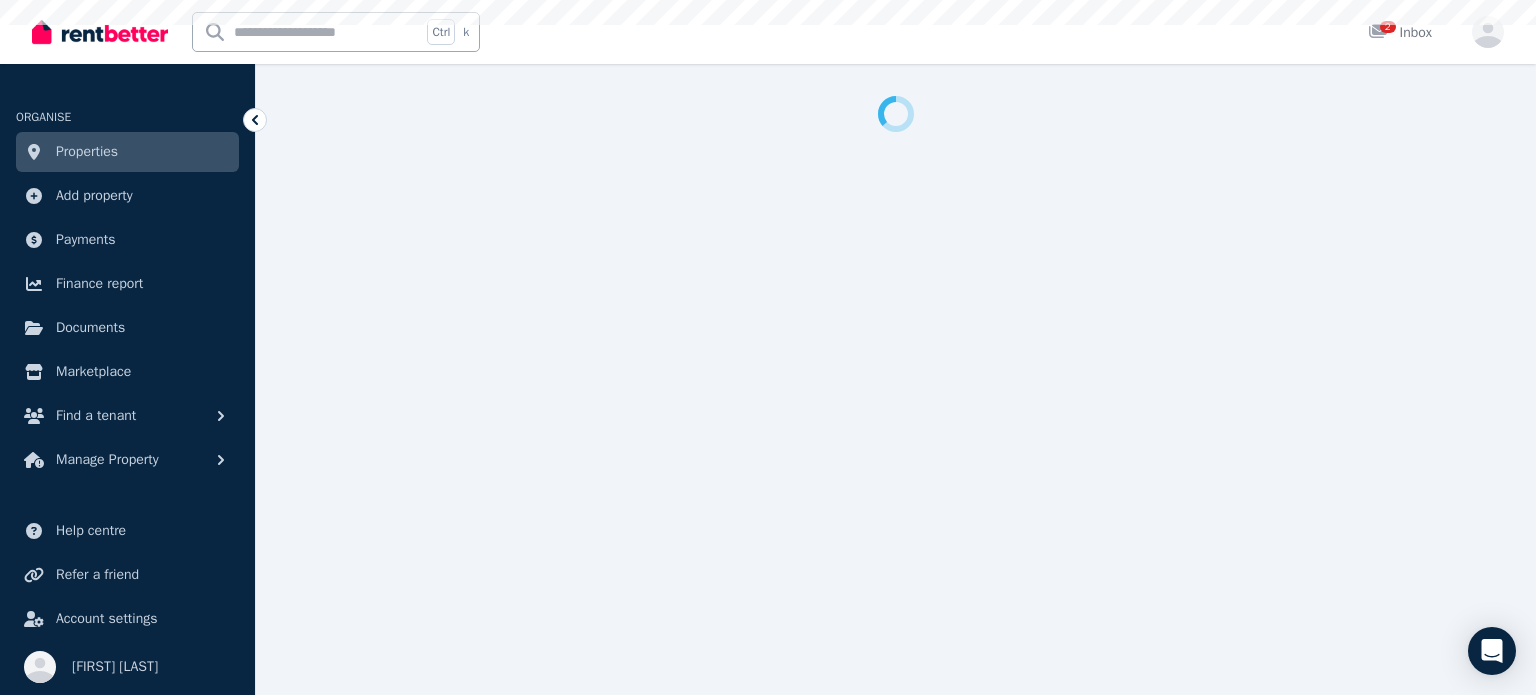 select on "**********" 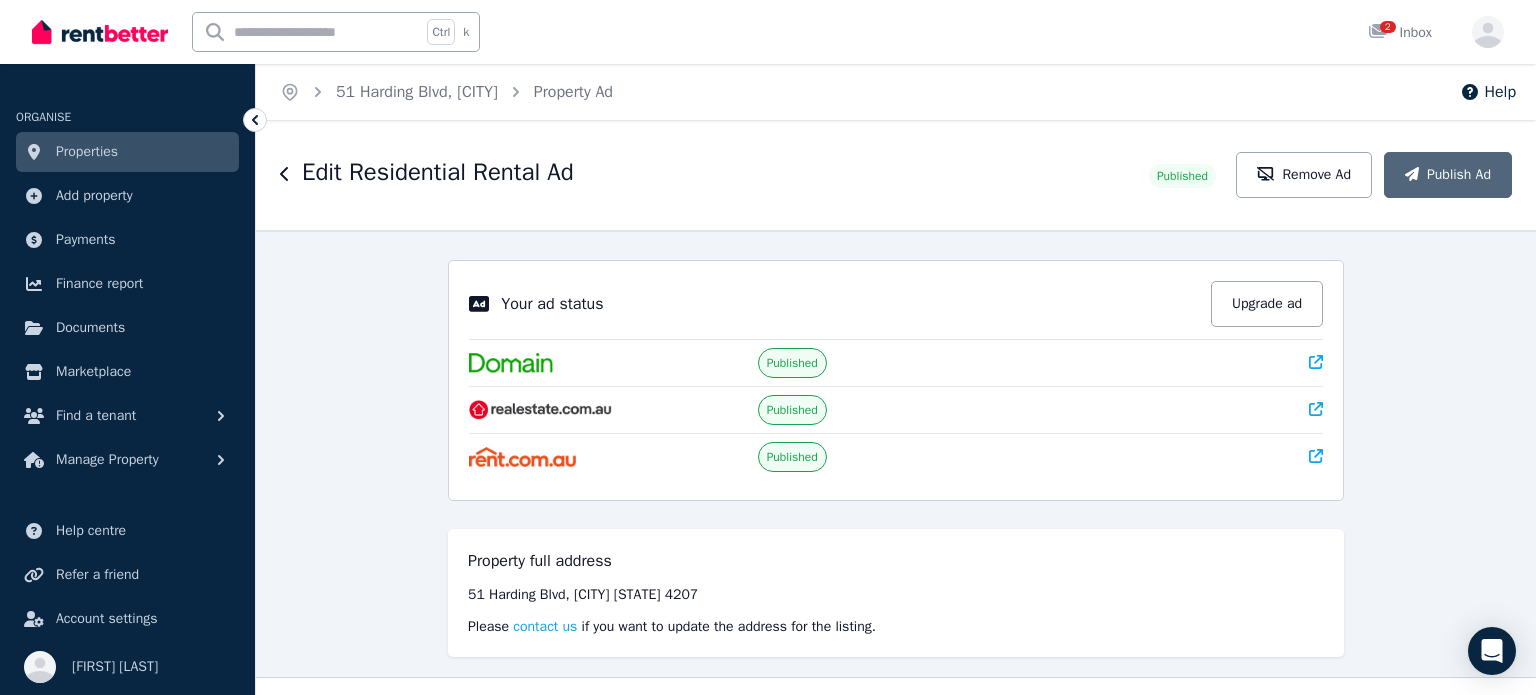 click on "**********" at bounding box center [896, 462] 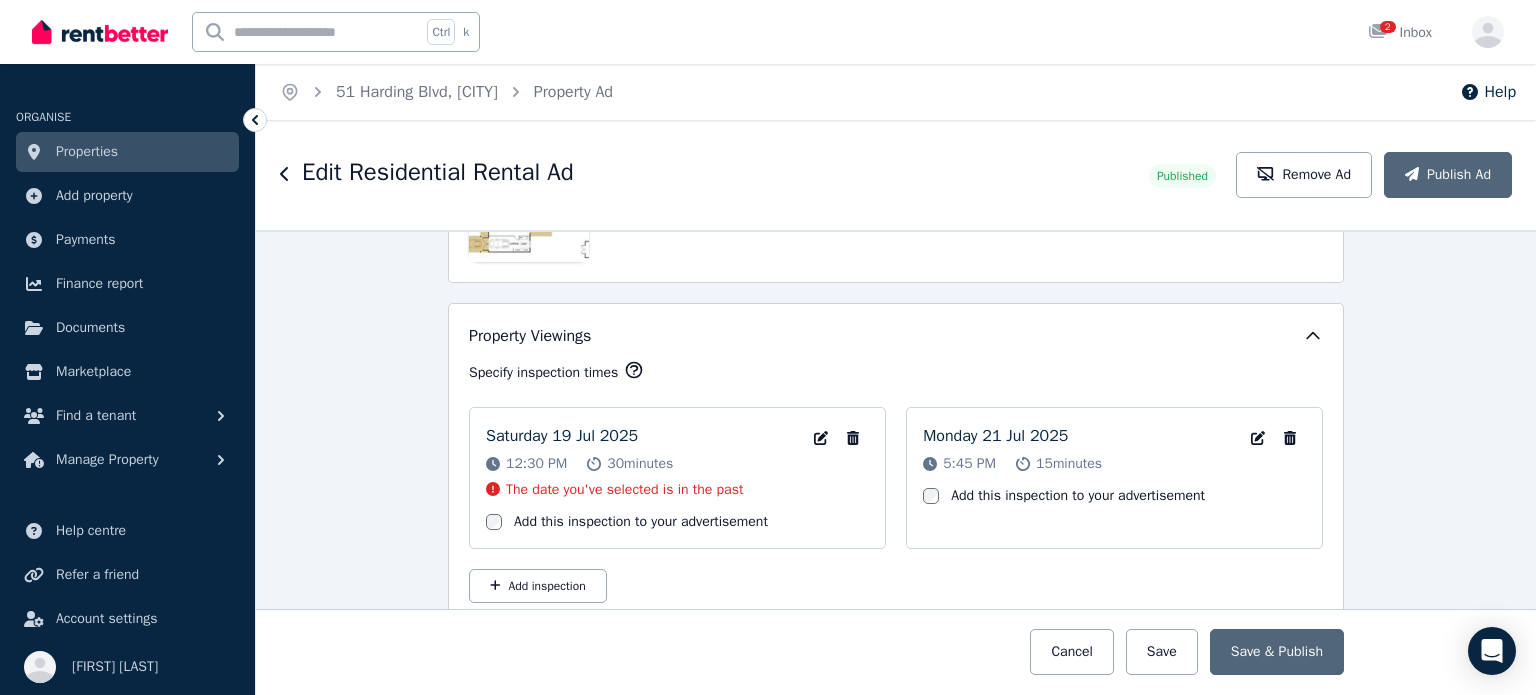 scroll, scrollTop: 3320, scrollLeft: 0, axis: vertical 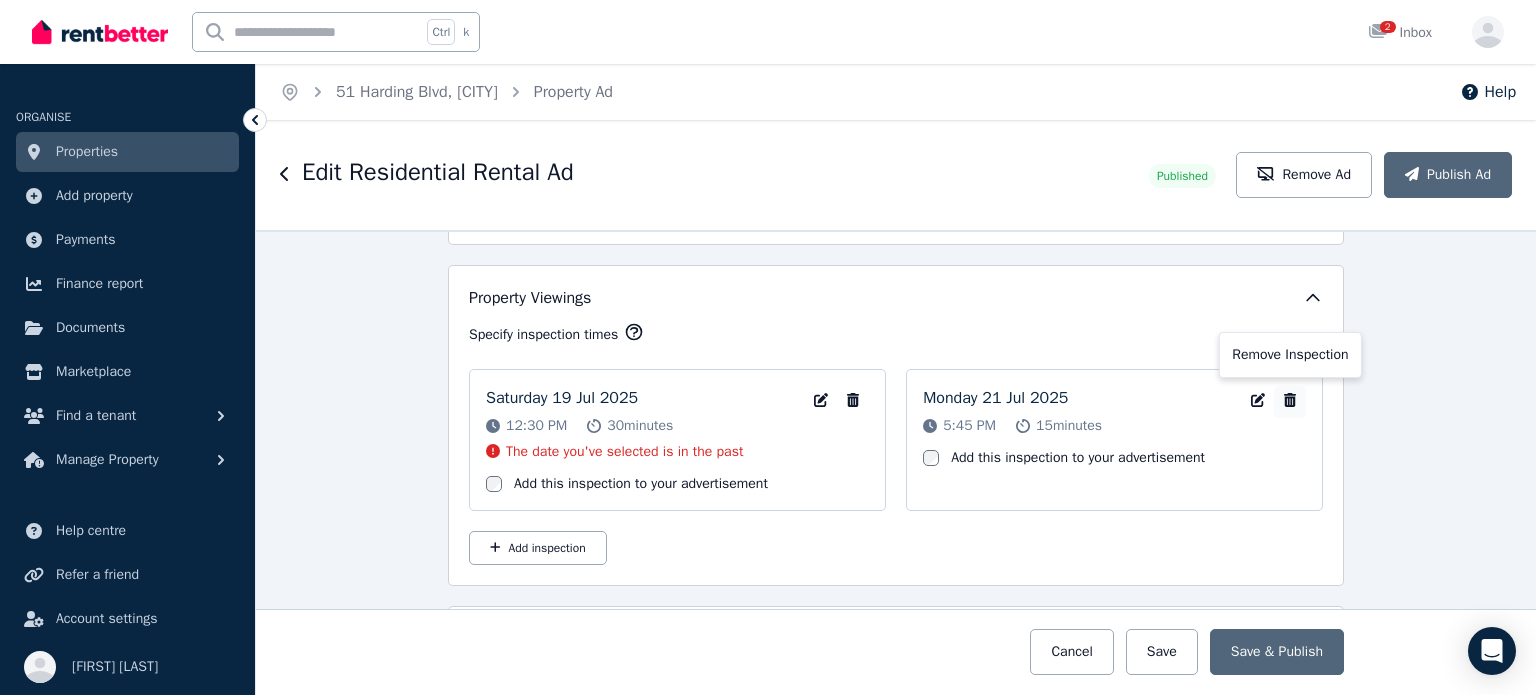 click at bounding box center [1290, 402] 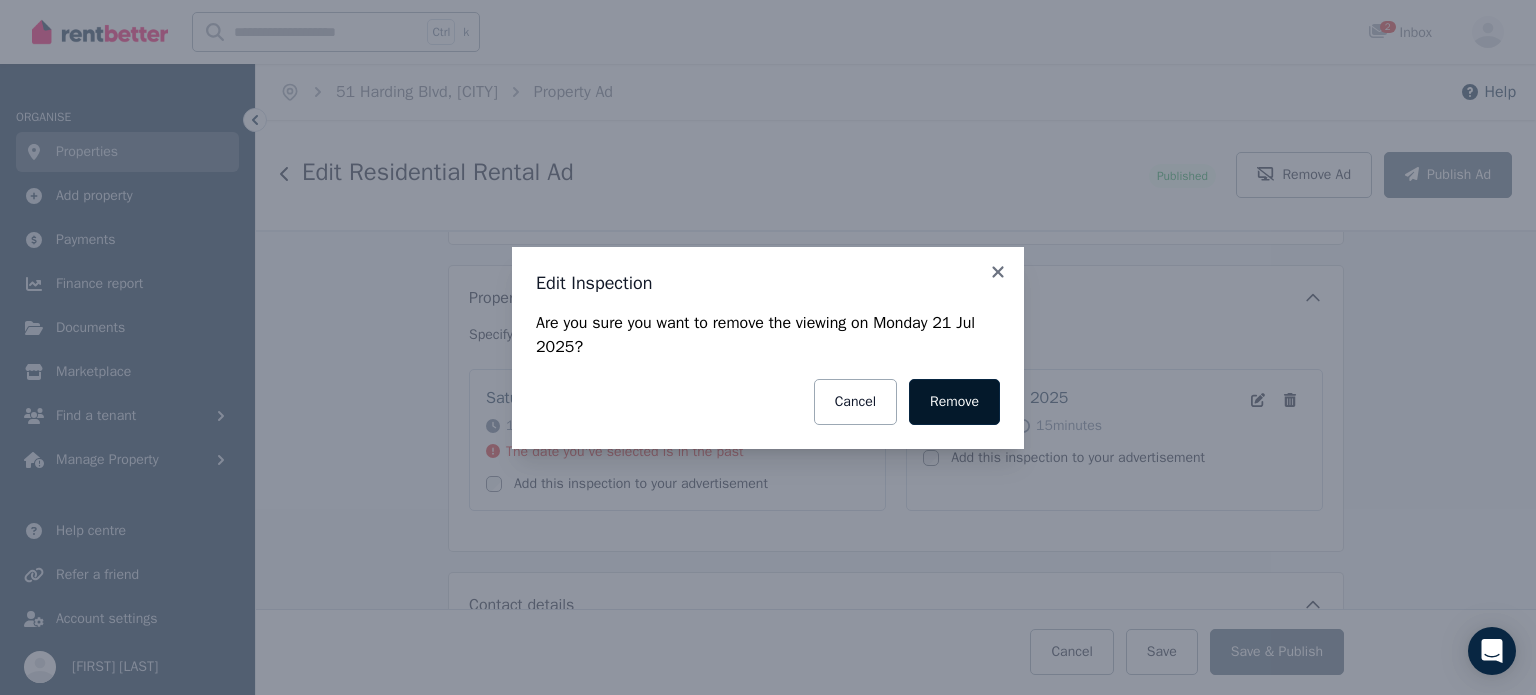 click on "Remove" at bounding box center (954, 402) 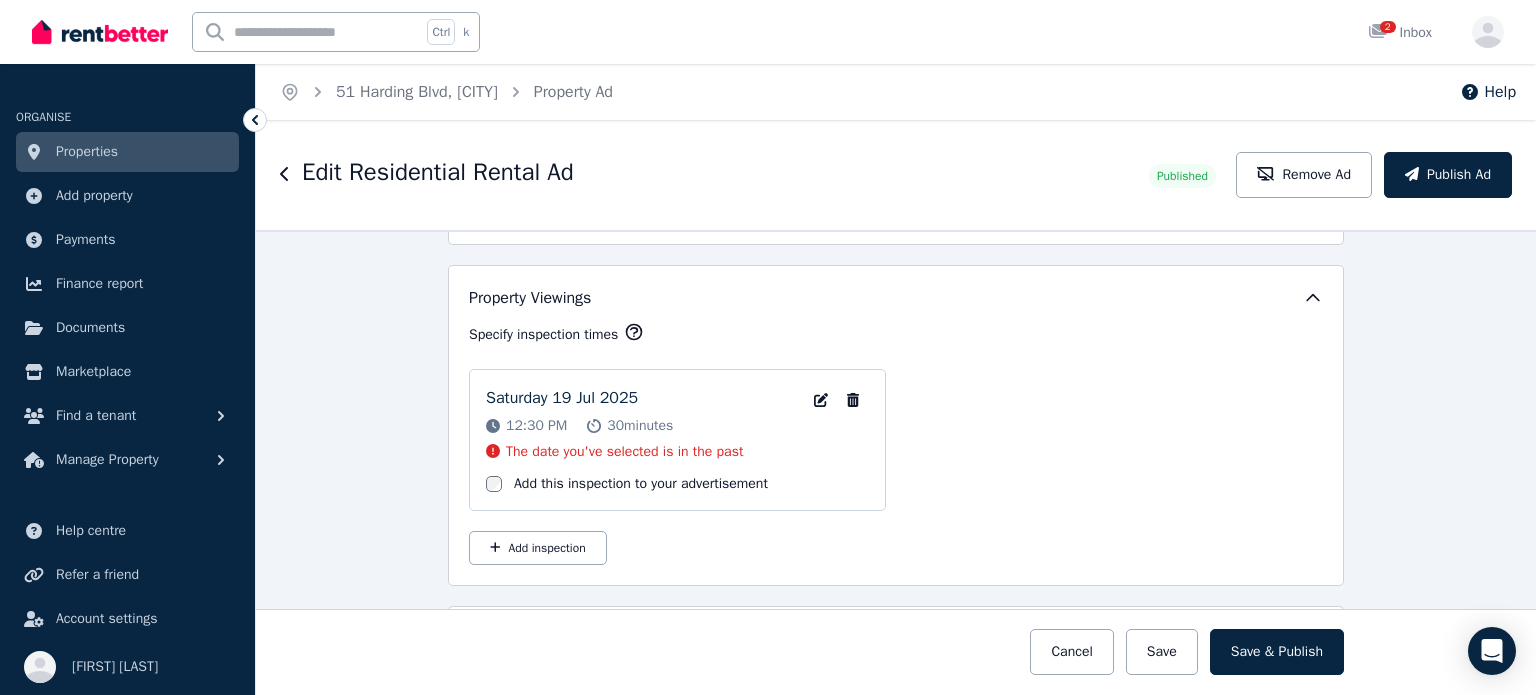 drag, startPoint x: 949, startPoint y: 387, endPoint x: 908, endPoint y: 360, distance: 49.09175 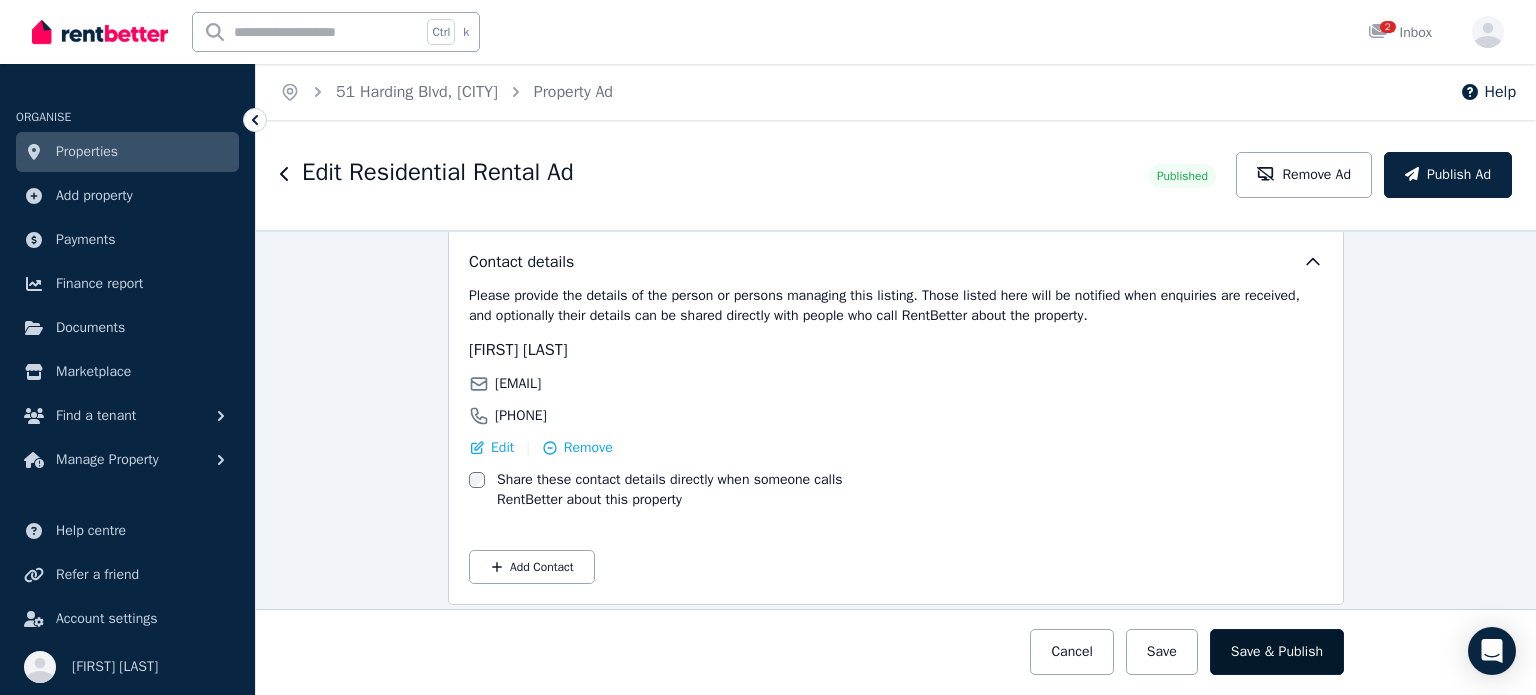 click on "Save & Publish" at bounding box center (1277, 652) 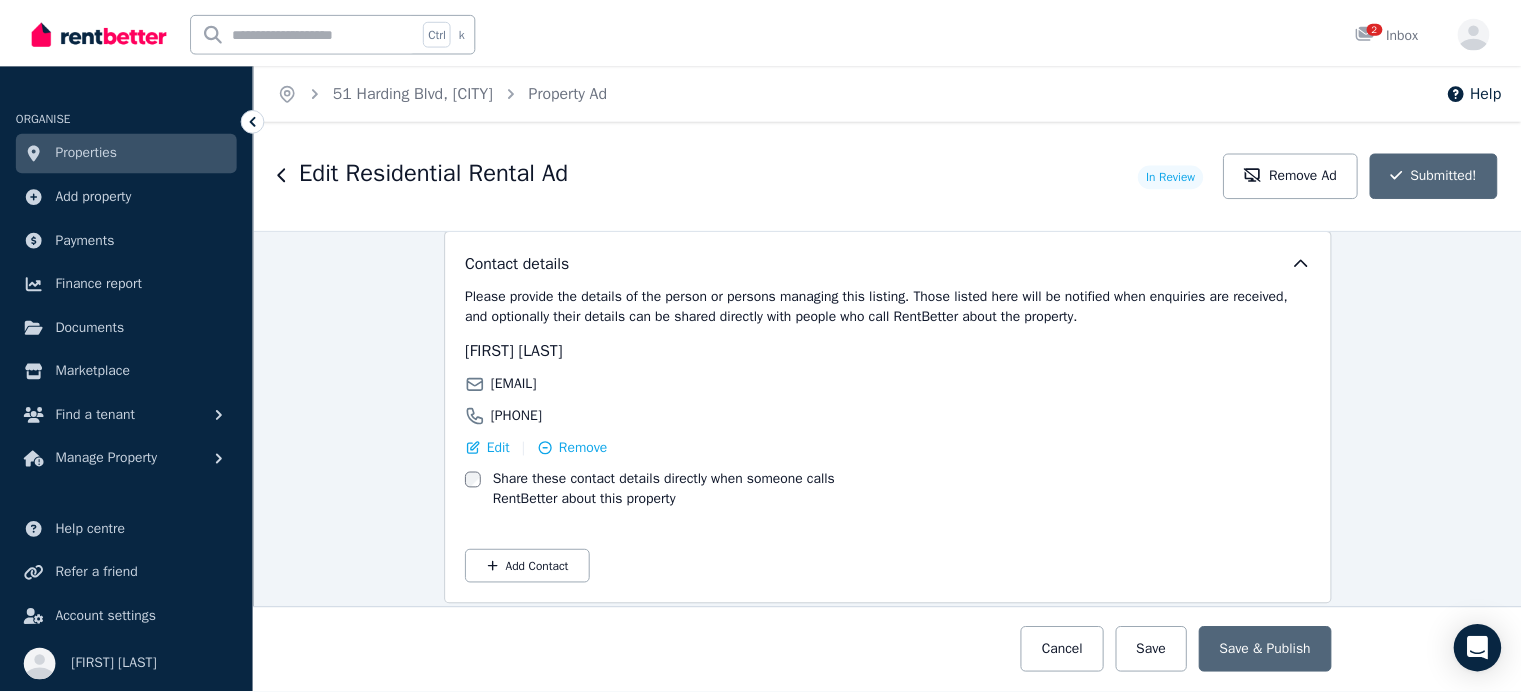 scroll, scrollTop: 3697, scrollLeft: 0, axis: vertical 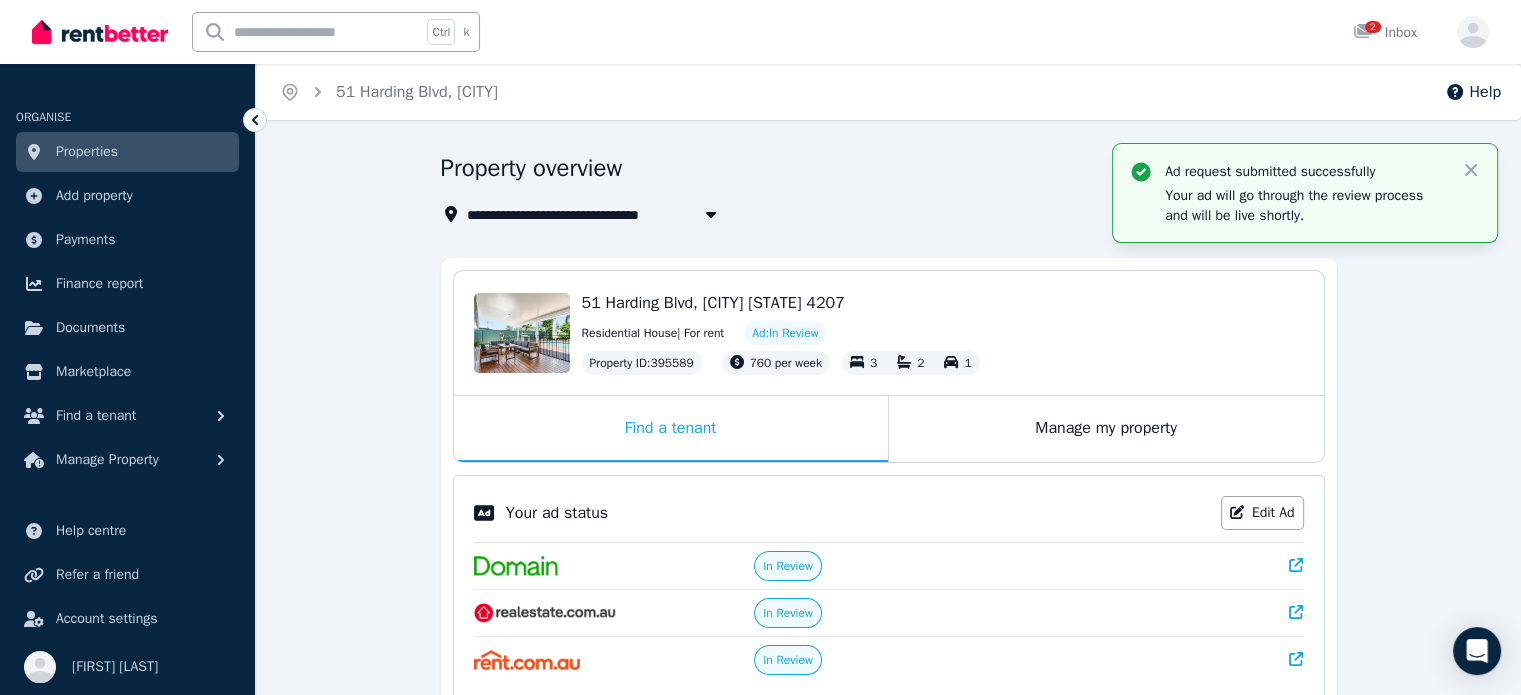 click on "**********" at bounding box center (888, 697) 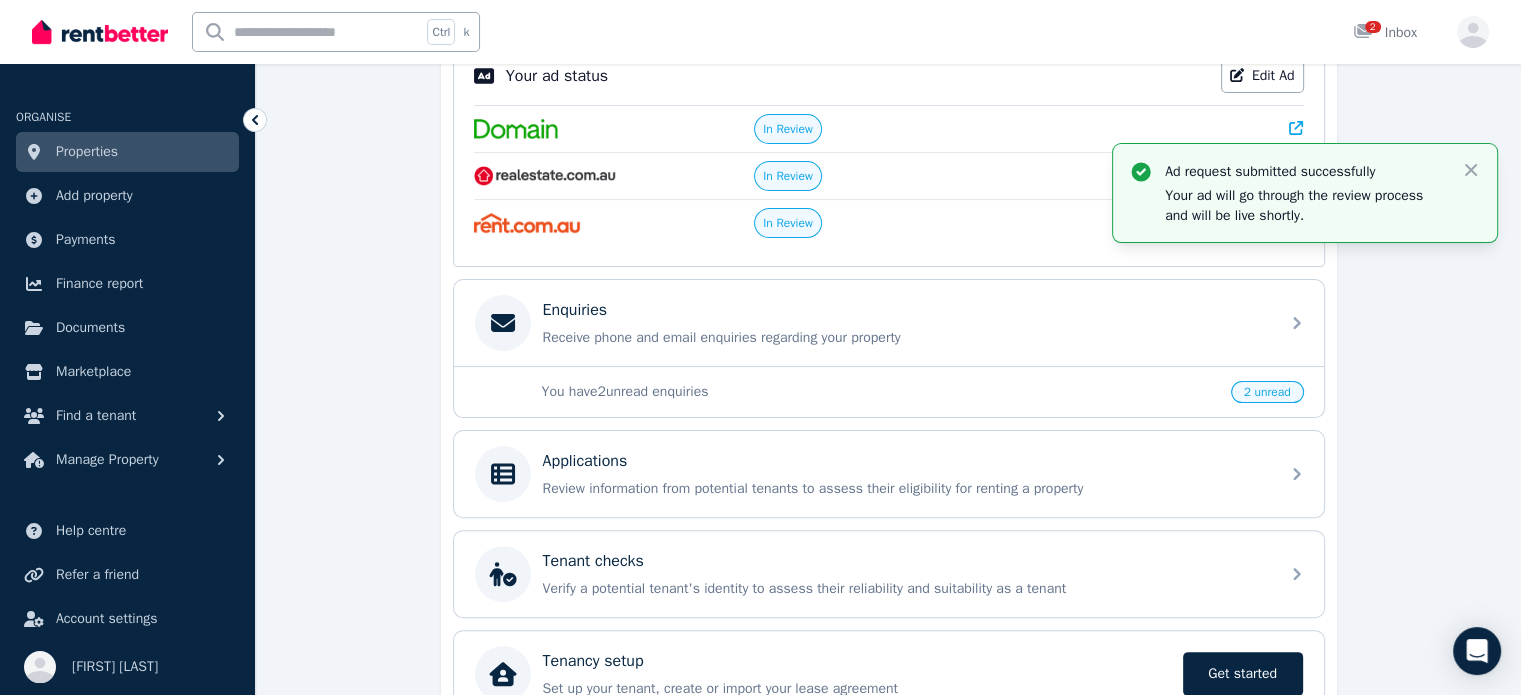 scroll, scrollTop: 440, scrollLeft: 0, axis: vertical 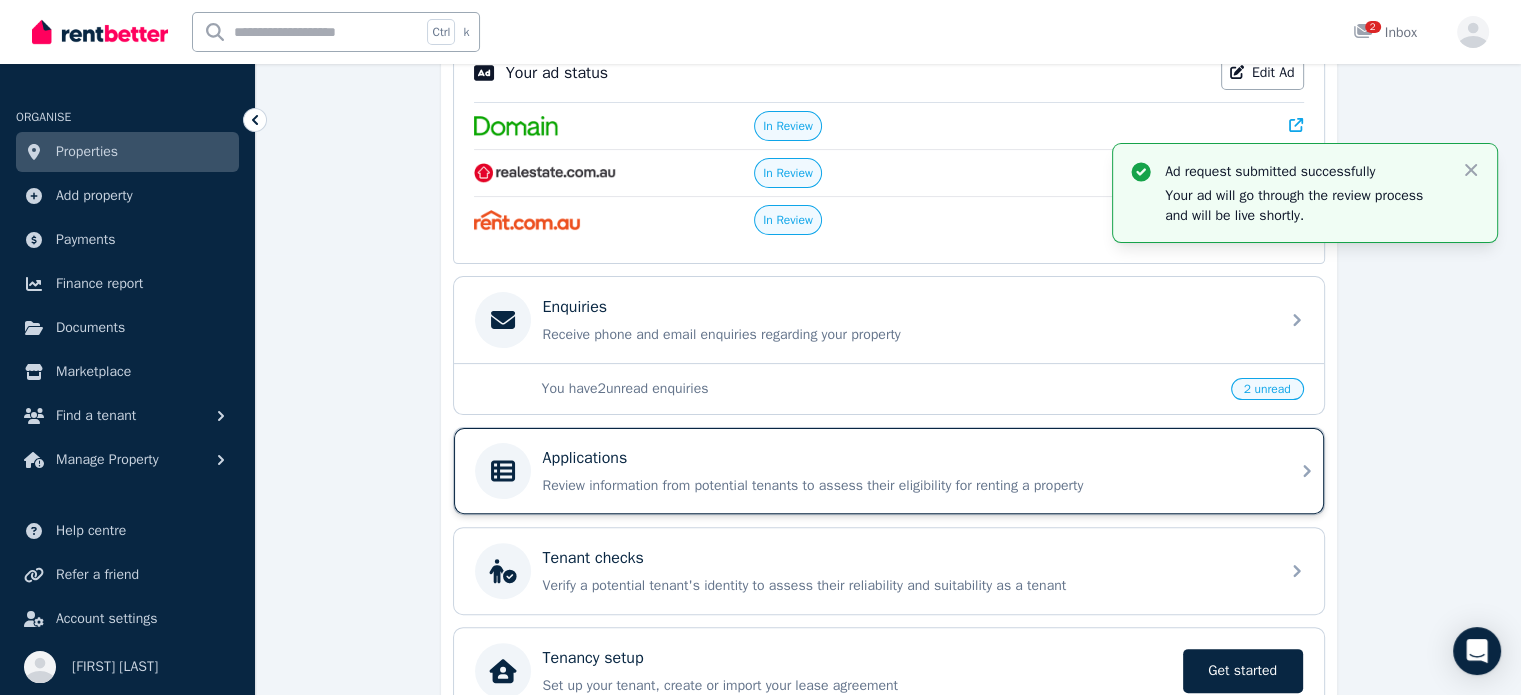 click on "Applications" at bounding box center [585, 458] 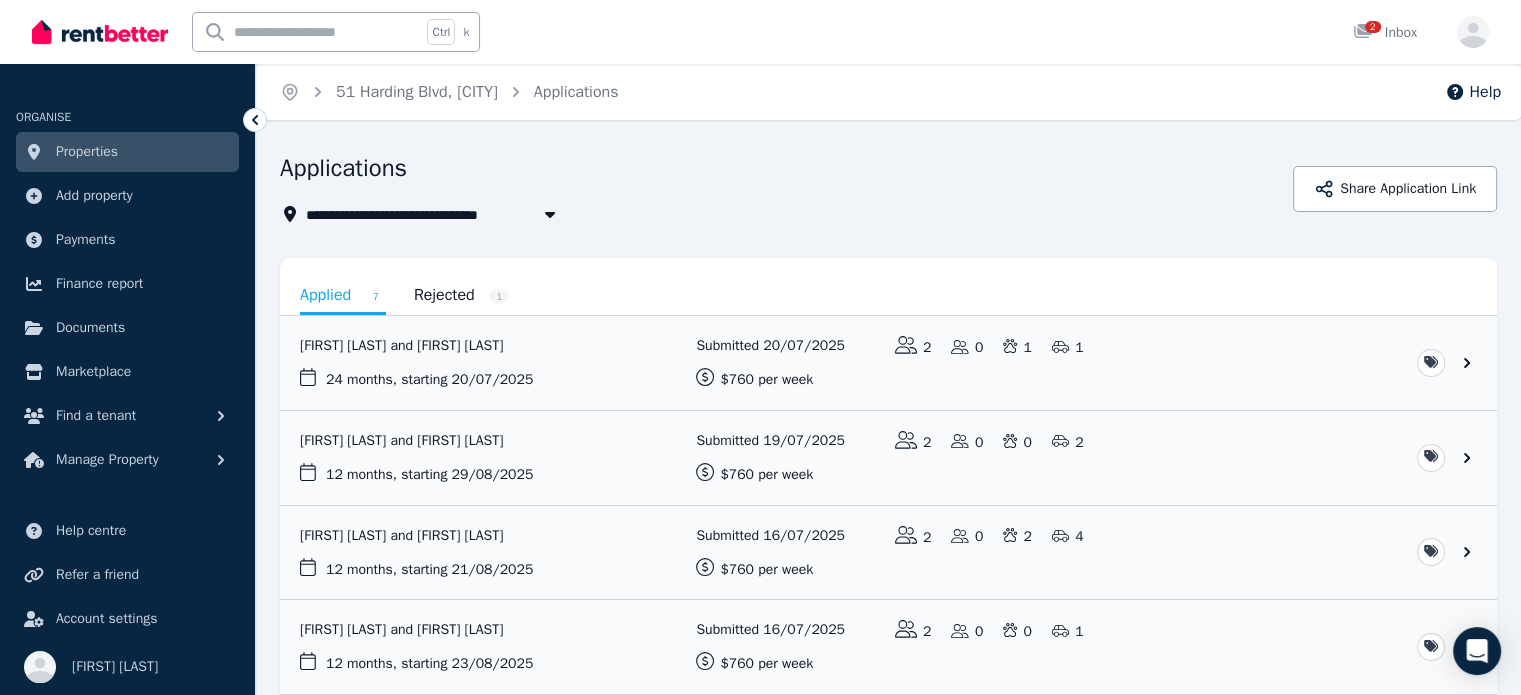 click on "**********" at bounding box center (888, 575) 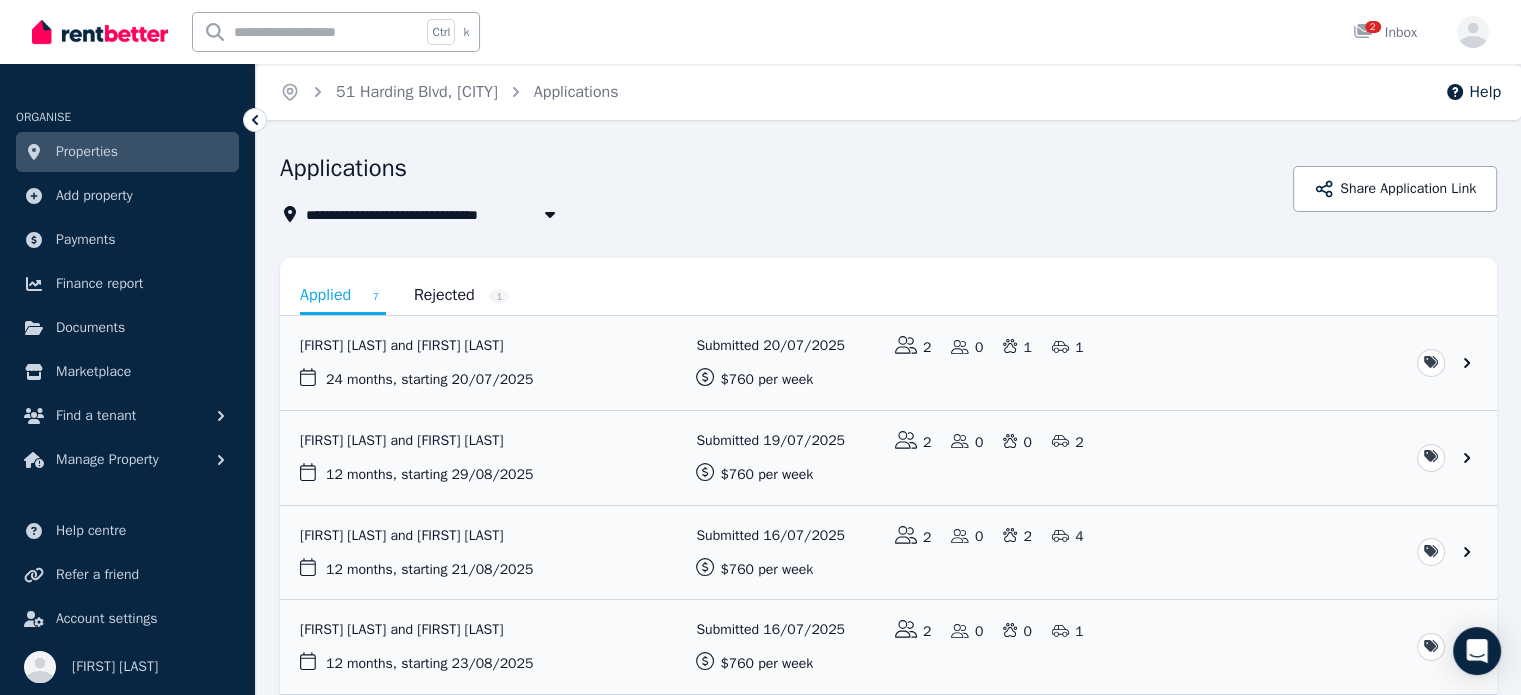 scroll, scrollTop: 40, scrollLeft: 0, axis: vertical 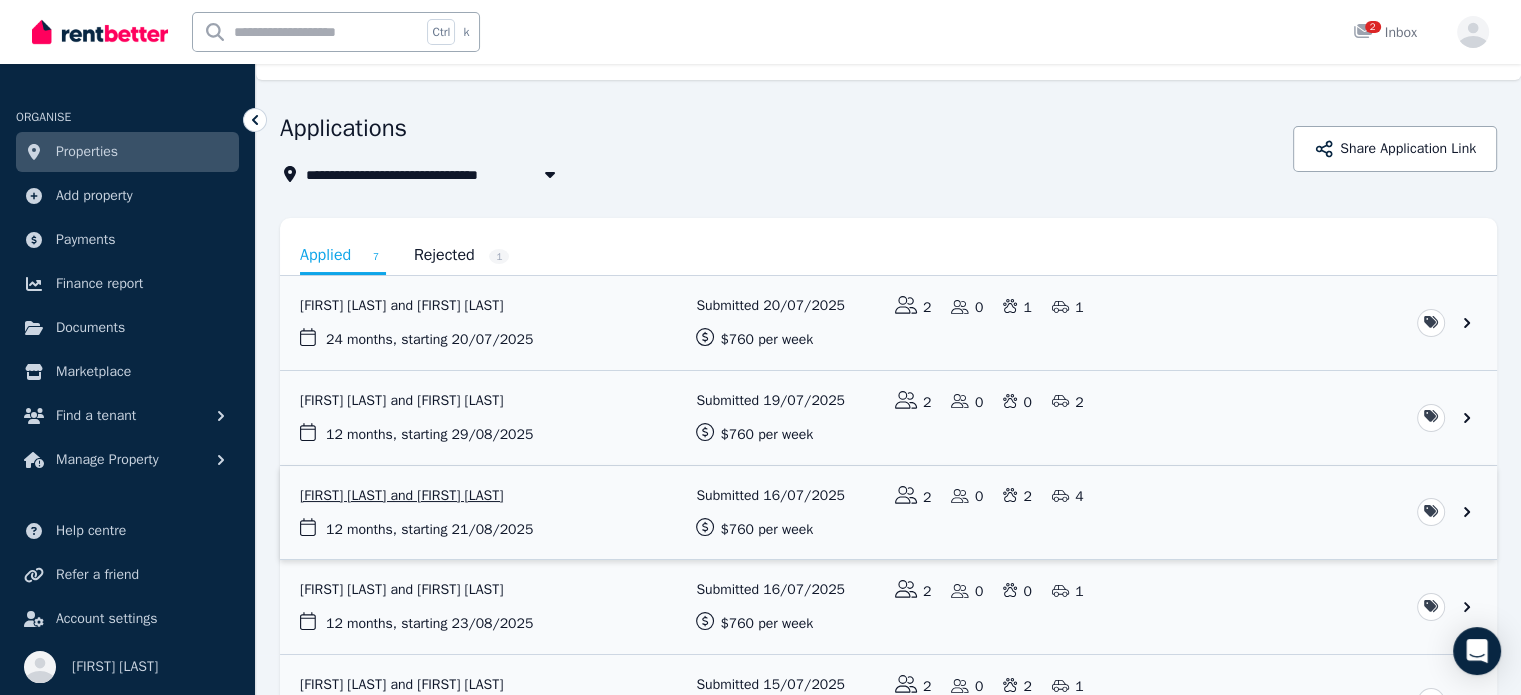 click at bounding box center (888, 513) 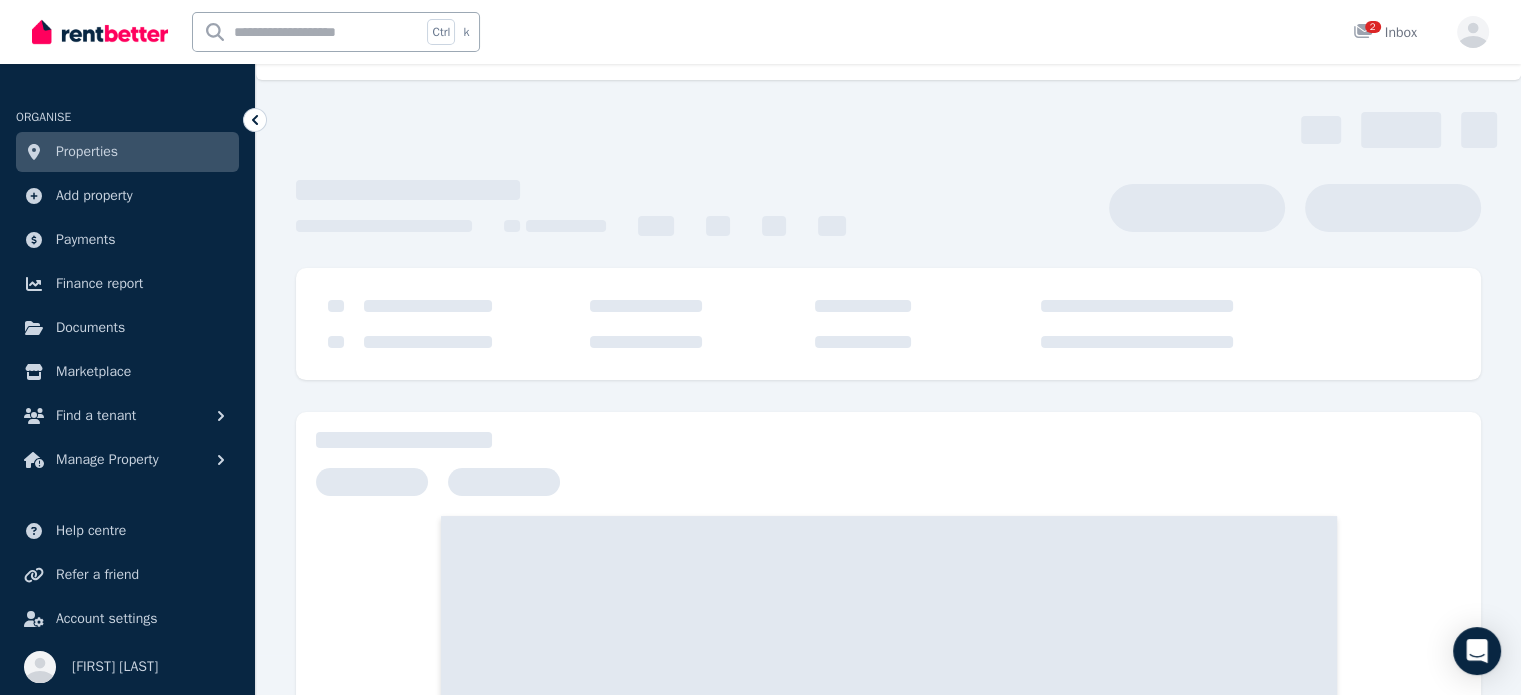 scroll, scrollTop: 0, scrollLeft: 0, axis: both 